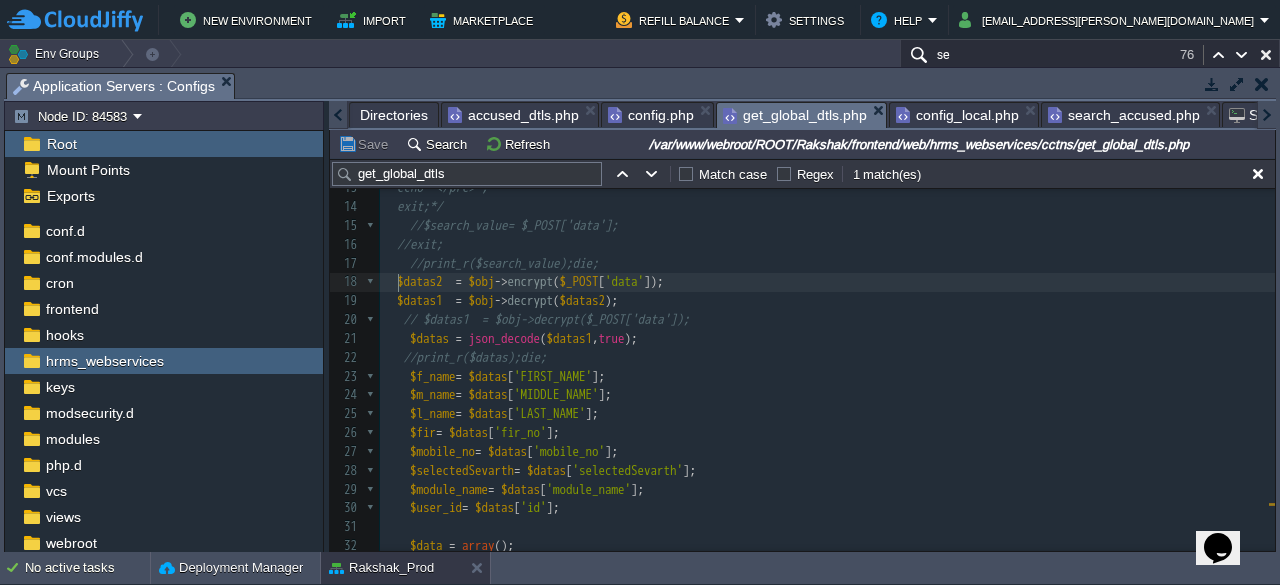 click at bounding box center [390, 281] 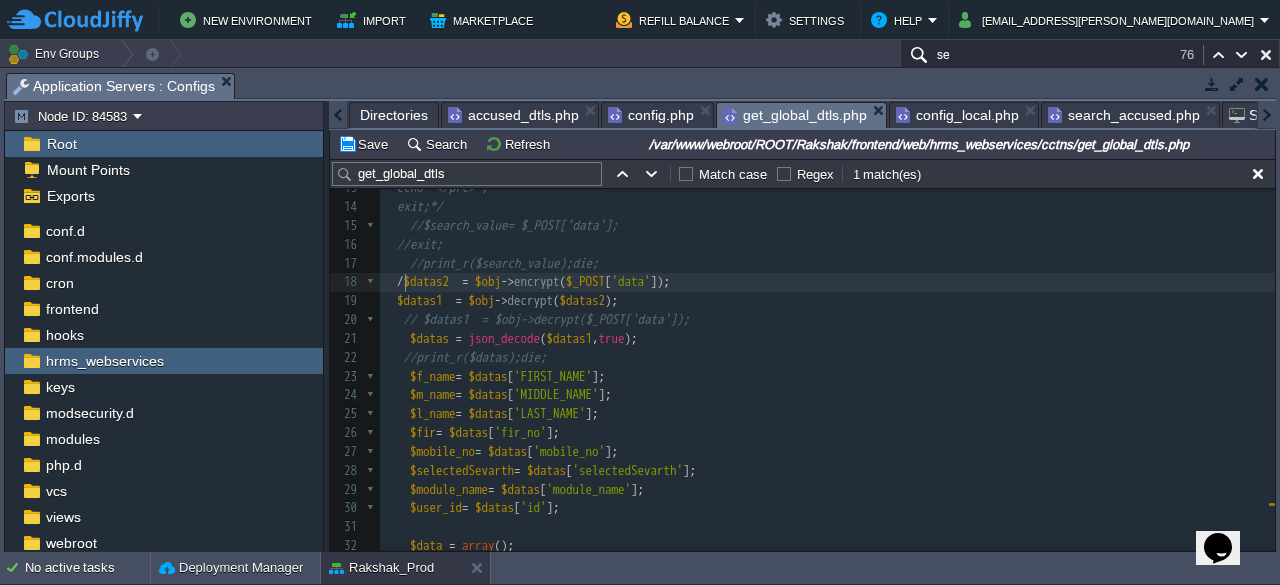 type on "//" 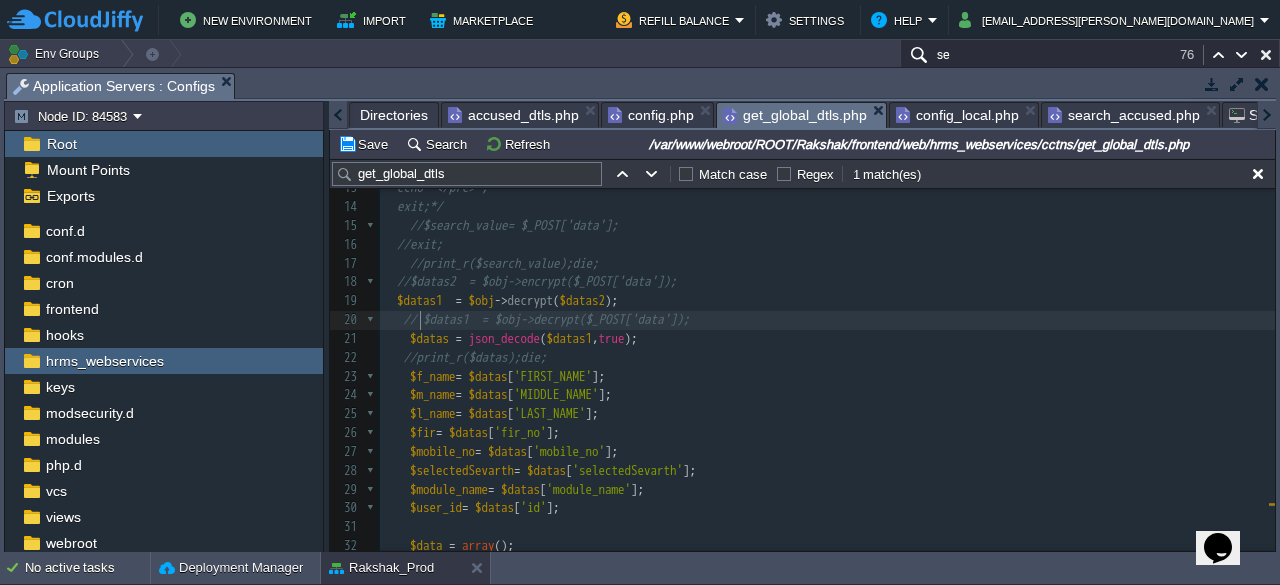 click on "xxxxxxxxxx           print_r ( $result ); die ;   1 <?php 2 require ( "config.php" ); 3 require ( "../encrypt_data.php" ); 4 require ( "config_local.php" ); 5 error_reporting ( E_ALL ); 6 ini_set ( 'display_errors' ,  0 ); 7 ​ 8 if ( ! empty ( $_POST )) 9 { 10    11   /* echo "<pre>"; 12    print_r($_POST['data']); 13    echo "</pre>"; 14    exit;*/ 15      //$search_value= $_POST['data']; 16    //exit; 17      //print_r($search_value);die; 18    //$datas2  = $obj->encrypt($_POST['data']); 19    $datas1    =   $obj -> decrypt ( $datas2 ); 20     // $datas1  = $obj->decrypt($_POST['data']); 21      $datas   =   json_decode ( $datas1 , true ); 22     //print_r($datas);die; 23      $f_name =   $datas [ 'FIRST_NAME' ]; 24      $m_name =   $datas [ 'MIDDLE_NAME' ]; 25      $l_name =   $datas [ 'LAST_NAME' ]; 26      $fir =   $datas [ 'fir_no' ]; 27      $mobile_no =   $datas [ 'mobile_no' ]; 28      $selectedSevarth =   $datas [ 'selectedSevarth' ]; 29      $module_name =   $datas [ 'module_name' =" at bounding box center [827, 339] 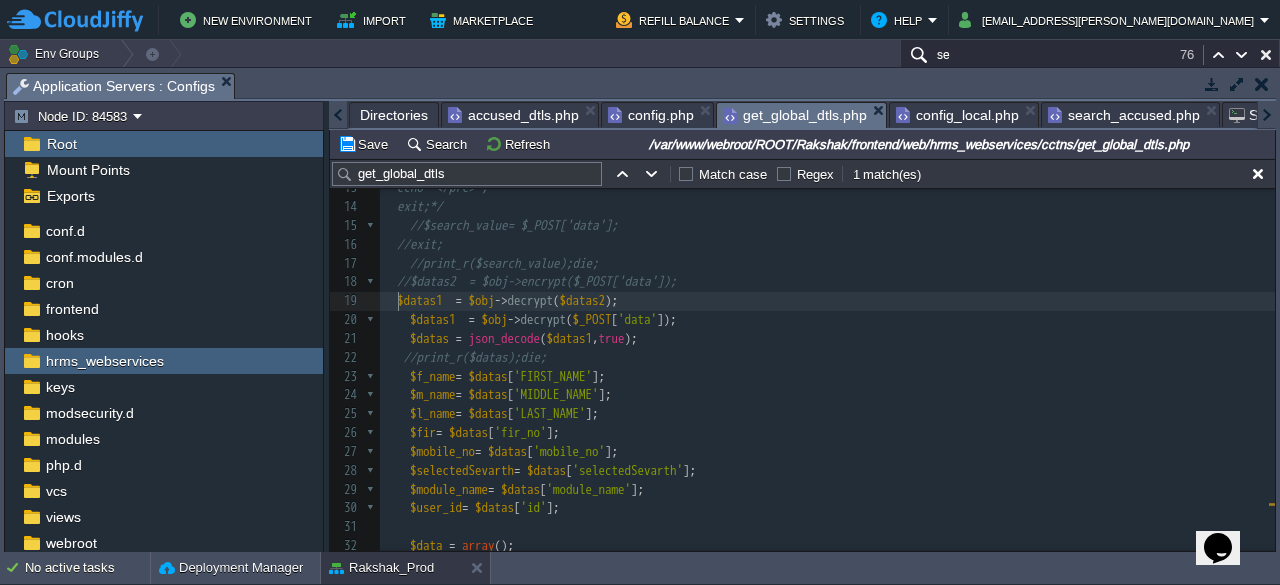click on "xxxxxxxxxx           print_r ( $result ); die ;   1 <?php 2 require ( "config.php" ); 3 require ( "../encrypt_data.php" ); 4 require ( "config_local.php" ); 5 error_reporting ( E_ALL ); 6 ini_set ( 'display_errors' ,  0 ); 7 ​ 8 if ( ! empty ( $_POST )) 9 { 10    11   /* echo "<pre>"; 12    print_r($_POST['data']); 13    echo "</pre>"; 14    exit;*/ 15      //$search_value= $_POST['data']; 16    //exit; 17      //print_r($search_value);die; 18    //$datas2  = $obj->encrypt($_POST['data']); 19    $datas1    =   $obj -> decrypt ( $datas2 ); 20      $datas1    =   $obj -> decrypt ( $_POST [ 'data' ]); 21      $datas   =   json_decode ( $datas1 , true ); 22     //print_r($datas);die; 23      $f_name =   $datas [ 'FIRST_NAME' ]; 24      $m_name =   $datas [ 'MIDDLE_NAME' ]; 25      $l_name =   $datas [ 'LAST_NAME' ]; 26      $fir =   $datas [ 'fir_no' ]; 27      $mobile_no =   $datas [ 'mobile_no' ]; 28      $selectedSevarth =   $datas [ 'selectedSevarth' ]; 29      $module_name =   $datas [ ]; 30" at bounding box center (827, 339) 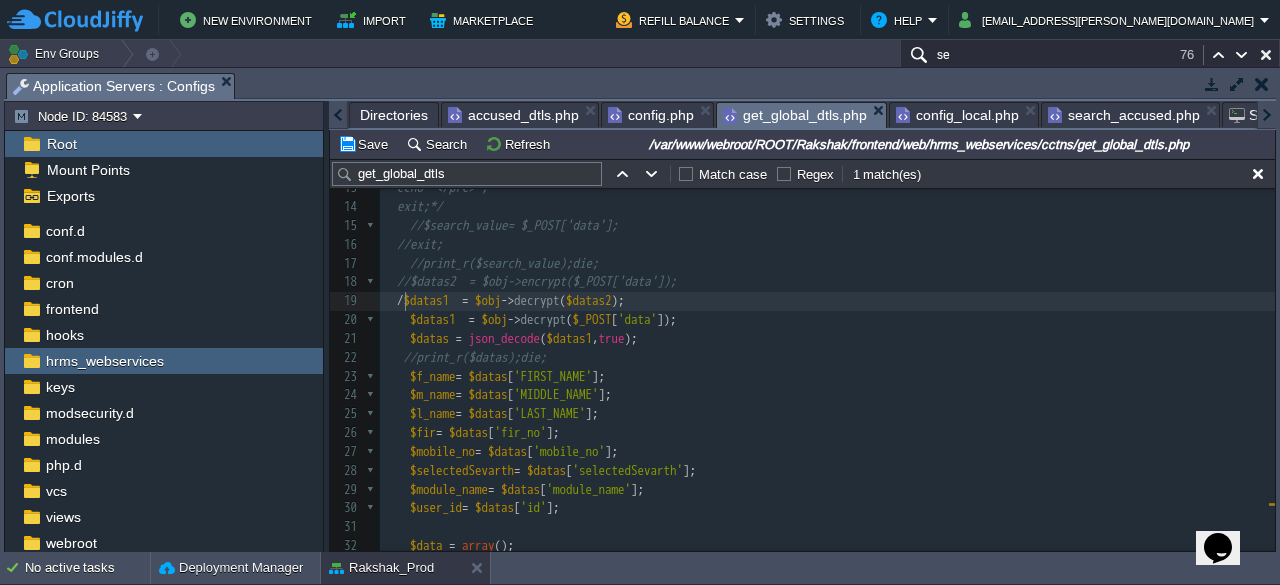 type on "//" 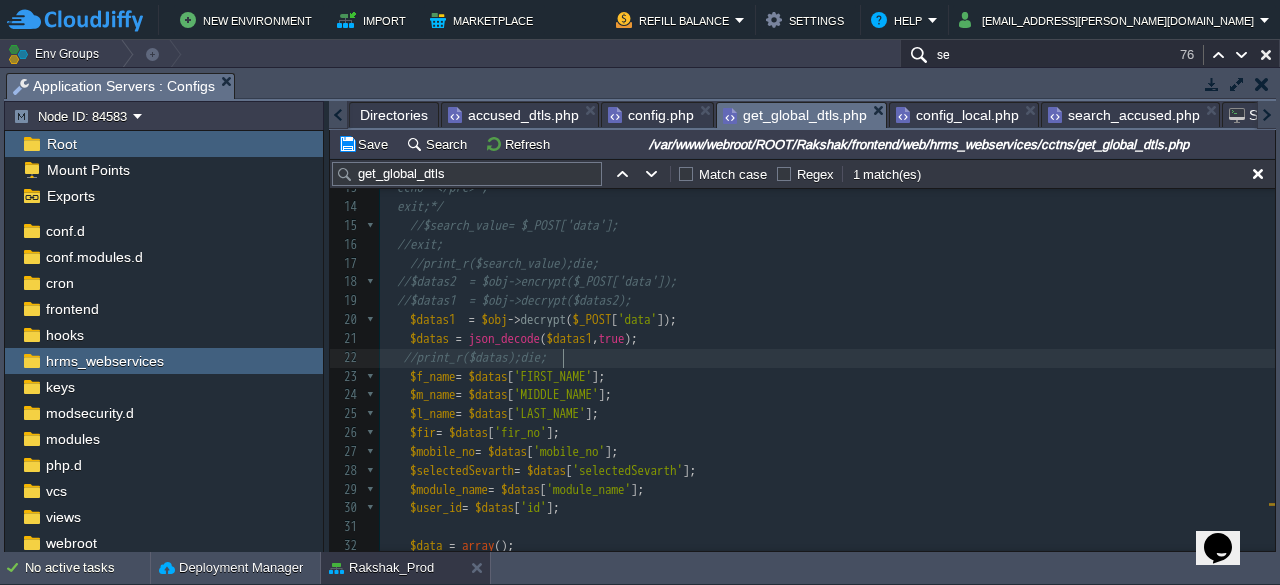 click on "//print_r($datas);die;" at bounding box center [827, 358] 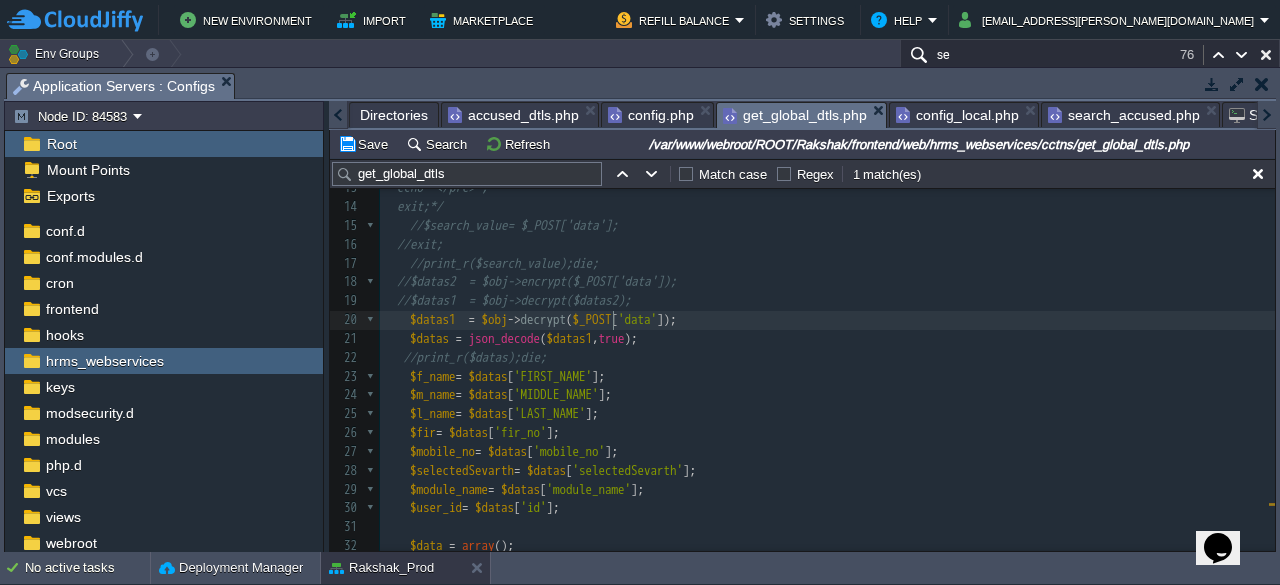 click on "xxxxxxxxxx           print_r ( $result ); die ;   1 <?php 2 require ( "config.php" ); 3 require ( "../encrypt_data.php" ); 4 require ( "config_local.php" ); 5 error_reporting ( E_ALL ); 6 ini_set ( 'display_errors' ,  0 ); 7 ​ 8 if ( ! empty ( $_POST )) 9 { 10    11   /* echo "<pre>"; 12    print_r($_POST['data']); 13    echo "</pre>"; 14    exit;*/ 15      //$search_value= $_POST['data']; 16    //exit; 17      //print_r($search_value);die; 18    //$datas2  = $obj->encrypt($_POST['data']); 19    //$datas1  = $obj->decrypt($datas2); 20      $datas1    =   $obj -> decrypt ( $_POST [ 'data' ]); 21      $datas   =   json_decode ( $datas1 , true ); 22     //print_r($datas);die; 23      $f_name =   $datas [ 'FIRST_NAME' ]; 24      $m_name =   $datas [ 'MIDDLE_NAME' ]; 25      $l_name =   $datas [ 'LAST_NAME' ]; 26      $fir =   $datas [ 'fir_no' ]; 27      $mobile_no =   $datas [ 'mobile_no' ]; 28      $selectedSevarth =   $datas [ 'selectedSevarth' ]; 29      $module_name =   $datas [ 'module_name'" at bounding box center [827, 339] 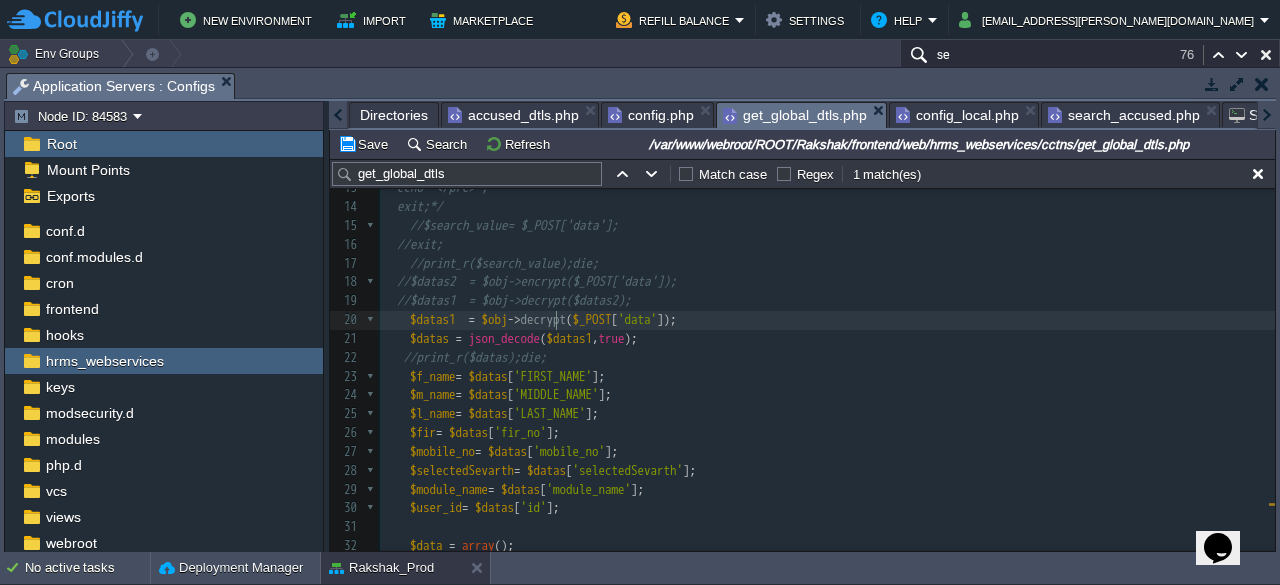 type on "decrypt" 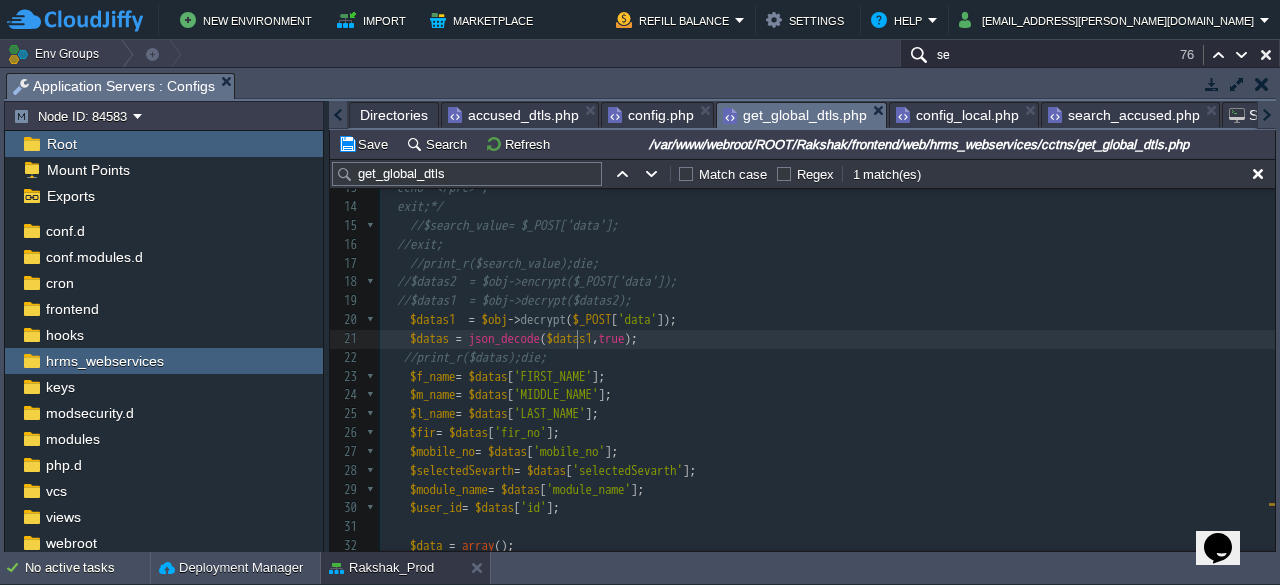 click on "xxxxxxxxxx           print_r ( $result ); die ;   1 <?php 2 require ( "config.php" ); 3 require ( "../encrypt_data.php" ); 4 require ( "config_local.php" ); 5 error_reporting ( E_ALL ); 6 ini_set ( 'display_errors' ,  0 ); 7 ​ 8 if ( ! empty ( $_POST )) 9 { 10    11   /* echo "<pre>"; 12    print_r($_POST['data']); 13    echo "</pre>"; 14    exit;*/ 15      //$search_value= $_POST['data']; 16    //exit; 17      //print_r($search_value);die; 18    //$datas2  = $obj->encrypt($_POST['data']); 19    //$datas1  = $obj->decrypt($datas2); 20      $datas1    =   $obj -> decrypt ( $_POST [ 'data' ]); 21      $datas   =   json_decode ( $datas1 , true ); 22     //print_r($datas);die; 23      $f_name =   $datas [ 'FIRST_NAME' ]; 24      $m_name =   $datas [ 'MIDDLE_NAME' ]; 25      $l_name =   $datas [ 'LAST_NAME' ]; 26      $fir =   $datas [ 'fir_no' ]; 27      $mobile_no =   $datas [ 'mobile_no' ]; 28      $selectedSevarth =   $datas [ 'selectedSevarth' ]; 29      $module_name =   $datas [ 'module_name'" at bounding box center [827, 339] 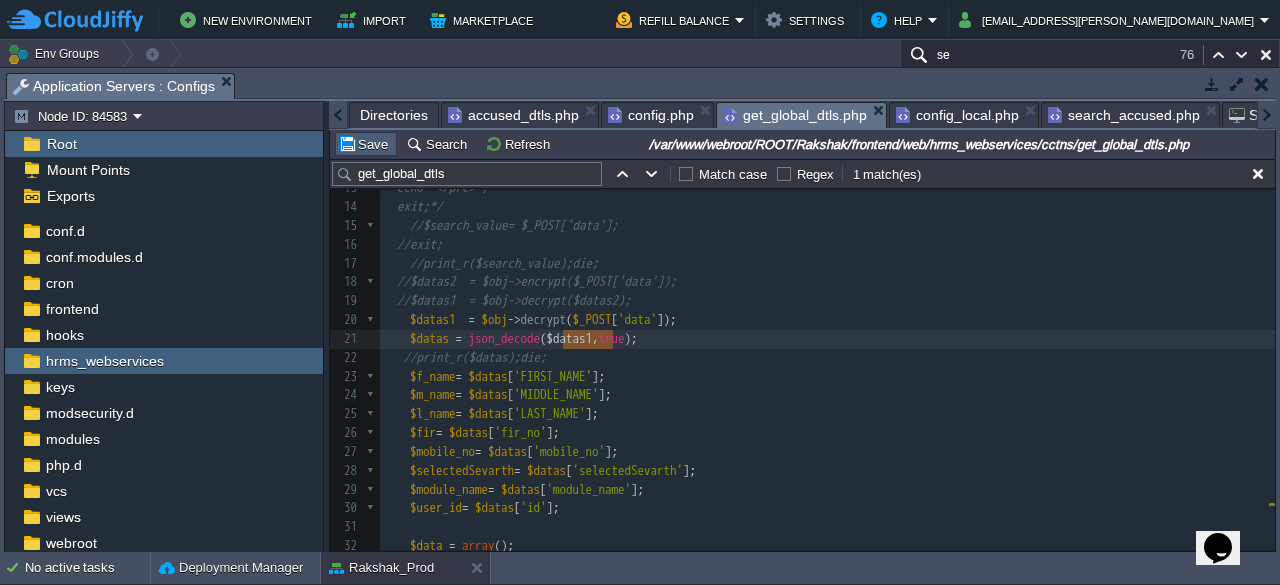 type on "$datas1" 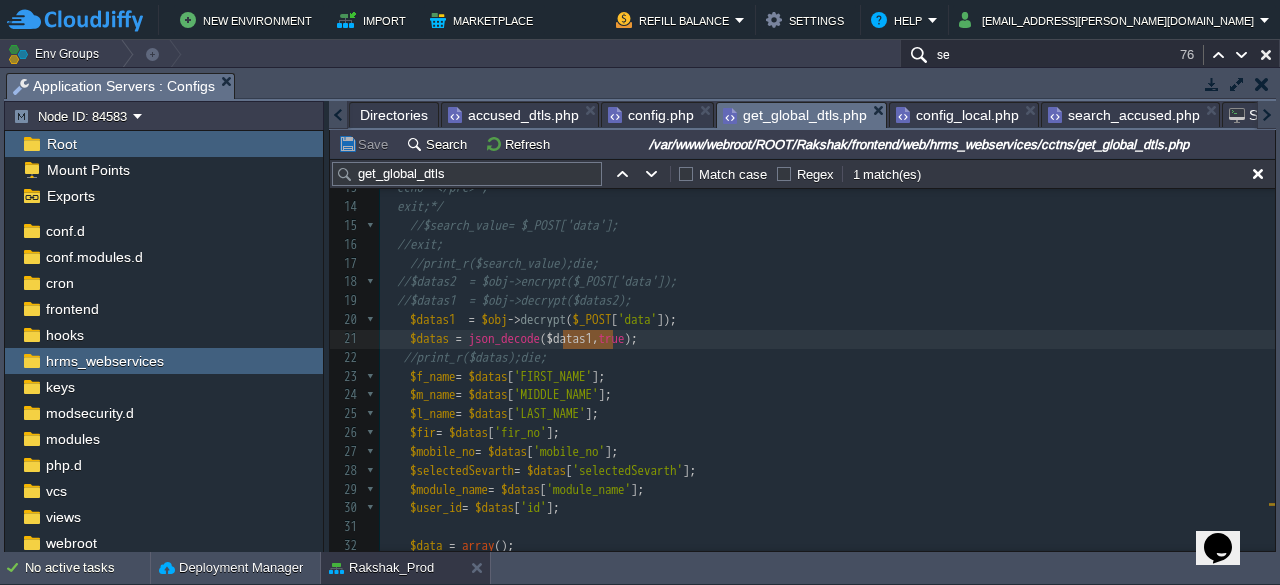 scroll, scrollTop: 0, scrollLeft: 0, axis: both 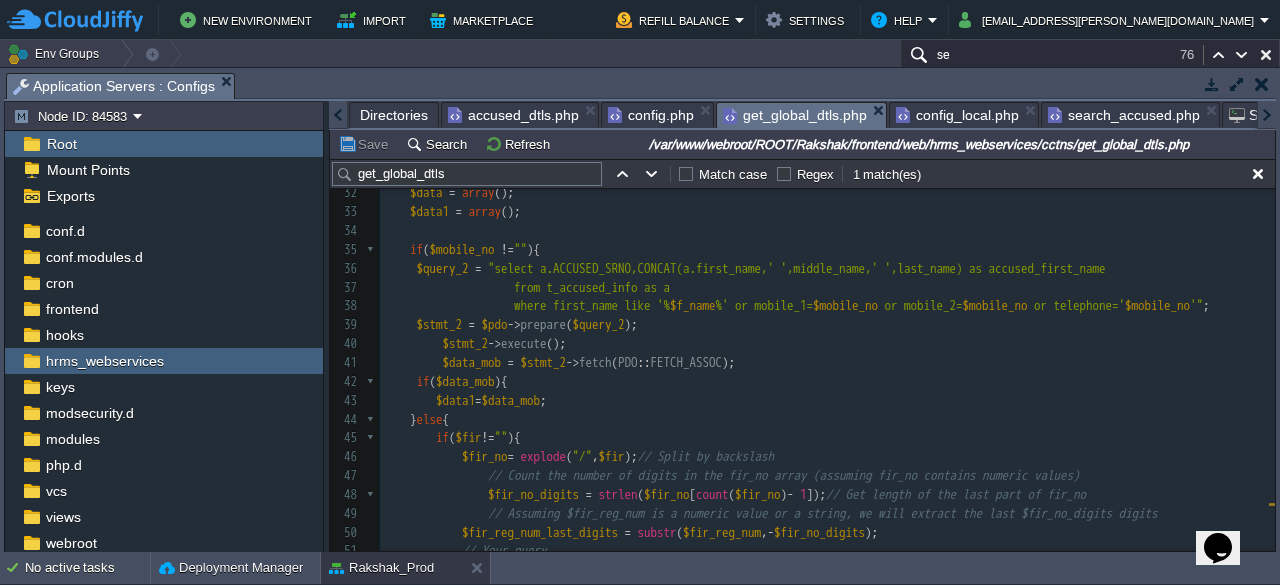click on "from t_accused_info as a" at bounding box center [592, 287] 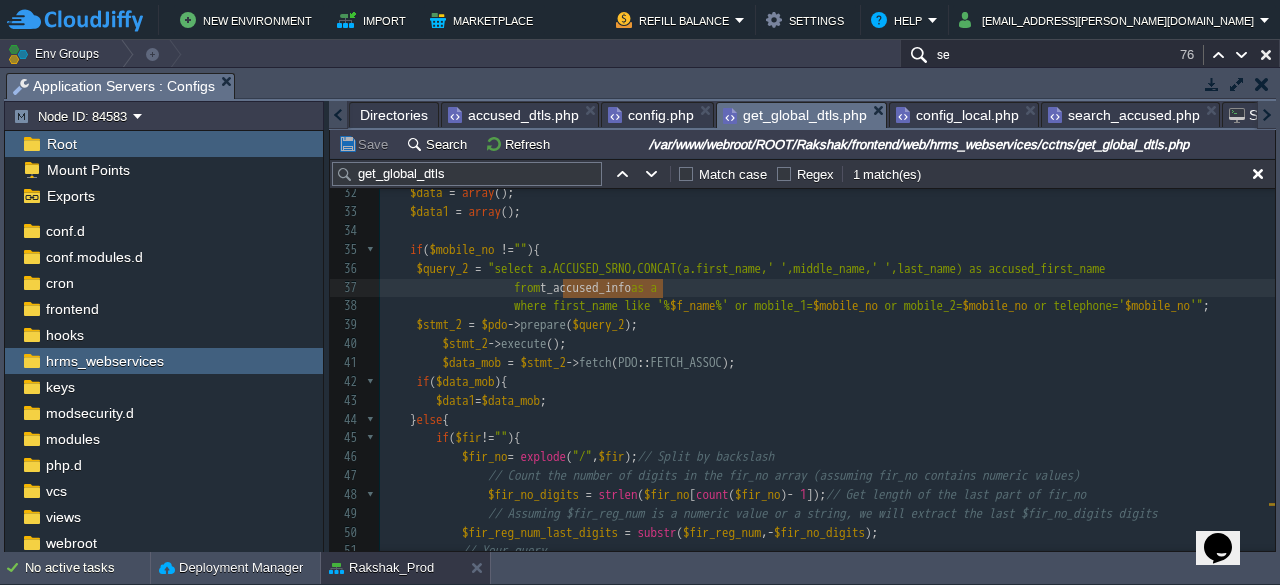 scroll, scrollTop: 707, scrollLeft: 0, axis: vertical 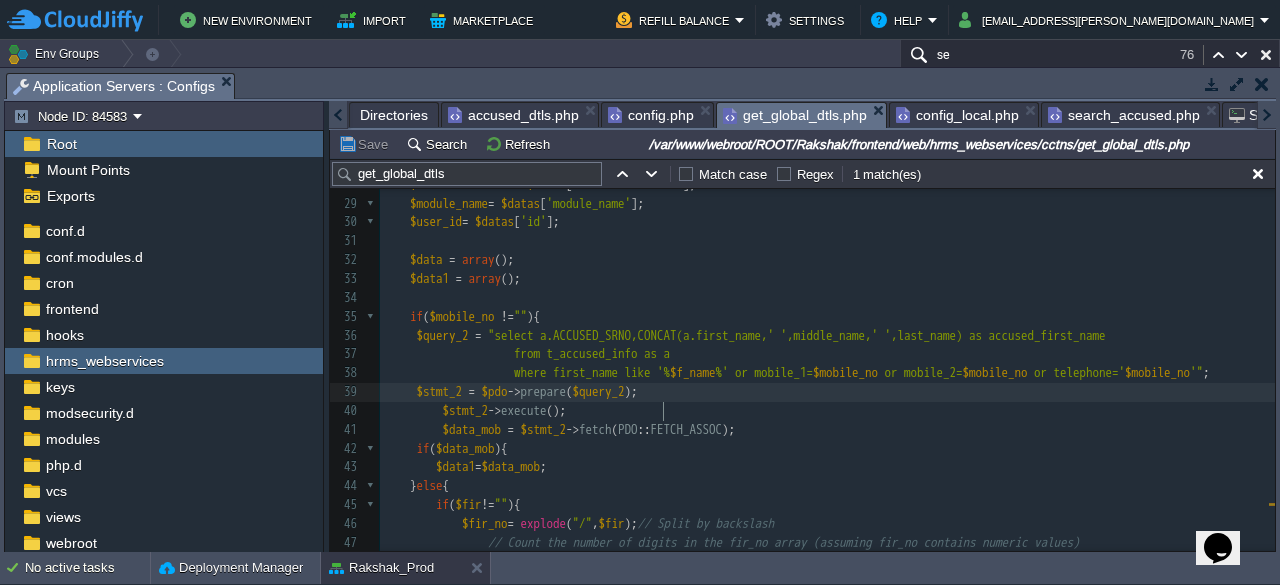 click on "$stmt_2   =   $pdo -> prepare ( $query_2 );" at bounding box center [827, 392] 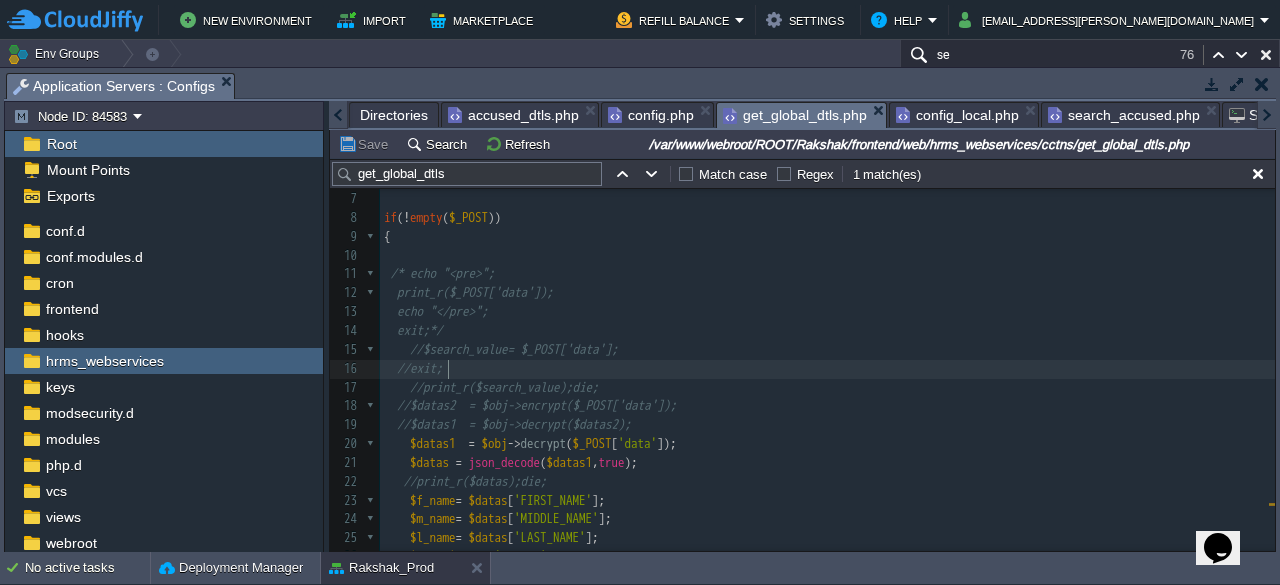 click on "//exit;" at bounding box center (827, 369) 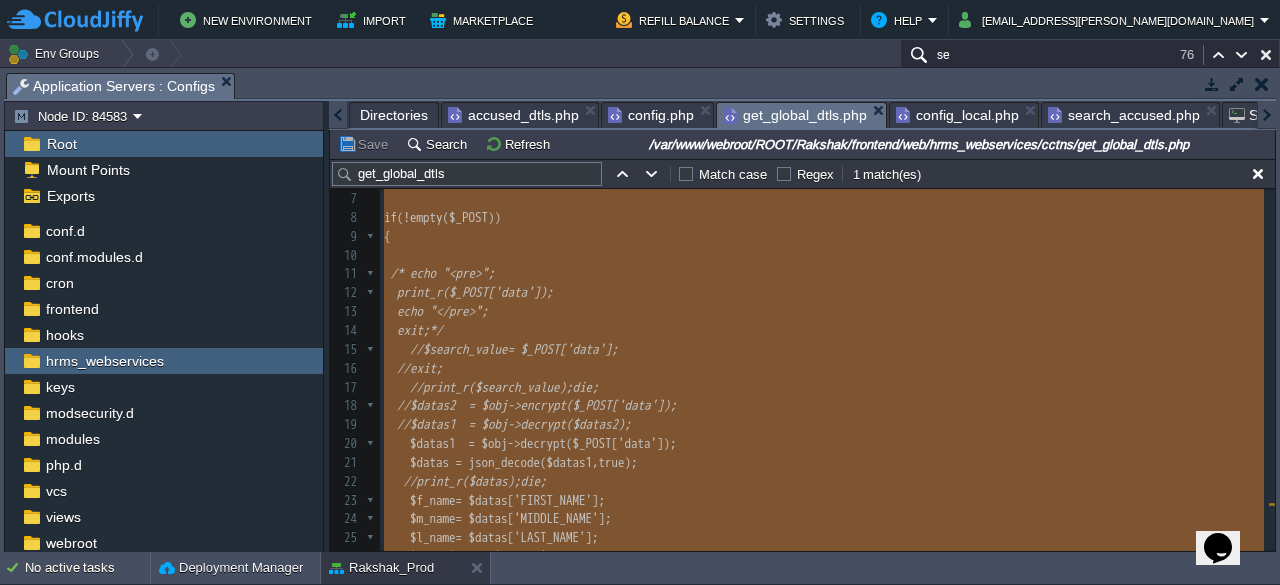 click on "//$datas2  = $obj->encrypt($_POST['data']);" at bounding box center (537, 405) 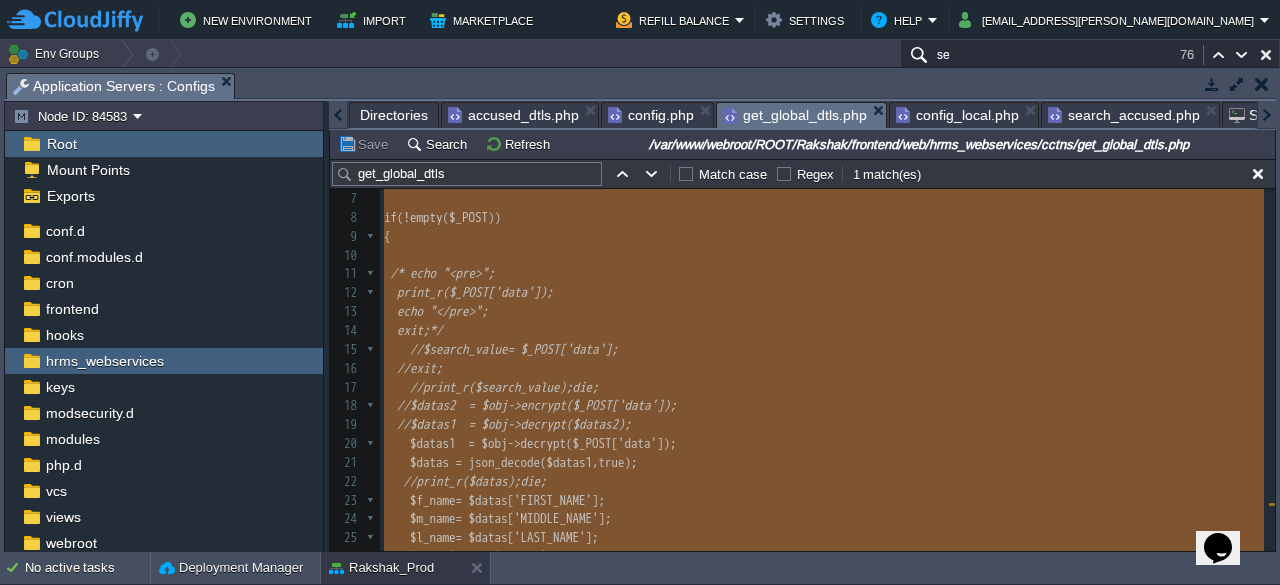 type on "<?php
require("config.php");
require("../encrypt_data.php");
require("config_local.php");
error_reporting(E_ALL);
ini_set('display_errors', 0);
if(!empty($_POST))
{
/* echo "<pre>";
print_r($_POST['data']);
echo "</pre>";
exit;*/
//$search_value= $_POST['data'];
//exit;
//print_r($search_value);die;
//$datas2  = $obj->encrypt($_POST['data']);
//$datas1  = $obj->decrypt($datas2);
$datas1  = $obj->decrypt($_POST['data']);
$datas = json_decode($datas1,true);
//print_r($datas);die;
$f_name= $datas['FIRST_NAME'];
$m_name= $datas['MIDDLE_NAME'];
$l_name= $datas['LAST_NAME'];
$fir= $datas['fir_no'];
$mobile_no= $datas['mobile_no'];
$selectedSevarth= $datas['selectedSevarth'];
$module_name= $datas['module_name'];
$user_id= $datas['id'];
$data = array();
$data1 = array();
if($mobile_no !=""){
$query_2 = "select a.ACCUSED_SRNO,CONCAT(a.first_name,' ',middle_name,' ',last_name) as accused_first_name
from t_accused_inf..." 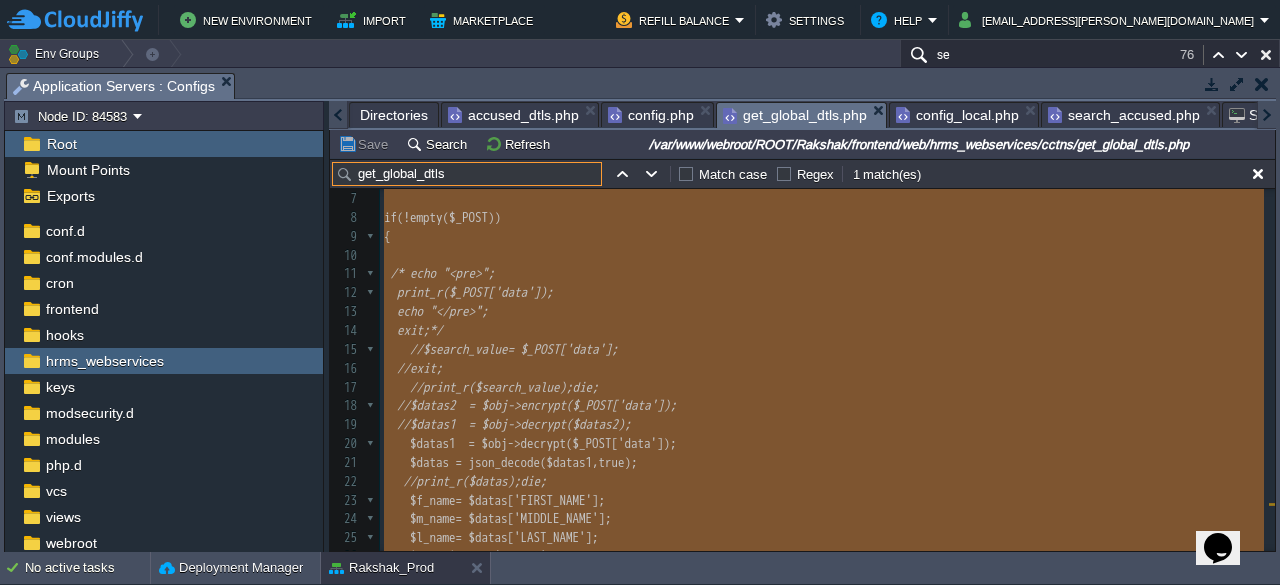 drag, startPoint x: 491, startPoint y: 174, endPoint x: 360, endPoint y: 175, distance: 131.00381 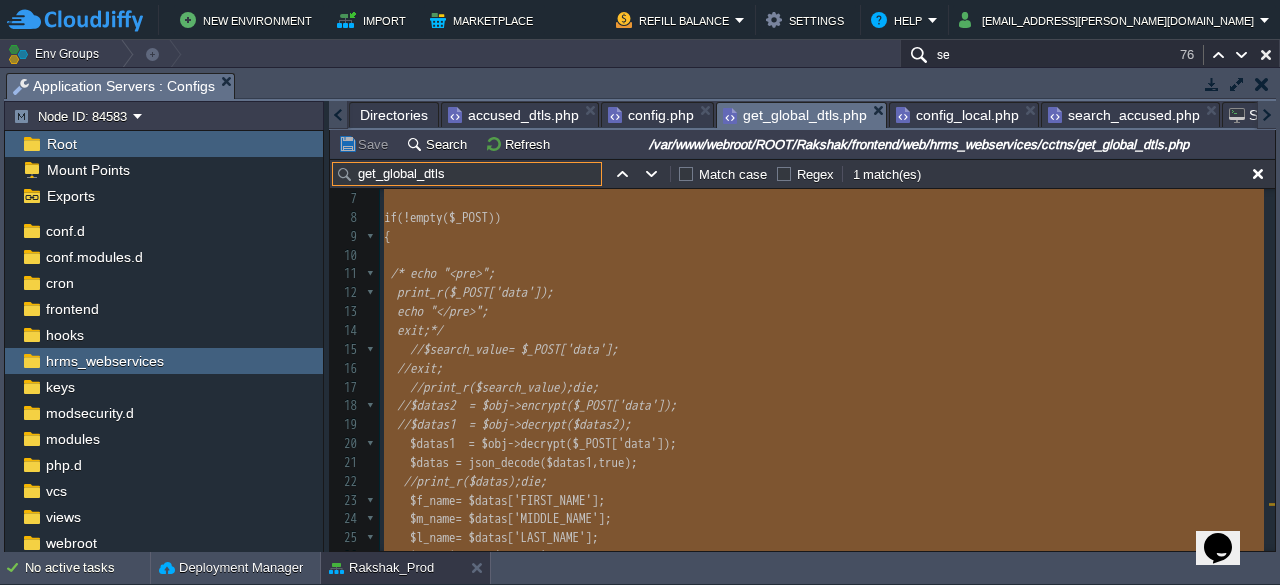 click on "get_global_dtls" at bounding box center (467, 174) 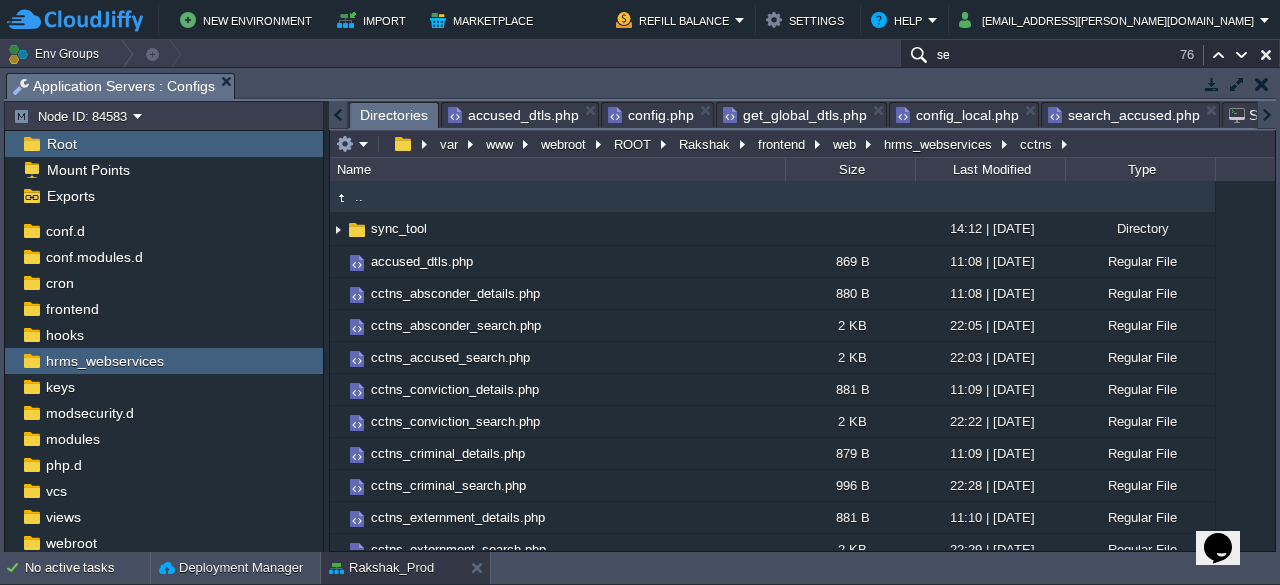 click on "Directories" at bounding box center [394, 115] 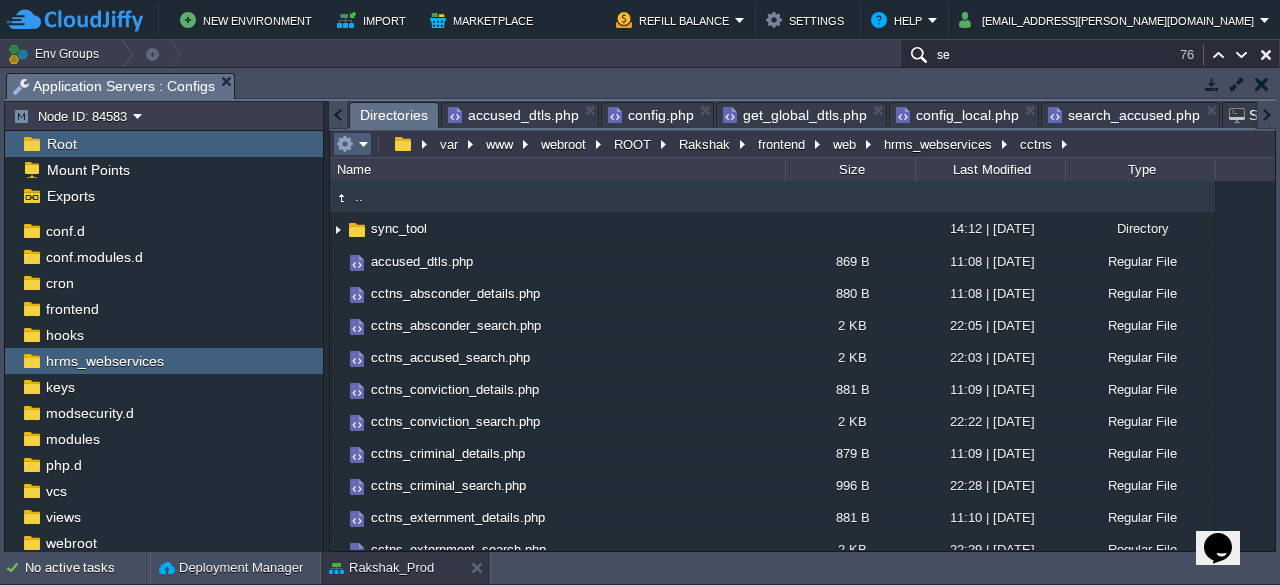 click at bounding box center [352, 144] 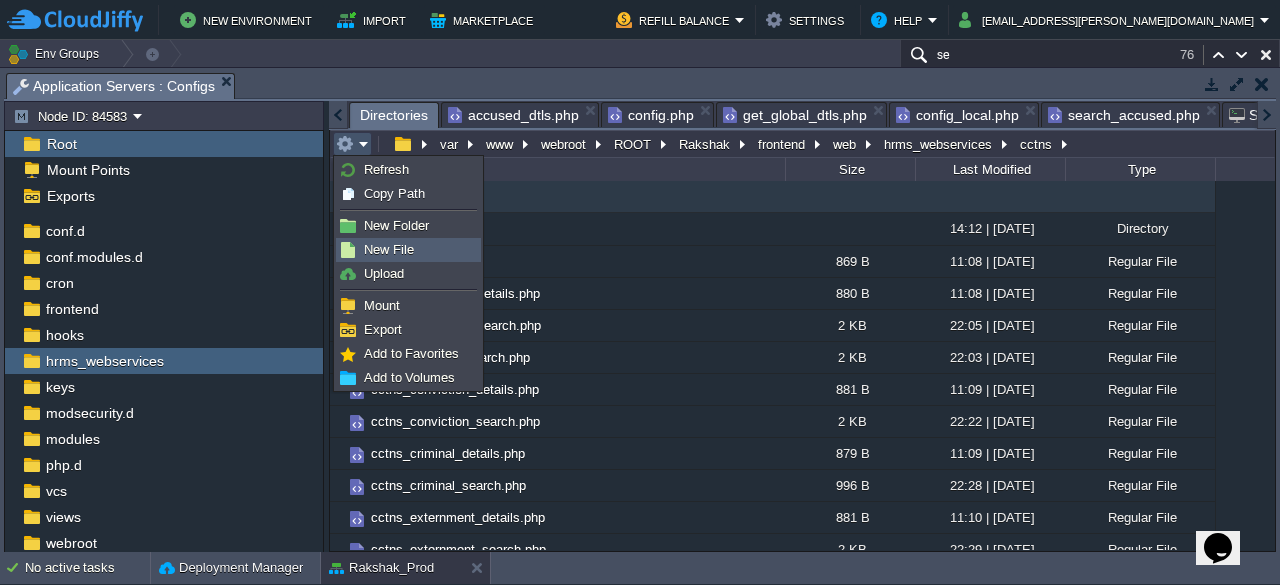 click on "New File" at bounding box center [389, 249] 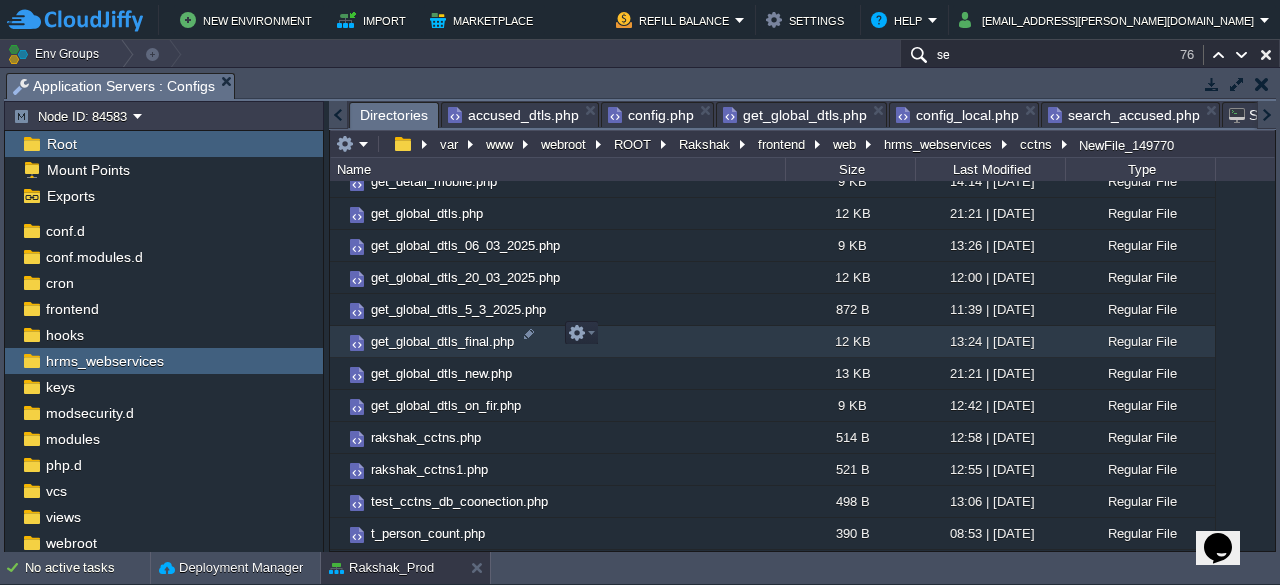 scroll, scrollTop: 677, scrollLeft: 0, axis: vertical 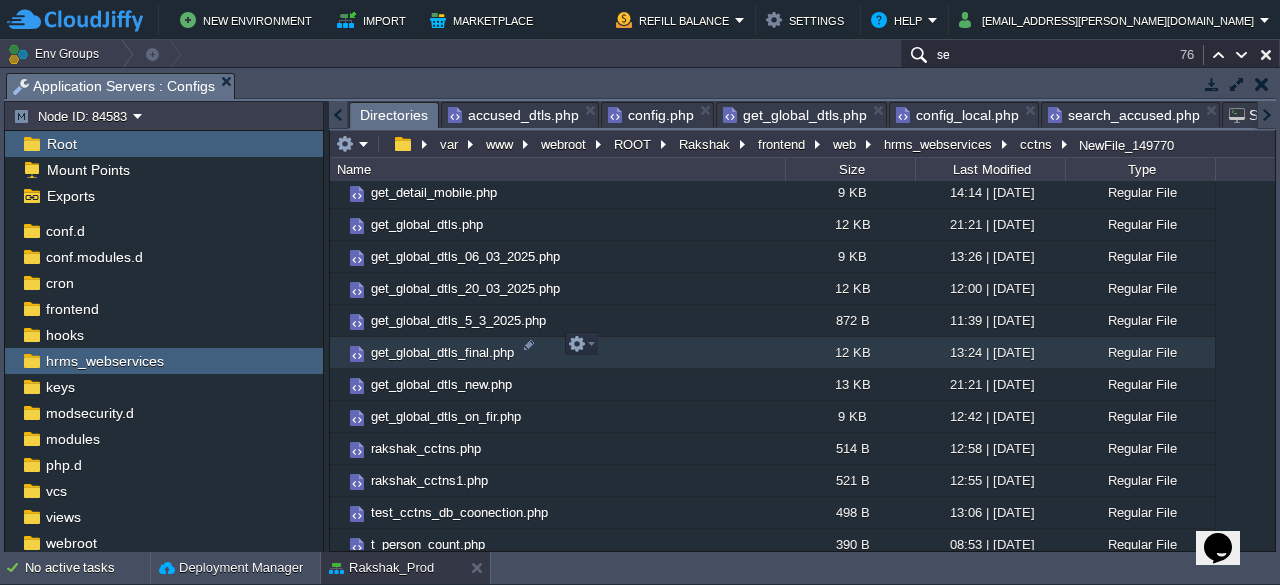 click on ".. sync_tool 14:12   |   [DATE] Directory accused_dtls.php 869 B 11:08   |   [DATE] Regular File cctns_absconder_details.php 880 B 11:08   |   [DATE] Regular File cctns_absconder_search.php 2 KB 22:05   |   [DATE] Regular File cctns_accused_search.php 2 KB 22:03   |   [DATE] Regular File cctns_conviction_details.php 881 B 11:09   |   [DATE] Regular File cctns_conviction_search.php 2 KB 22:22   |   [DATE] Regular File cctns_criminal_details.php 879 B 11:09   |   [DATE] Regular File cctns_criminal_search.php 996 B 22:28   |   [DATE] Regular File cctns_externment_details.php 881 B 11:10   |   [DATE] Regular File cctns_externment_search.php 2 KB 22:29   |   [DATE] Regular File cctns_global_search.php 996 B 22:12   |   [DATE] Regular File cctns_jail_release_details.php 883 B 11:11   |   [DATE] Regular File cctns_jail_release_search.php 2 KB 22:37   |   [DATE] Regular File cctns_vehicle_details.php 878 B 11:13   |   [DATE]" at bounding box center [773, 32] 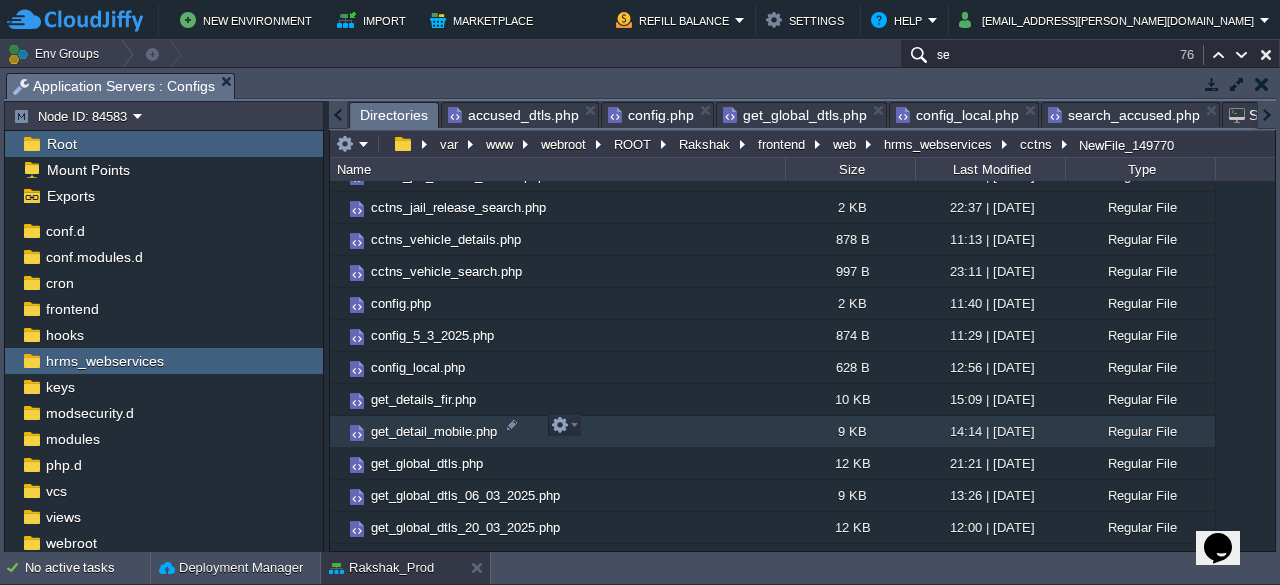 scroll, scrollTop: 477, scrollLeft: 0, axis: vertical 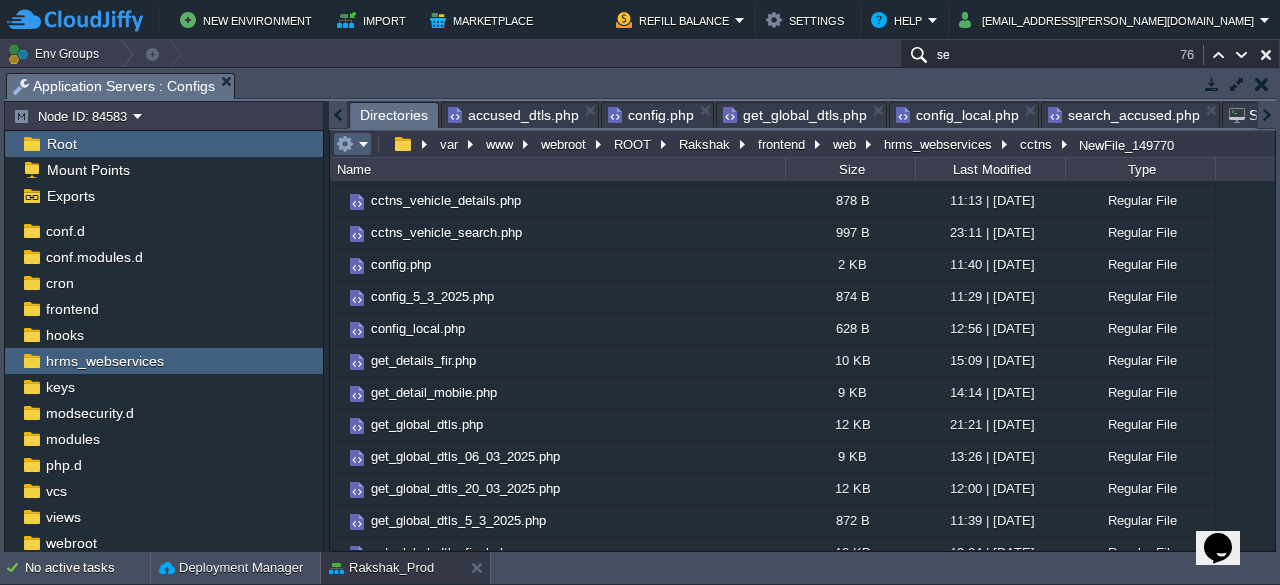 click at bounding box center [352, 144] 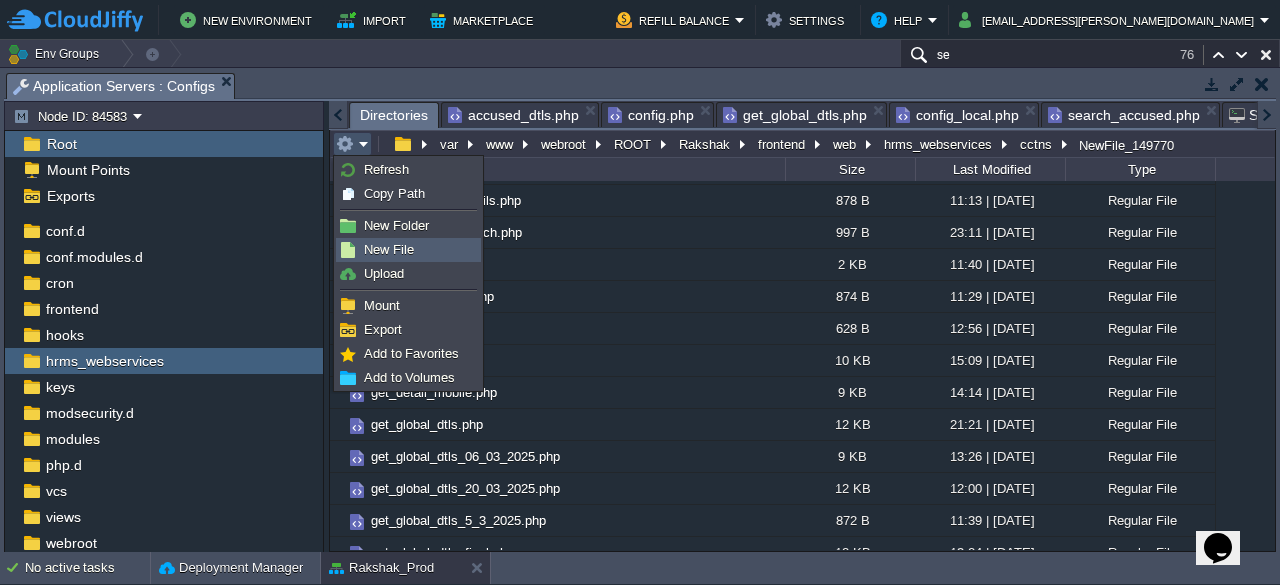 click on "New File" at bounding box center [389, 249] 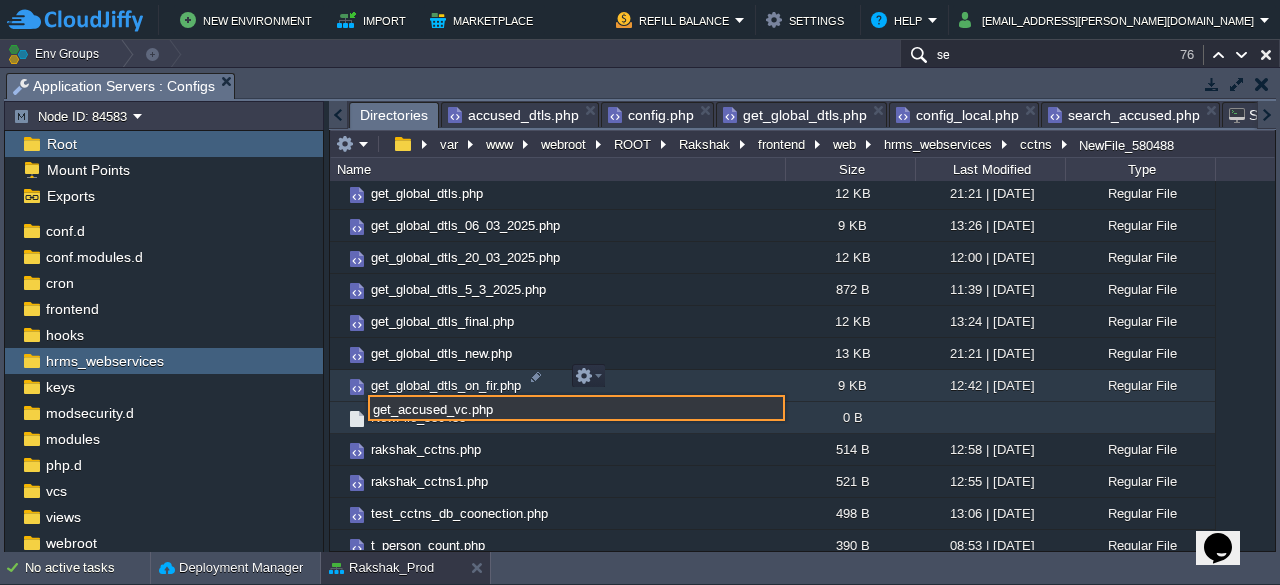 type on "get_accused_vc.php" 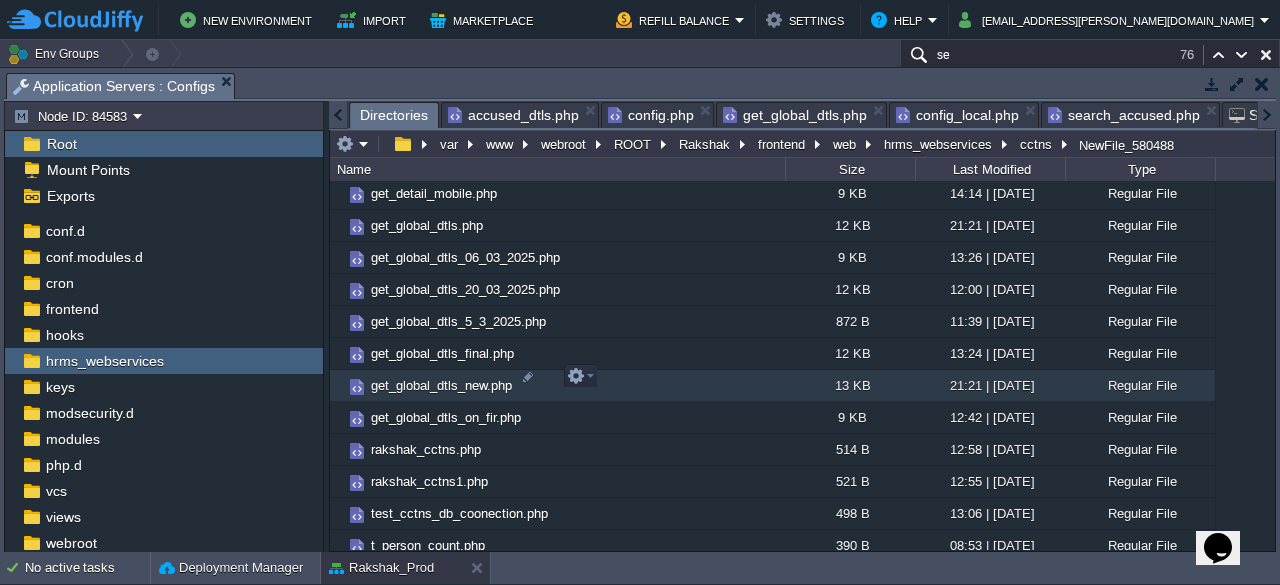 scroll, scrollTop: 466, scrollLeft: 0, axis: vertical 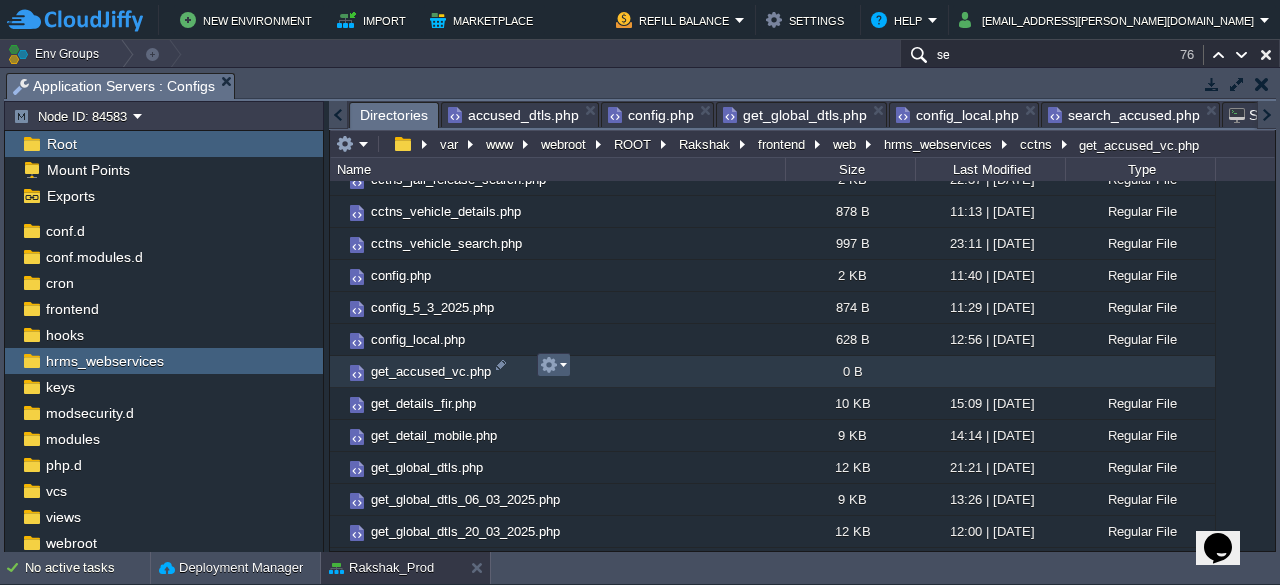click at bounding box center (554, 365) 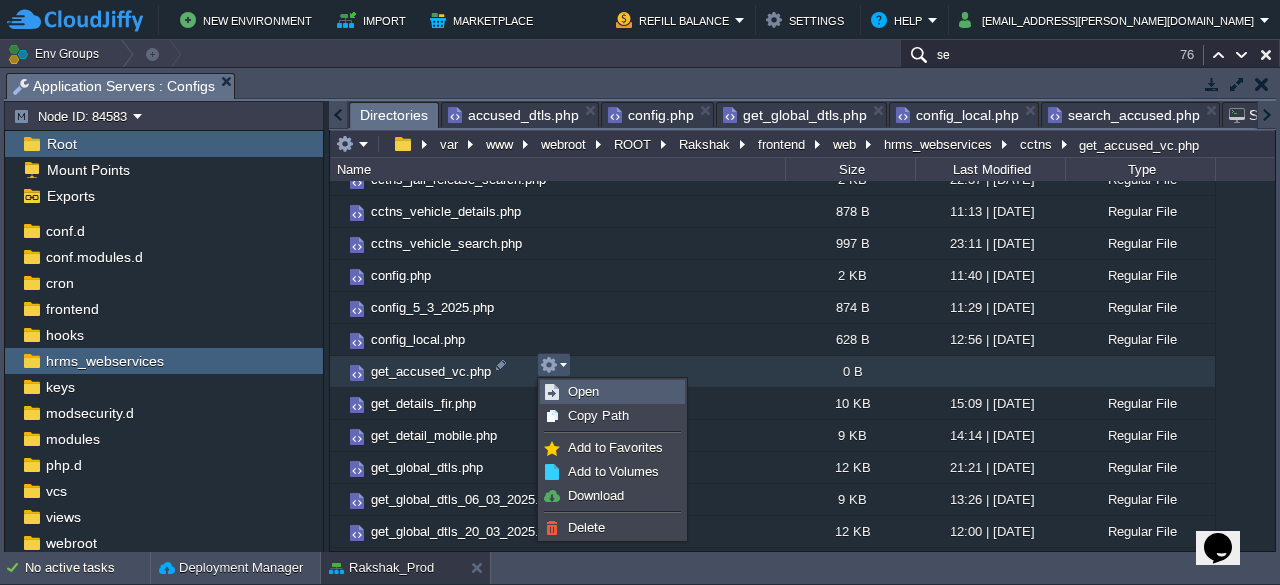 click on "Open" at bounding box center [583, 391] 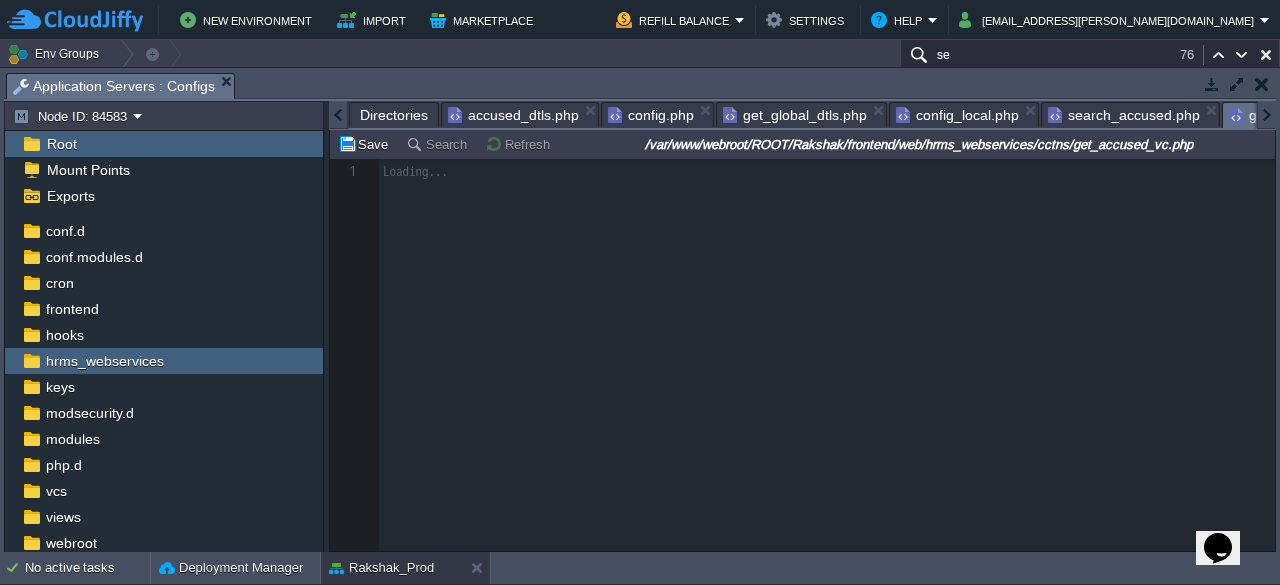 scroll, scrollTop: 0, scrollLeft: 111, axis: horizontal 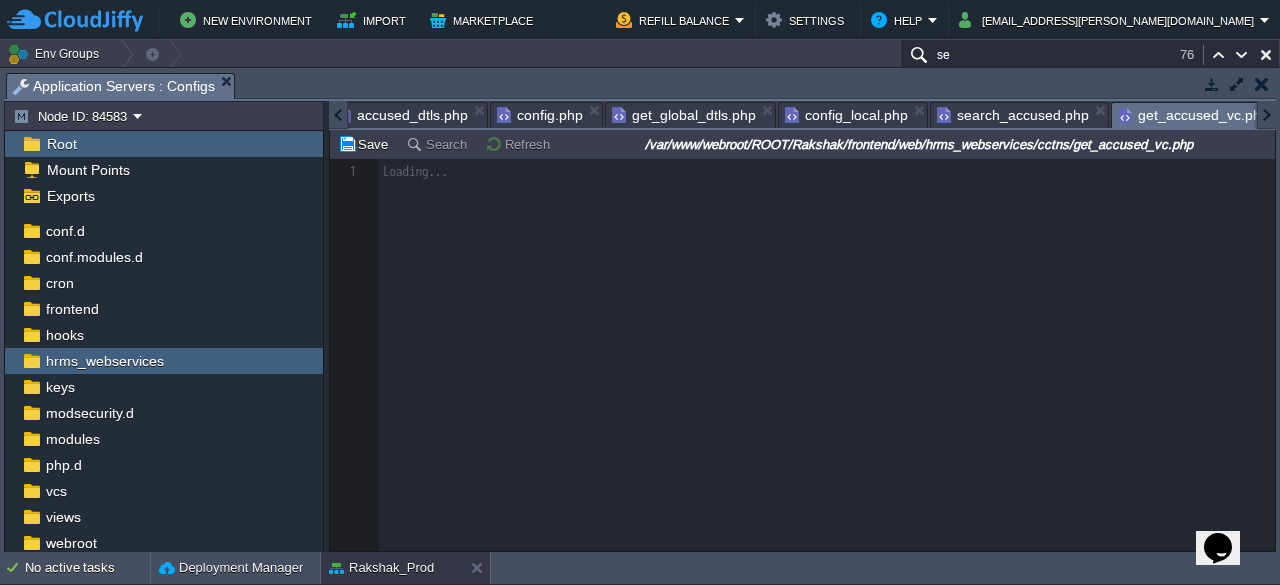 click at bounding box center (802, 355) 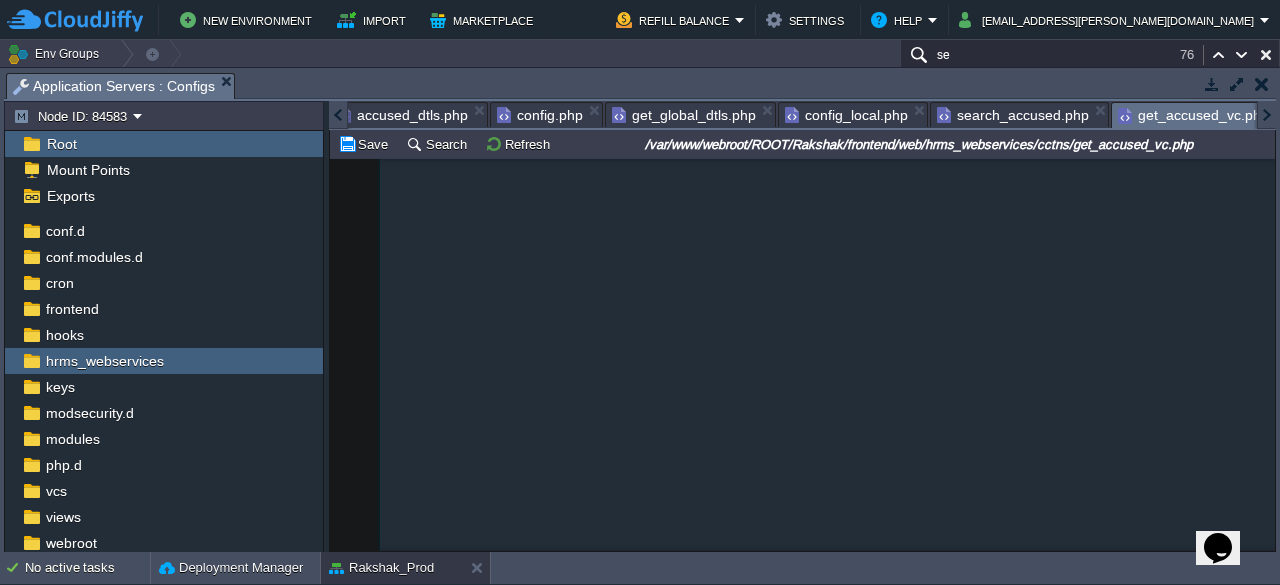 scroll, scrollTop: 4708, scrollLeft: 0, axis: vertical 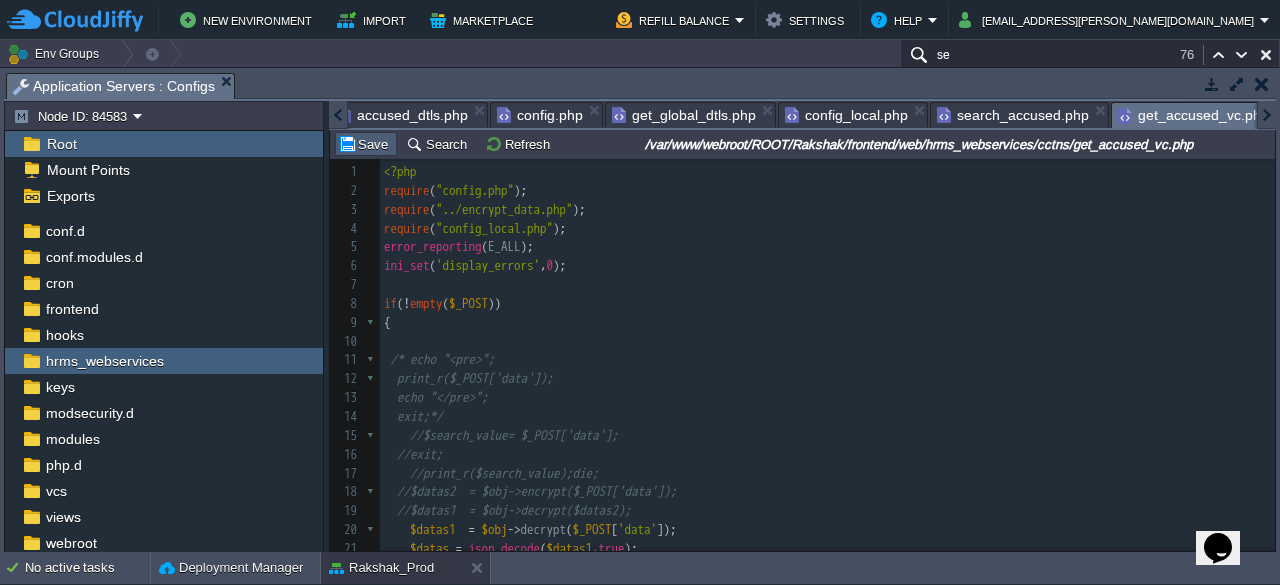 click on "Save" at bounding box center (366, 144) 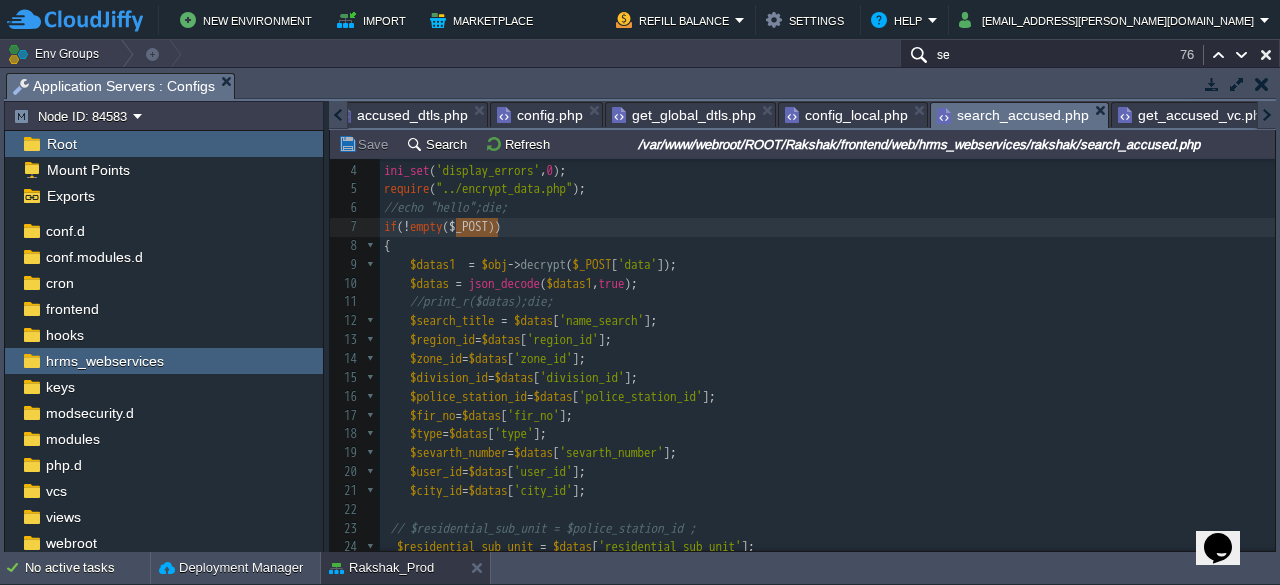 click on "search_accused.php" at bounding box center (1013, 115) 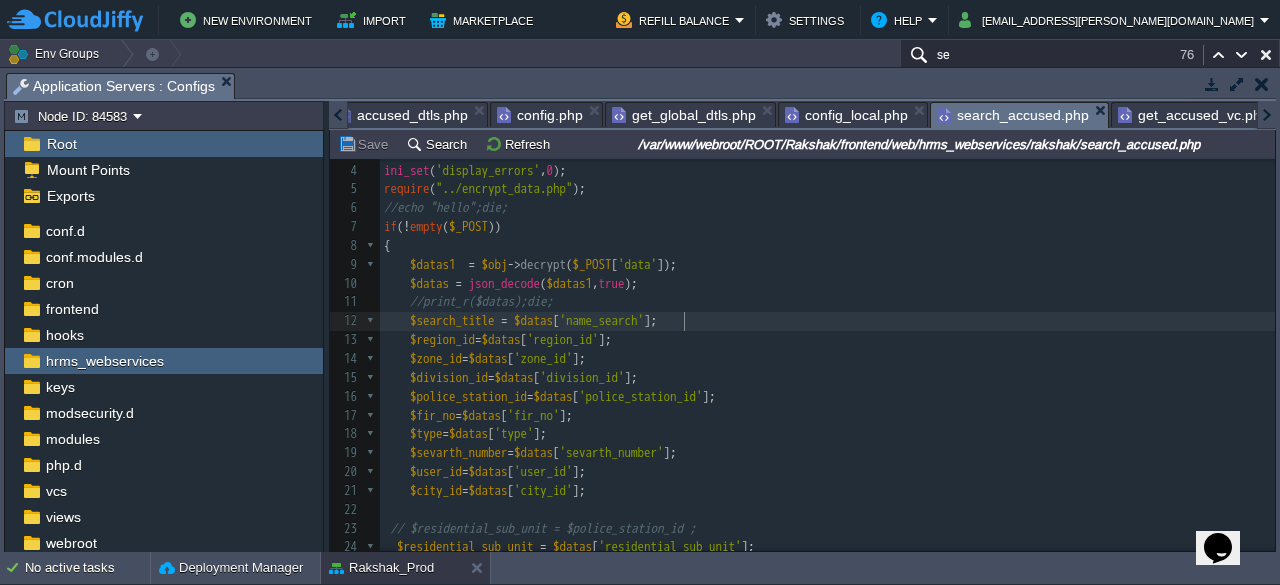 click on "$search_title   =   $datas [ 'name_search' ];" at bounding box center [827, 321] 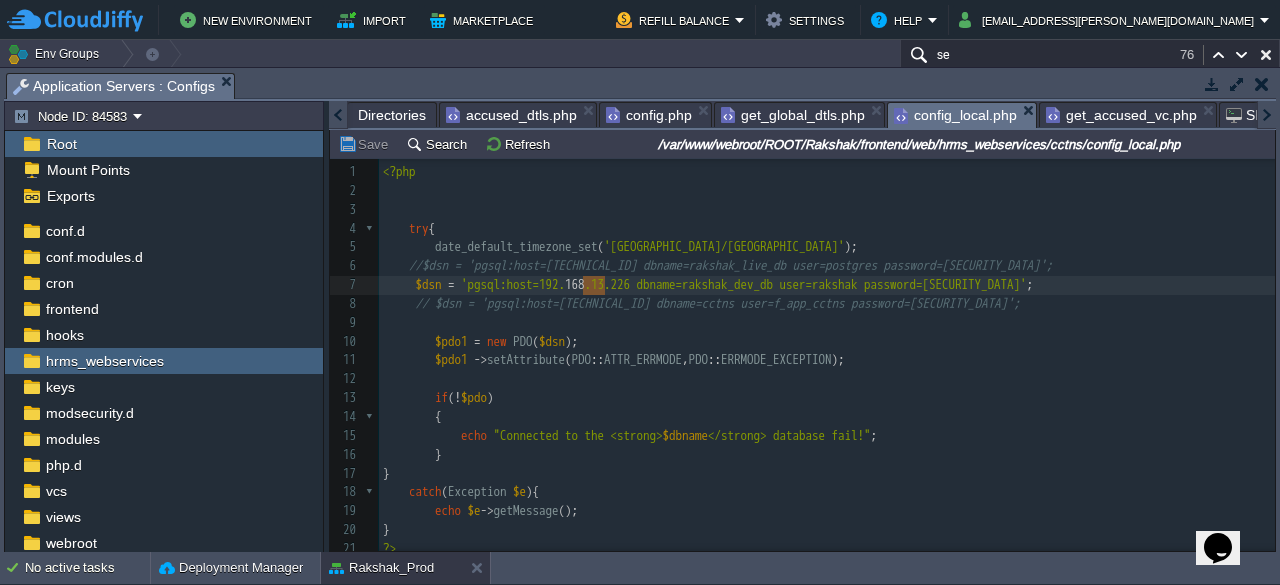 click on "config_local.php" at bounding box center [955, 115] 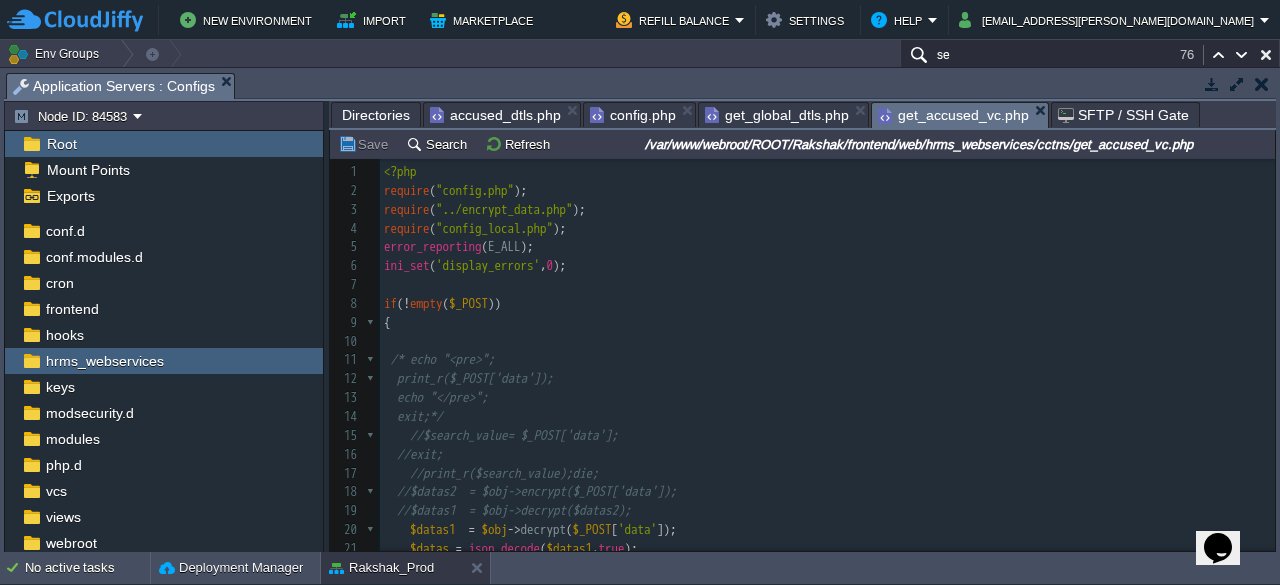 click on "get_accused_vc.php" at bounding box center [953, 115] 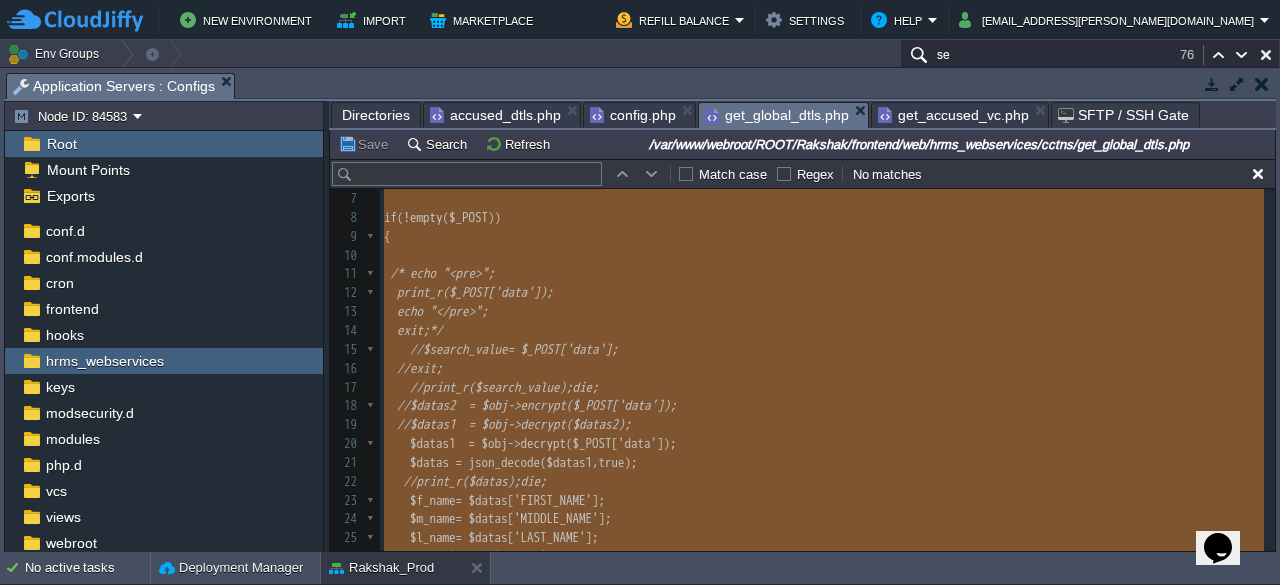 click on "get_global_dtls.php" at bounding box center (777, 115) 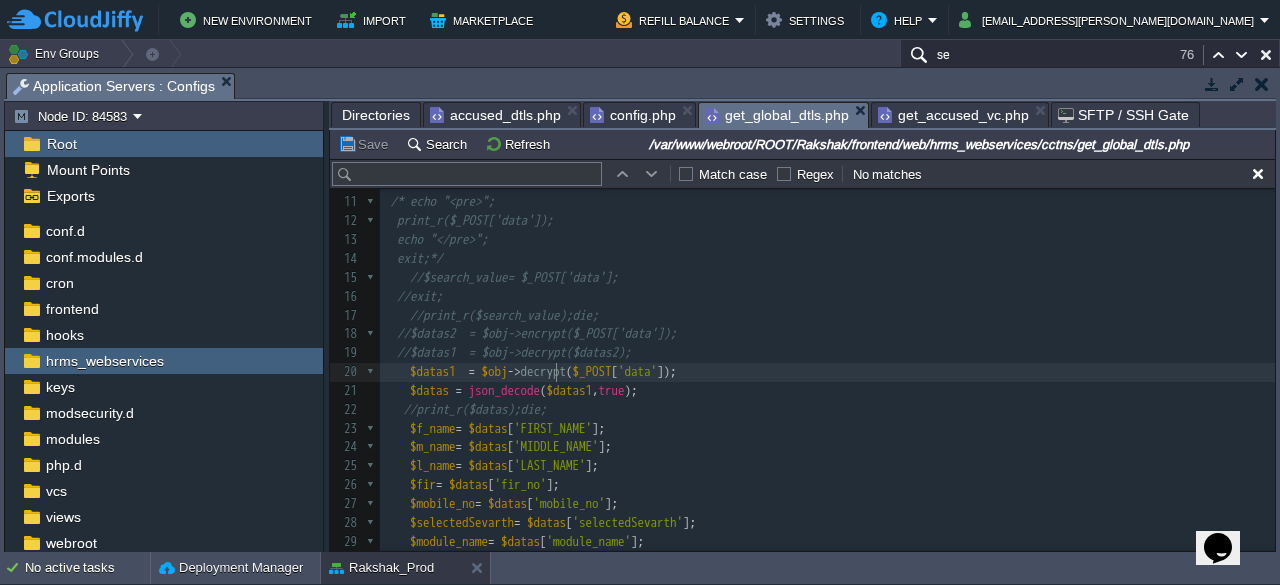 click on "xxxxxxxxxx                   1 <?php 2 require ( "config.php" ); 3 require ( "../encrypt_data.php" ); 4 require ( "config_local.php" ); 5 error_reporting ( E_ALL ); 6 ini_set ( 'display_errors' ,  0 ); 7 ​ 8 if ( ! empty ( $_POST )) 9 { 10    11   /* echo "<pre>"; 12    print_r($_POST['data']); 13    echo "</pre>"; 14    exit;*/ 15      //$search_value= $_POST['data']; 16    //exit; 17      //print_r($search_value);die; 18    //$datas2  = $obj->encrypt($_POST['data']); 19    //$datas1  = $obj->decrypt($datas2); 20      $datas1    =   $obj -> decrypt ( $_POST [ 'data' ]); 21      $datas   =   json_decode ( $datas1 , true ); 22     //print_r($datas);die; 23      $f_name =   $datas [ 'FIRST_NAME' ]; 24      $m_name =   $datas [ 'MIDDLE_NAME' ]; 25      $l_name =   $datas [ 'LAST_NAME' ]; 26      $fir =   $datas [ 'fir_no' ]; 27      $mobile_no =   $datas [ 'mobile_no' ]; 28      $selectedSevarth =   $datas [ 'selectedSevarth' ]; 29      $module_name =   $datas [ 'module_name' ]; 30      =" at bounding box center (827, 372) 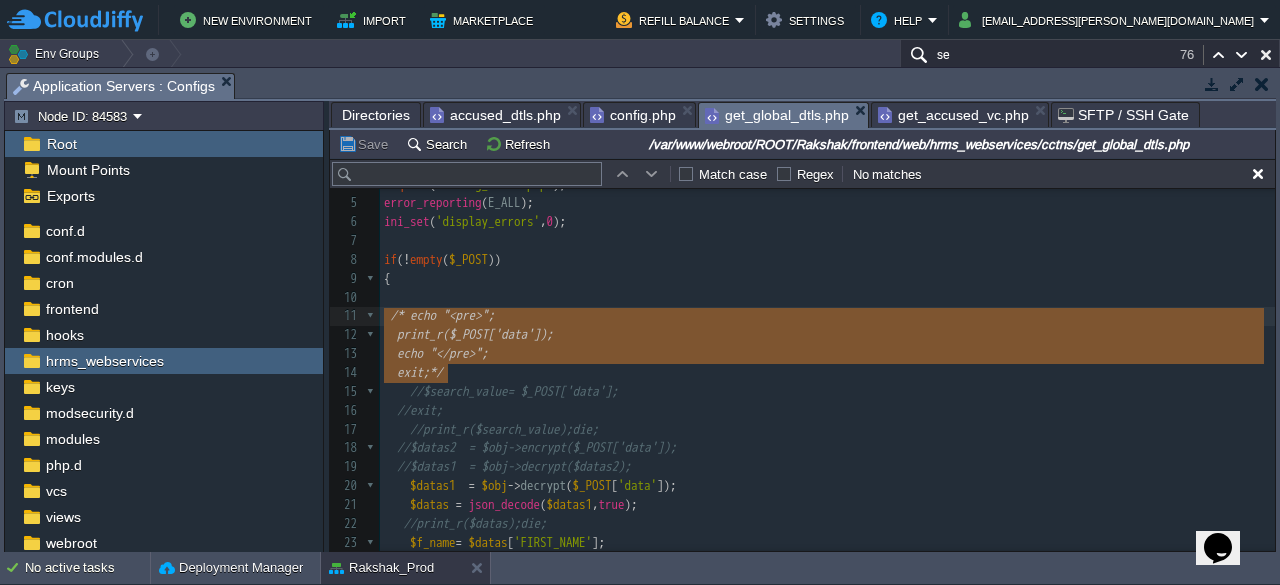 type on "/* echo "<pre>";
print_r($_POST['data']);
echo "</pre>";
exit;*/" 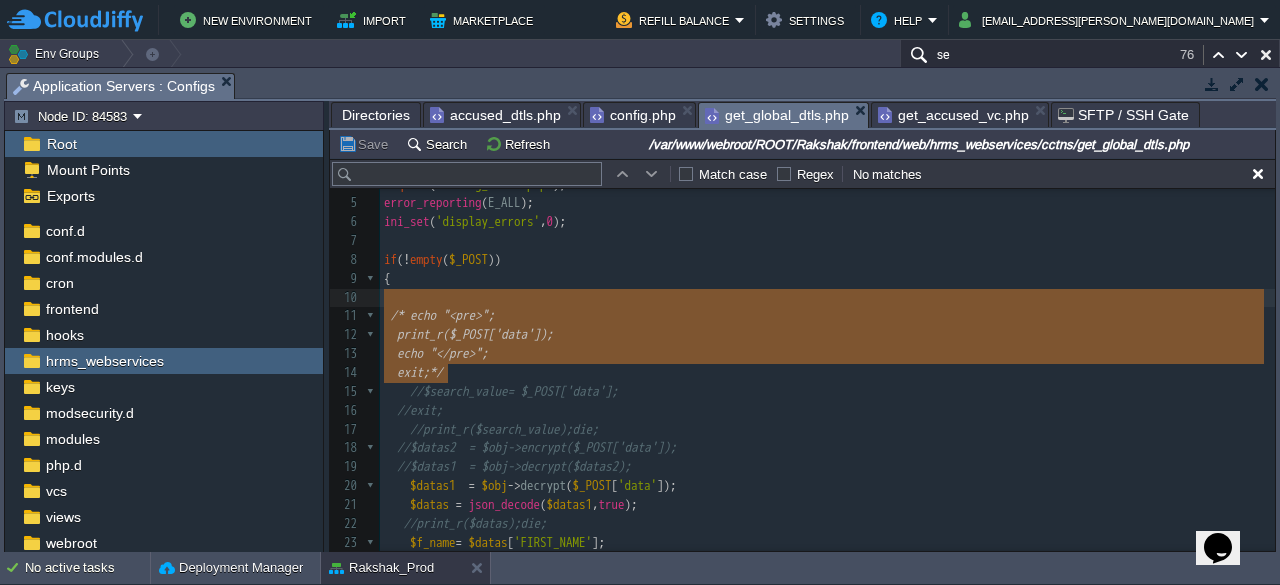 drag, startPoint x: 453, startPoint y: 372, endPoint x: 360, endPoint y: 302, distance: 116.40017 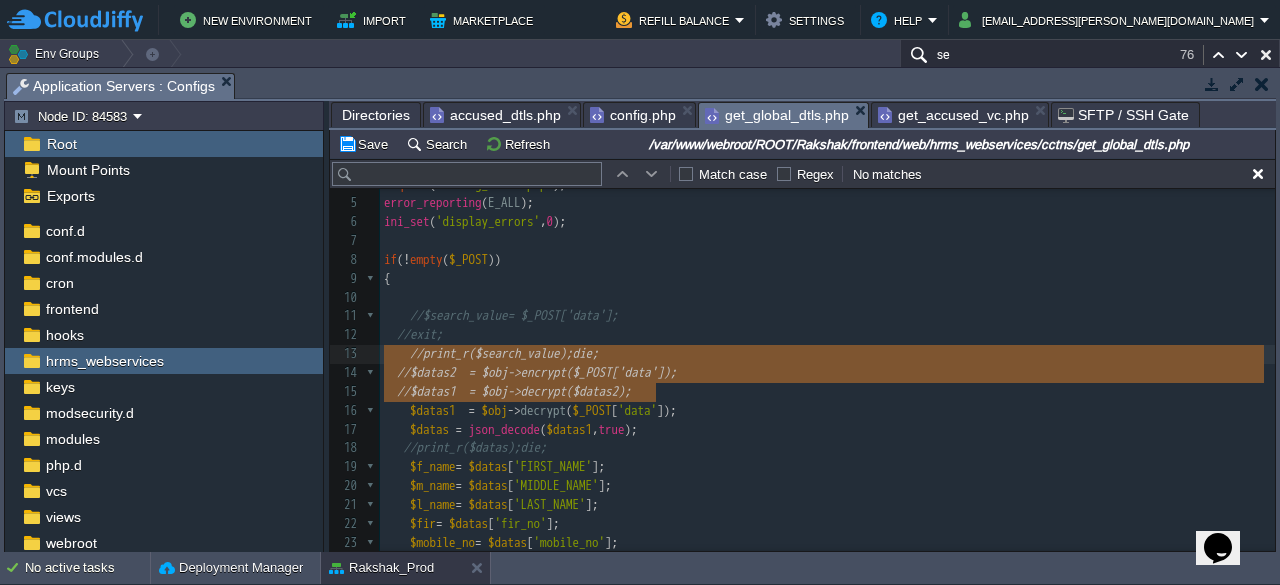 type on "//$datas2  = $obj->encrypt($_POST['data']);
//$datas1  = $obj->decrypt($datas2);" 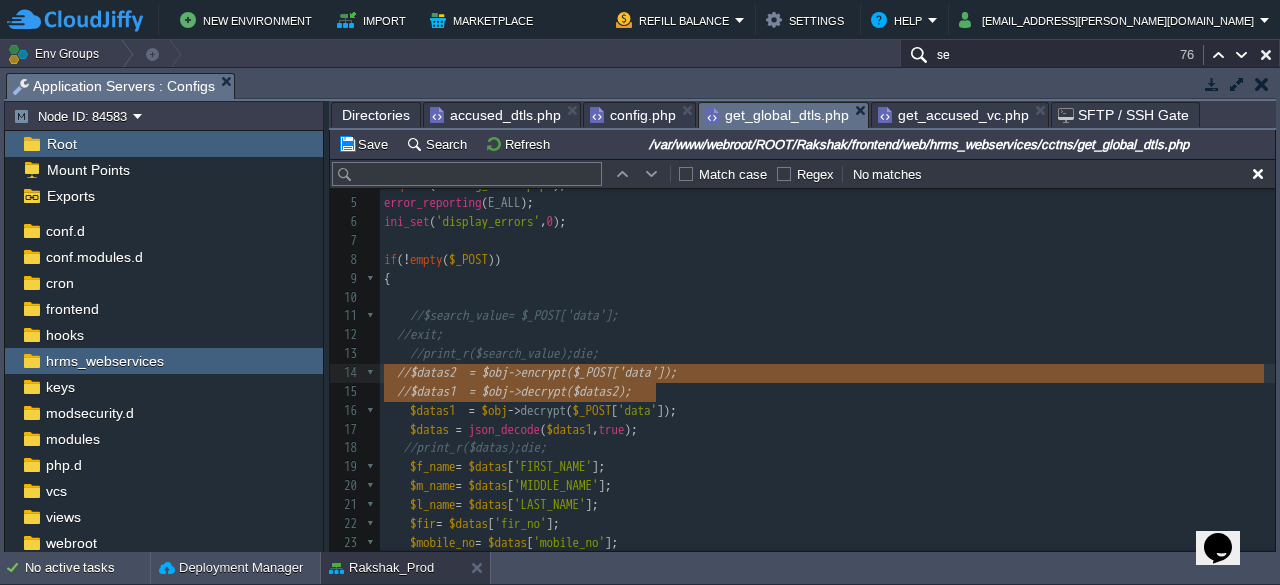drag, startPoint x: 665, startPoint y: 387, endPoint x: 350, endPoint y: 377, distance: 315.1587 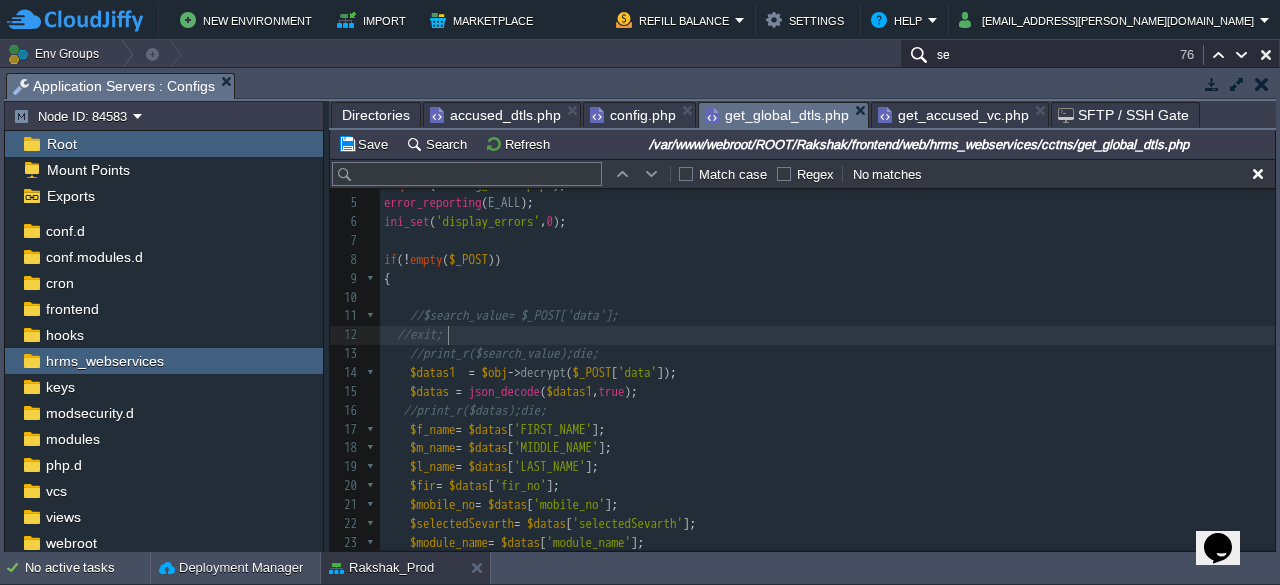 type on "//exit;" 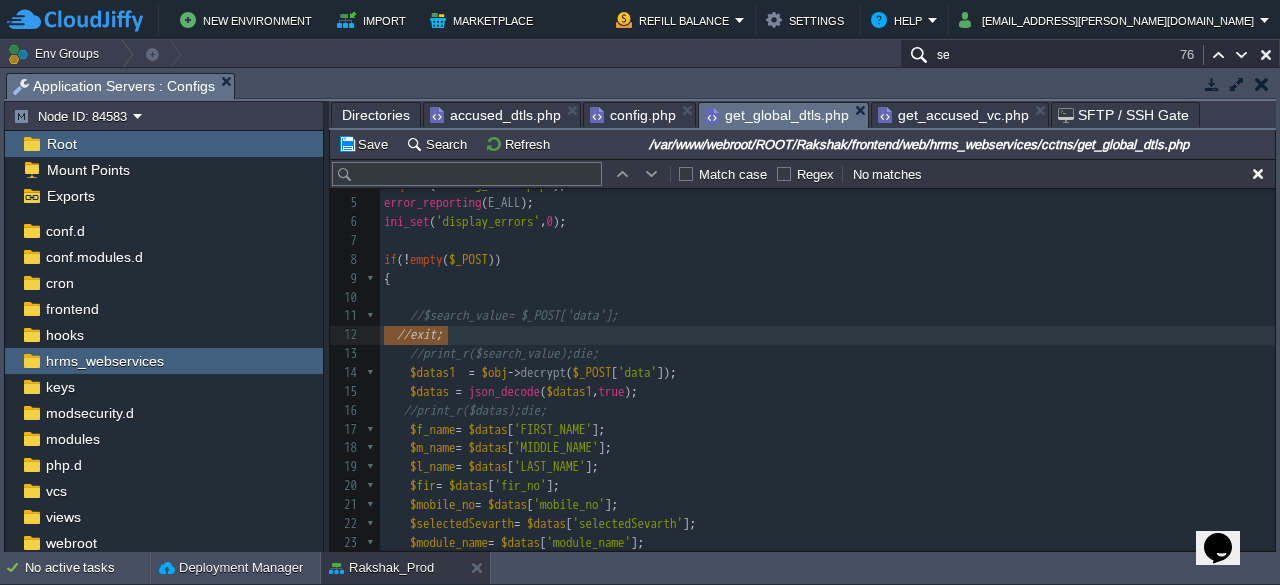 drag, startPoint x: 453, startPoint y: 333, endPoint x: 367, endPoint y: 331, distance: 86.023254 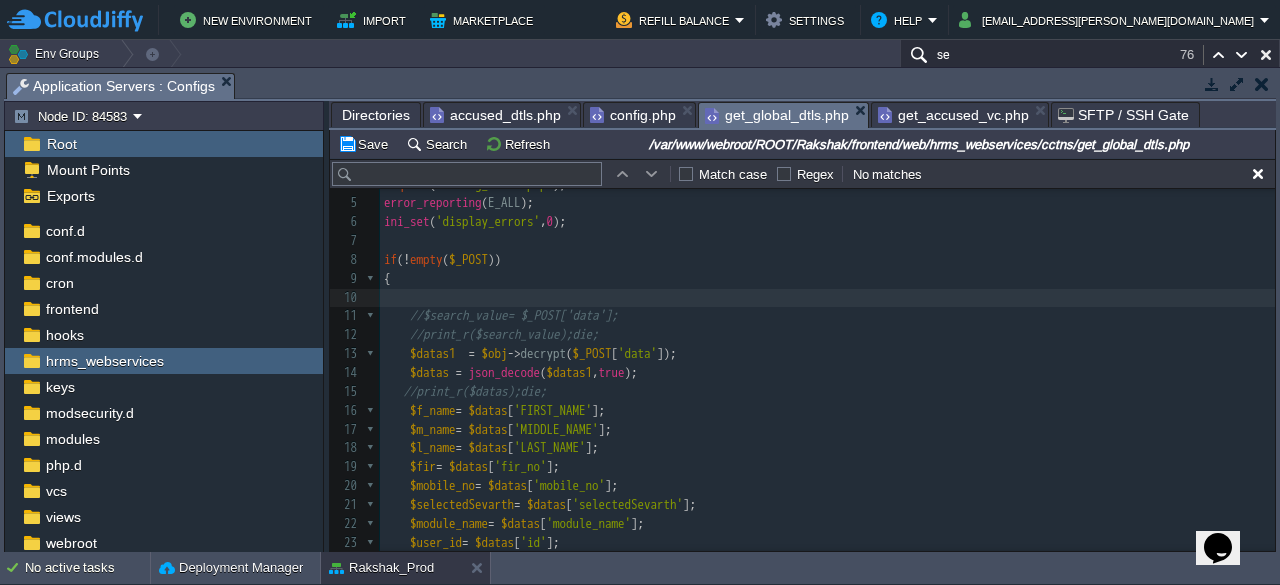 drag, startPoint x: 432, startPoint y: 299, endPoint x: 360, endPoint y: 304, distance: 72.1734 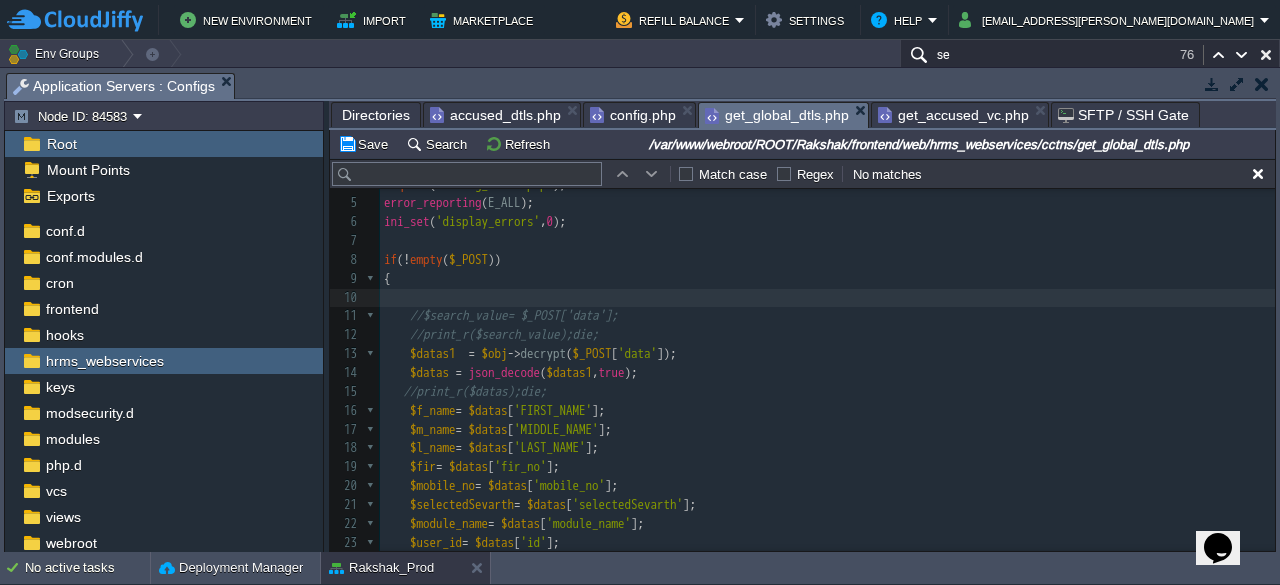 click on "10 ​" at bounding box center (827, 298) 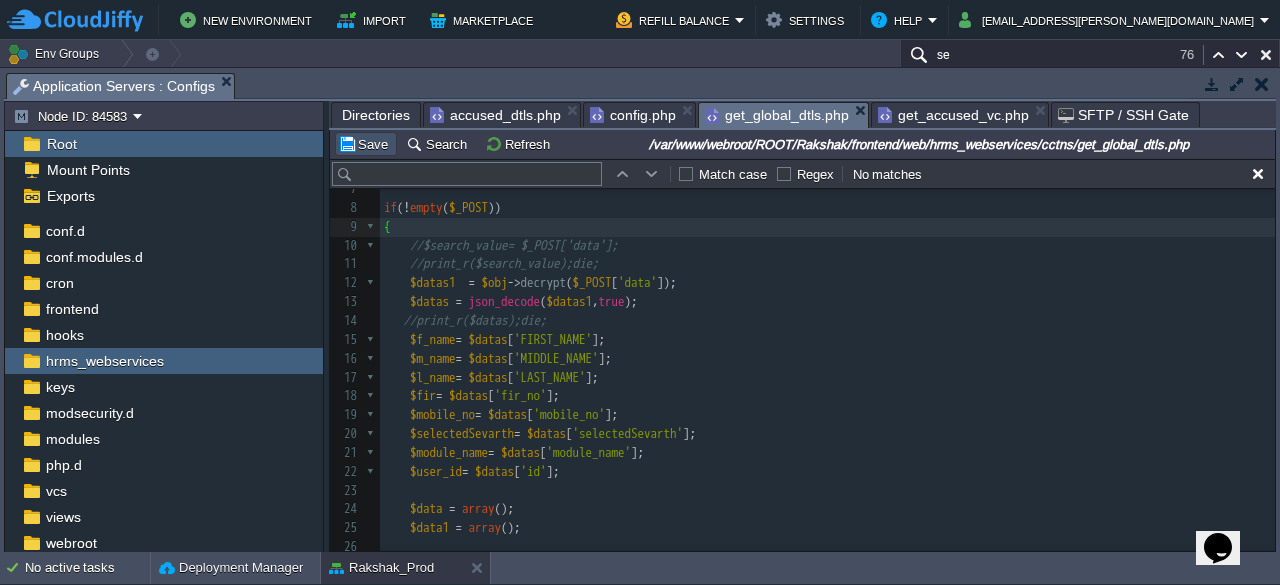 click on "Save" at bounding box center (366, 144) 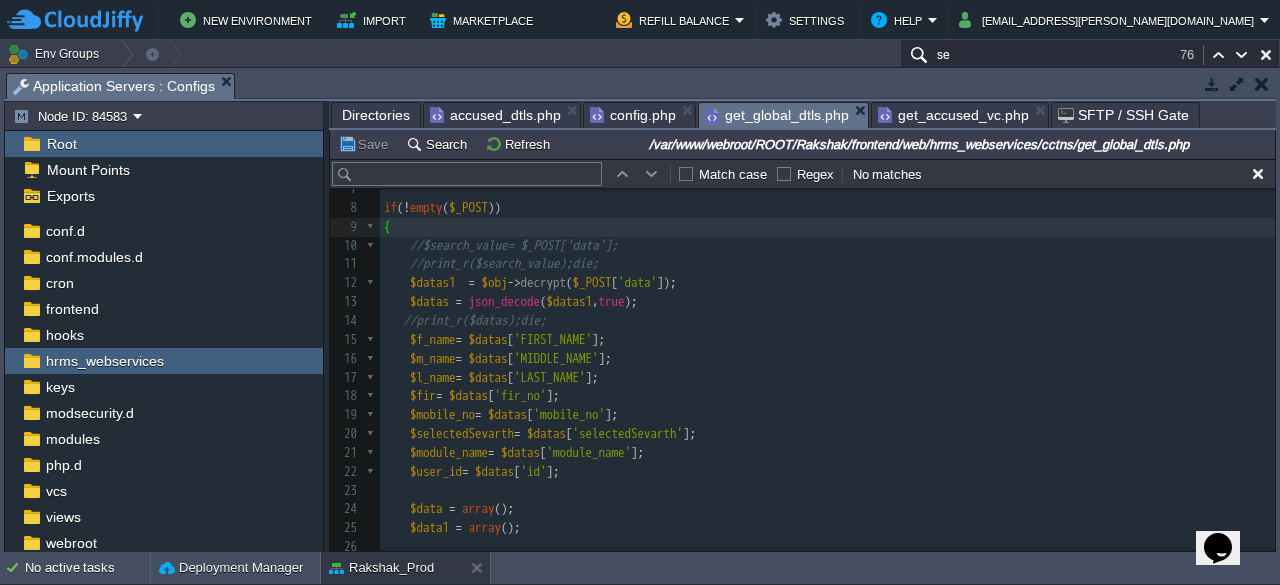click on "config.php" at bounding box center [633, 115] 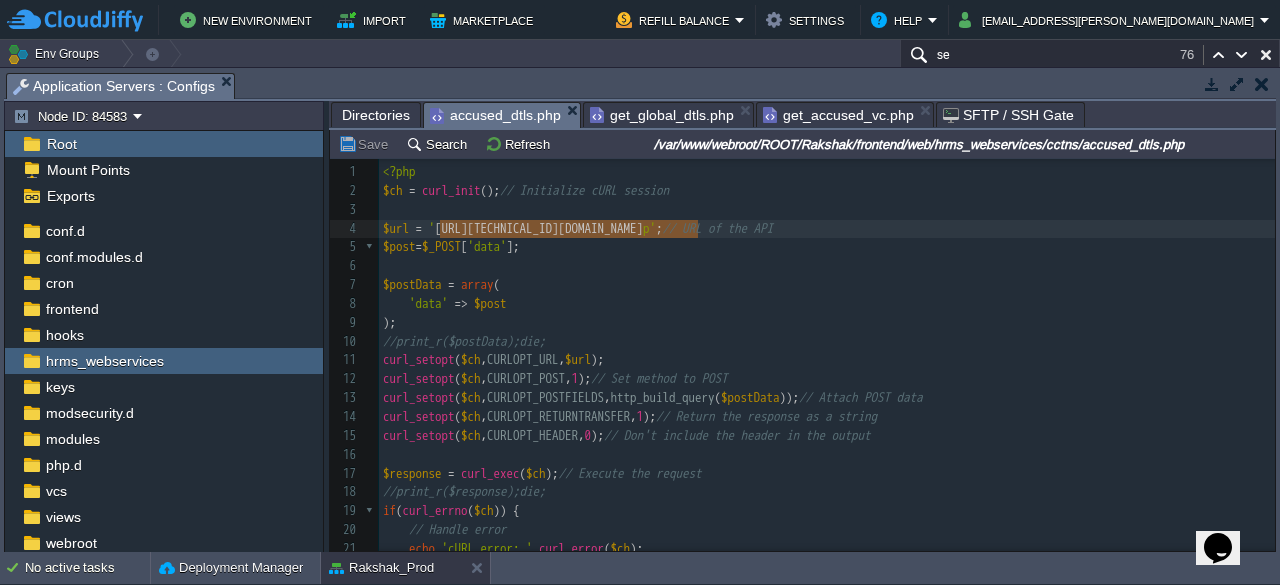 click on "accused_dtls.php" at bounding box center (495, 115) 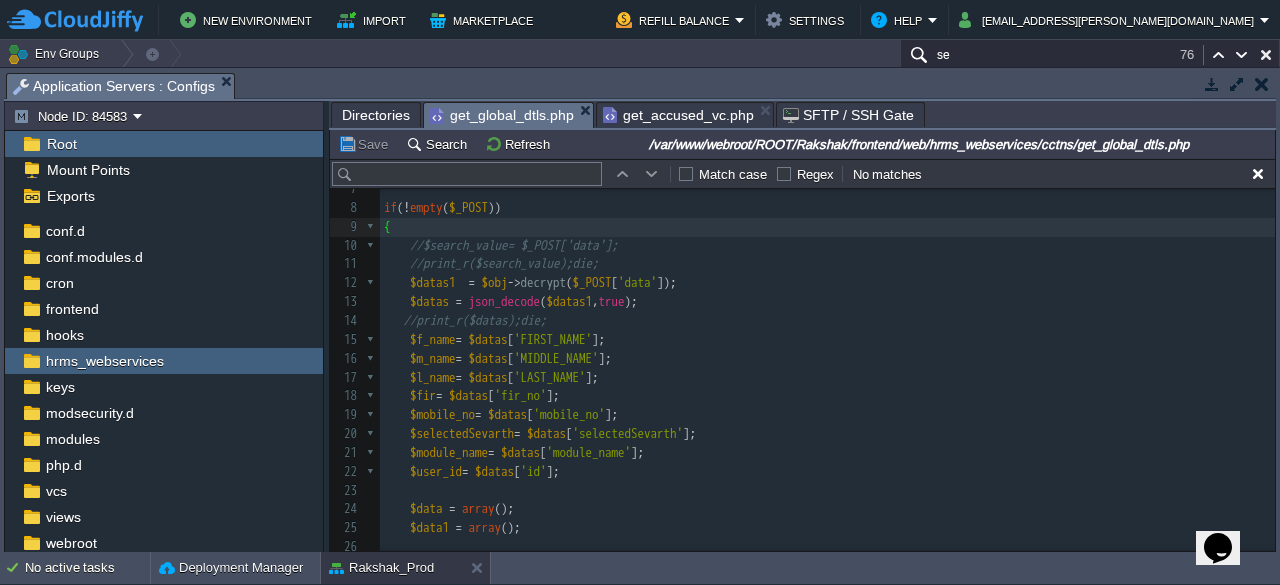 click on "get_global_dtls.php" at bounding box center (502, 115) 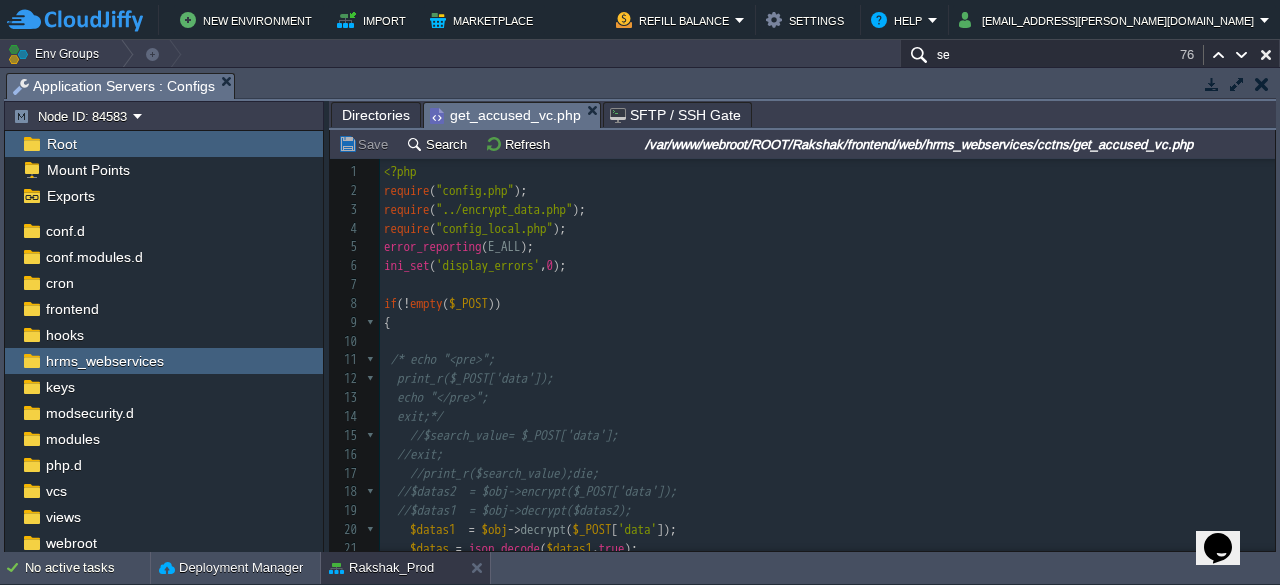 click on "get_accused_vc.php" at bounding box center (505, 115) 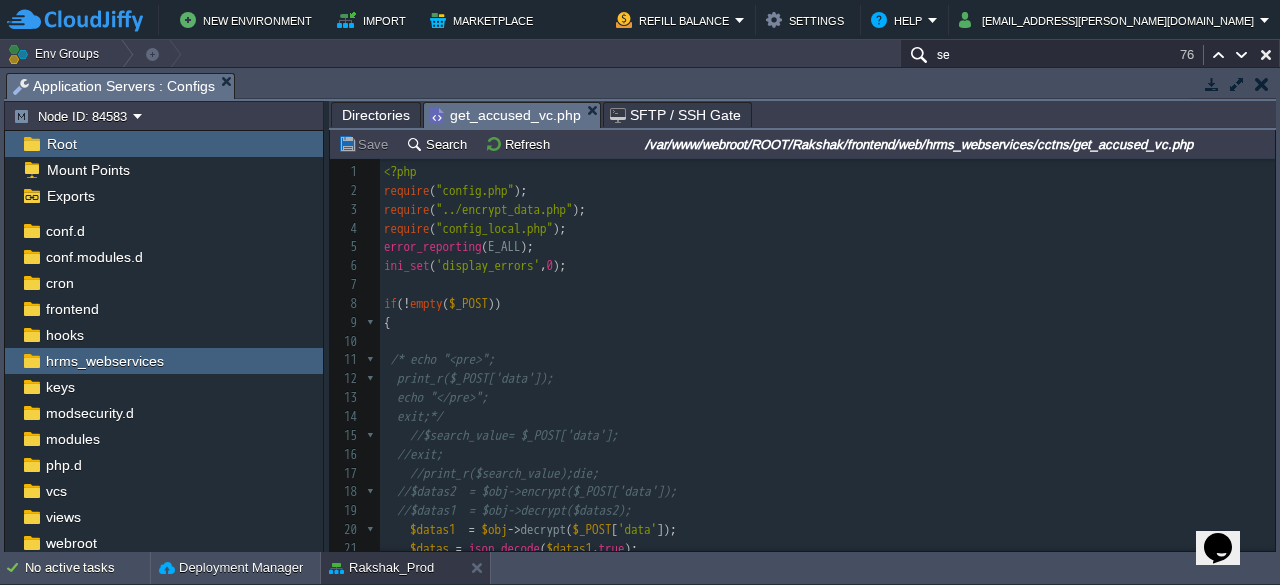 drag, startPoint x: 1243, startPoint y: 146, endPoint x: 592, endPoint y: 150, distance: 651.01227 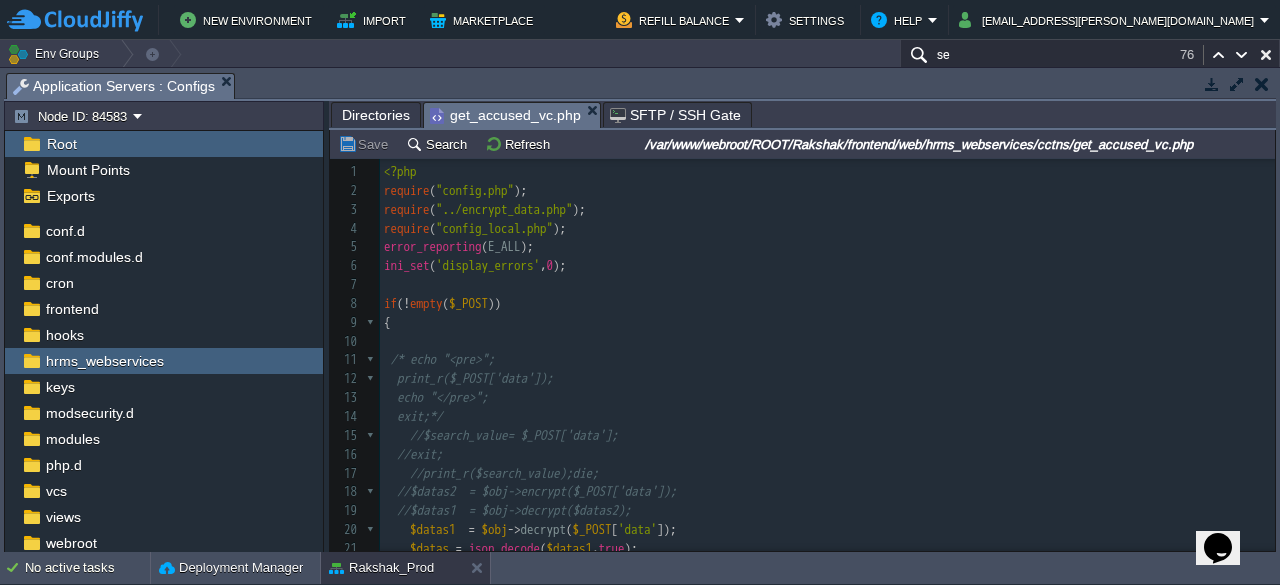 click on "/var/www/webroot/ROOT/Rakshak/frontend/web/hrms_webservices/cctns/get_accused_vc.php" at bounding box center [919, 144] 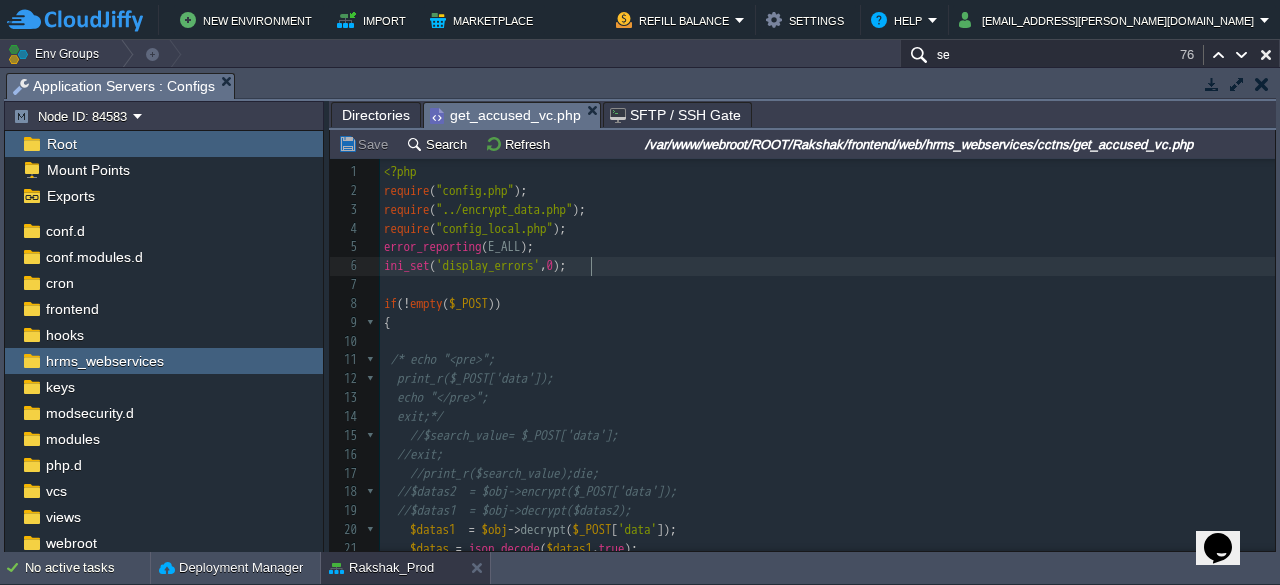 click on "ini_set ( 'display_errors' ,  0 );" at bounding box center (827, 266) 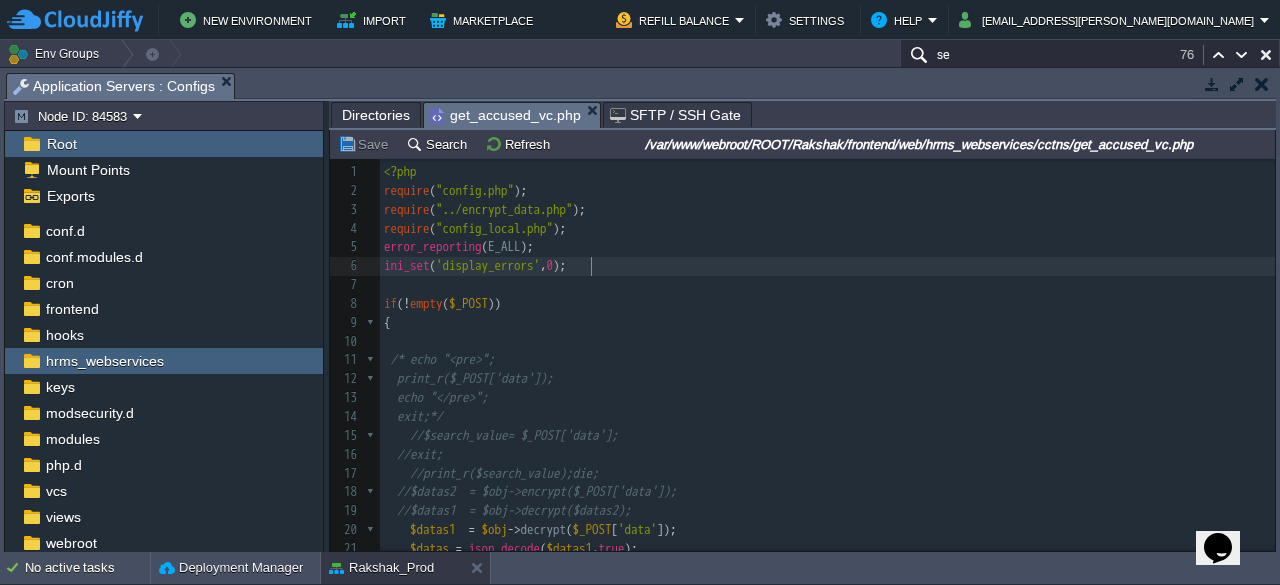 scroll, scrollTop: 17, scrollLeft: 0, axis: vertical 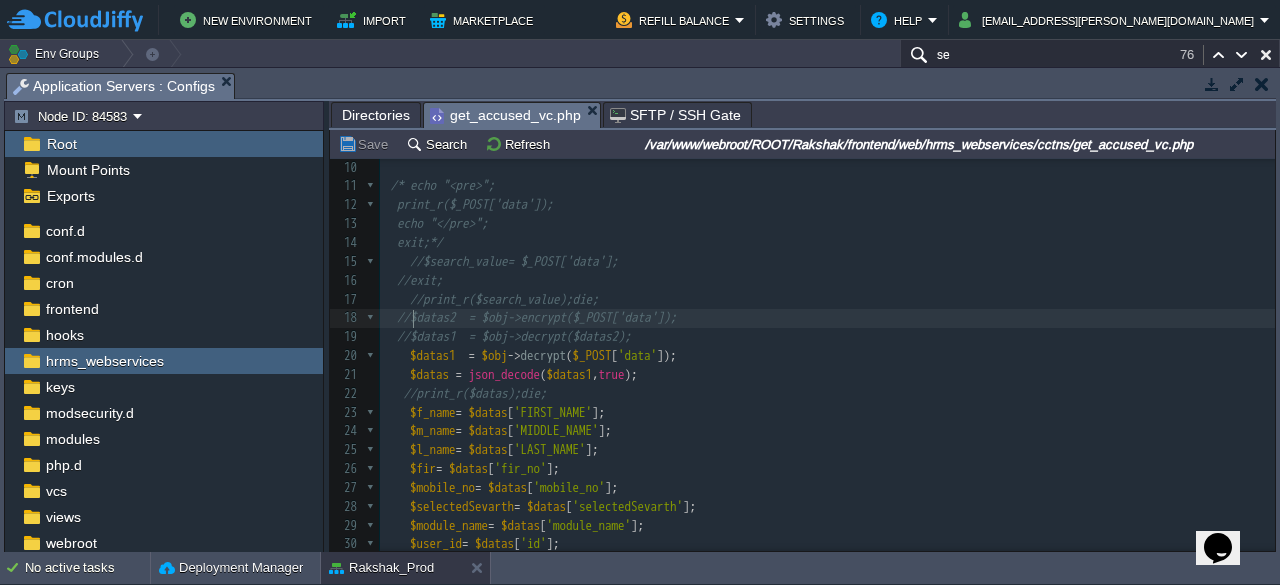 click on "xxxxxxxxxx 262                   1 <?php 2 require ( "config.php" ); 3 require ( "../encrypt_data.php" ); 4 require ( "config_local.php" ); 5 error_reporting ( E_ALL ); 6 ini_set ( 'display_errors' ,  0 ); 7 ​ 8 if ( ! empty ( $_POST )) 9 { 10    11   /* echo "<pre>"; 12    print_r($_POST['data']); 13    echo "</pre>"; 14    exit;*/ 15      //$search_value= $_POST['data']; 16    //exit; 17      //print_r($search_value);die; 18    //$datas2  = $obj->encrypt($_POST['data']); 19    //$datas1  = $obj->decrypt($datas2); 20      $datas1    =   $obj -> decrypt ( $_POST [ 'data' ]); 21      $datas   =   json_decode ( $datas1 , true ); 22     //print_r($datas);die; 23      $f_name =   $datas [ 'FIRST_NAME' ]; 24      $m_name =   $datas [ 'MIDDLE_NAME' ]; 25      $l_name =   $datas [ 'LAST_NAME' ]; 26      $fir =   $datas [ 'fir_no' ]; 27      $mobile_no =   $datas [ 'mobile_no' ]; 28      $selectedSevarth =   $datas [ 'selectedSevarth' ]; 29      $module_name =   $datas [ 'module_name' ]; 30 =" at bounding box center [827, 432] 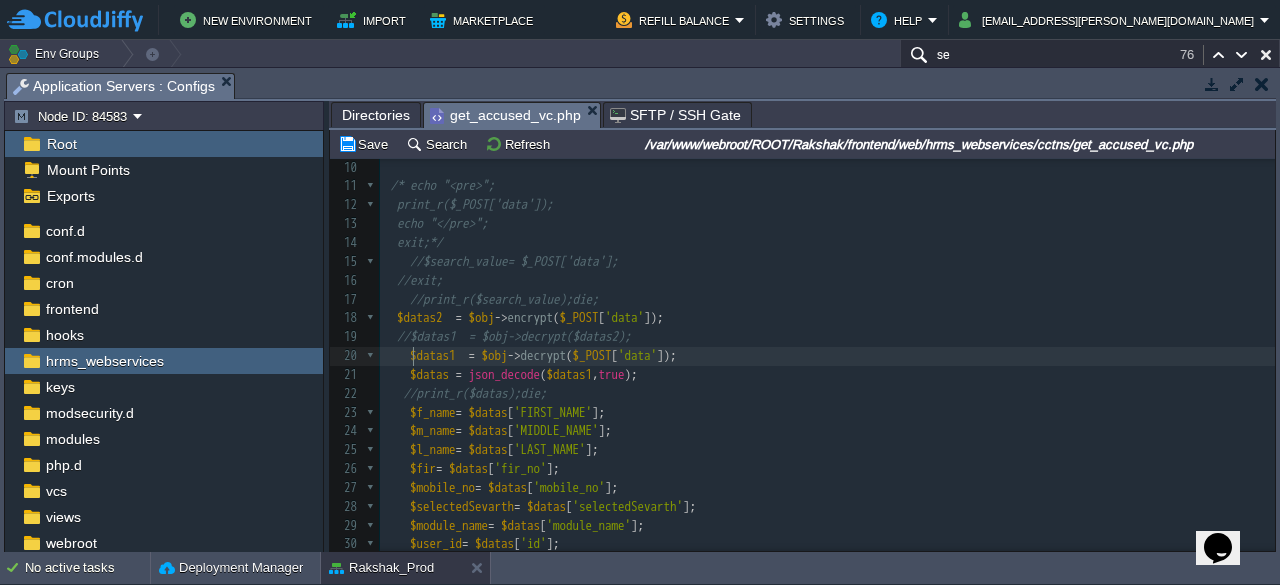 click on "xxxxxxxxxx 262                   1 <?php 2 require ( "config.php" ); 3 require ( "../encrypt_data.php" ); 4 require ( "config_local.php" ); 5 error_reporting ( E_ALL ); 6 ini_set ( 'display_errors' ,  0 ); 7 ​ 8 if ( ! empty ( $_POST )) 9 { 10    11   /* echo "<pre>"; 12    print_r($_POST['data']); 13    echo "</pre>"; 14    exit;*/ 15      //$search_value= $_POST['data']; 16    //exit; 17      //print_r($search_value);die; 18    $datas2    =   $obj -> encrypt ( $_POST [ 'data' ]); 19    //$datas1  = $obj->decrypt($datas2); 20      $datas1    =   $obj -> decrypt ( $_POST [ 'data' ]); 21      $datas   =   json_decode ( $datas1 , true ); 22     //print_r($datas);die; 23      $f_name =   $datas [ 'FIRST_NAME' ]; 24      $m_name =   $datas [ 'MIDDLE_NAME' ]; 25      $l_name =   $datas [ 'LAST_NAME' ]; 26      $fir =   $datas [ 'fir_no' ]; 27      $mobile_no =   $datas [ 'mobile_no' ]; 28      $selectedSevarth =   $datas [ 'selectedSevarth' ]; 29      $module_name =   $datas [ 'module_name' =" at bounding box center [827, 432] 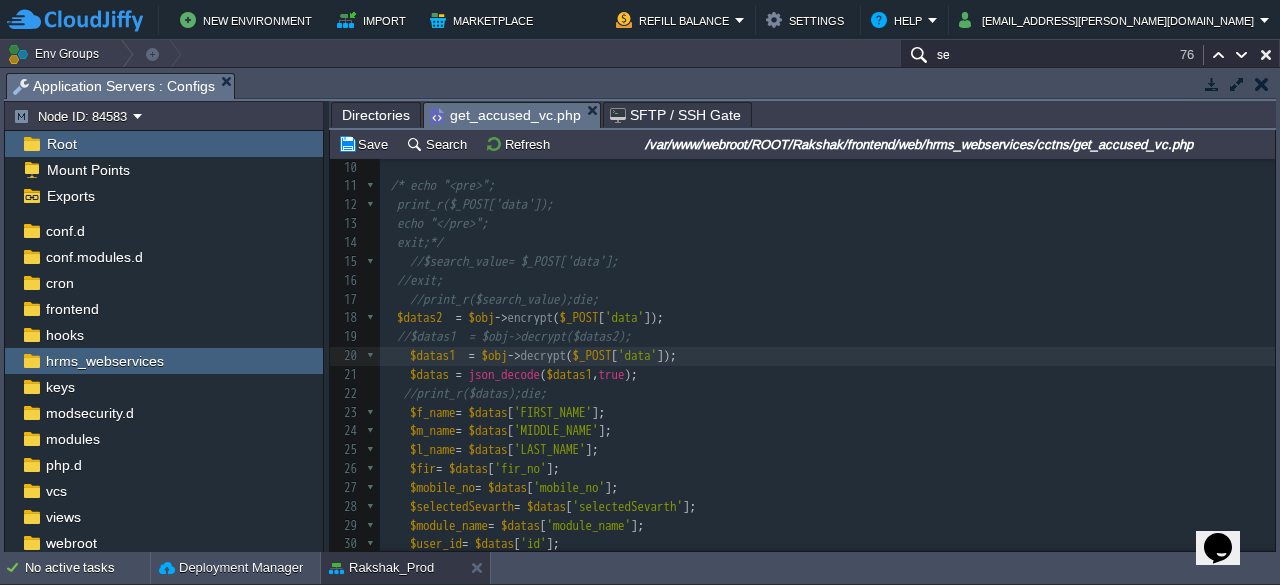 type on "//" 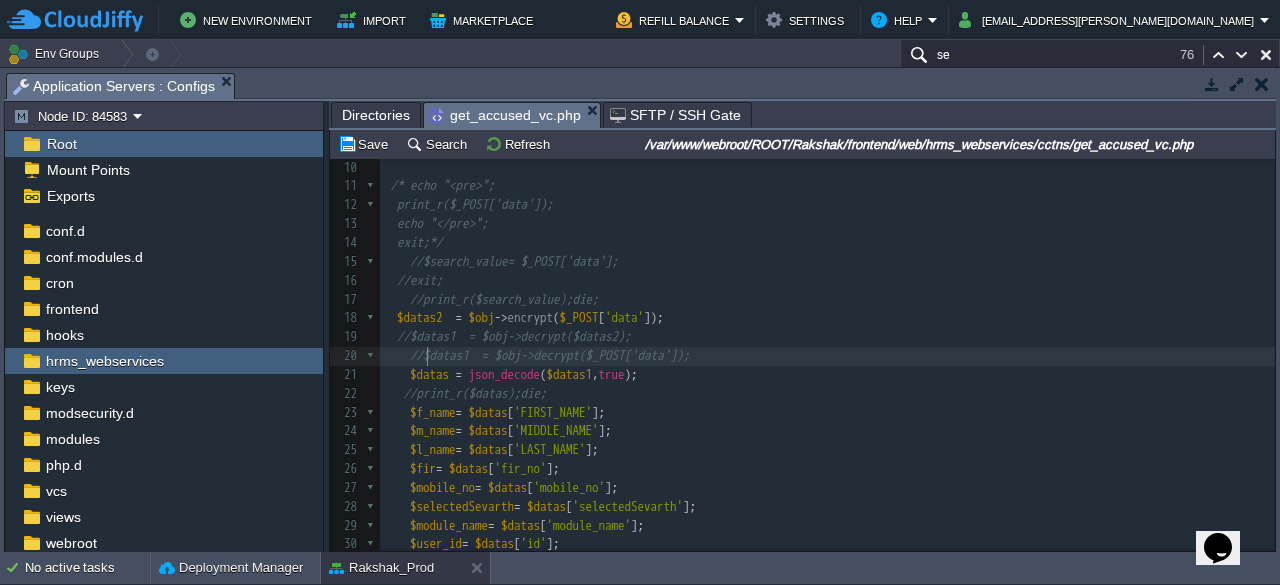 scroll, scrollTop: 6, scrollLeft: 13, axis: both 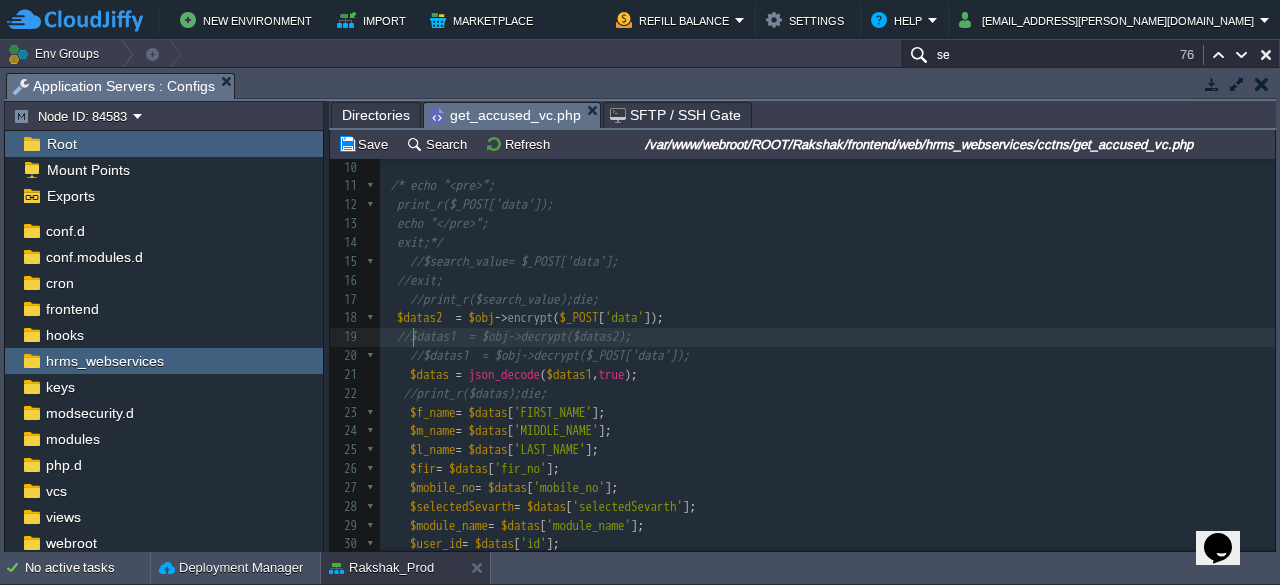 click on "xxxxxxxxxx 262                   1 <?php 2 require ( "config.php" ); 3 require ( "../encrypt_data.php" ); 4 require ( "config_local.php" ); 5 error_reporting ( E_ALL ); 6 ini_set ( 'display_errors' ,  0 ); 7 ​ 8 if ( ! empty ( $_POST )) 9 { 10    11   /* echo "<pre>"; 12    print_r($_POST['data']); 13    echo "</pre>"; 14    exit;*/ 15      //$search_value= $_POST['data']; 16    //exit; 17      //print_r($search_value);die; 18    $datas2    =   $obj -> encrypt ( $_POST [ 'data' ]); 19    //$datas1  = $obj->decrypt($datas2); 20      //$datas1  = $obj->decrypt($_POST['data']); 21      $datas   =   json_decode ( $datas1 , true ); 22     //print_r($datas);die; 23      $f_name =   $datas [ 'FIRST_NAME' ]; 24      $m_name =   $datas [ 'MIDDLE_NAME' ]; 25      $l_name =   $datas [ 'LAST_NAME' ]; 26      $fir =   $datas [ 'fir_no' ]; 27      $mobile_no =   $datas [ 'mobile_no' ]; 28      $selectedSevarth =   $datas [ 'selectedSevarth' ]; 29      $module_name =   $datas [ 'module_name' ]; 30 =" at bounding box center (827, 432) 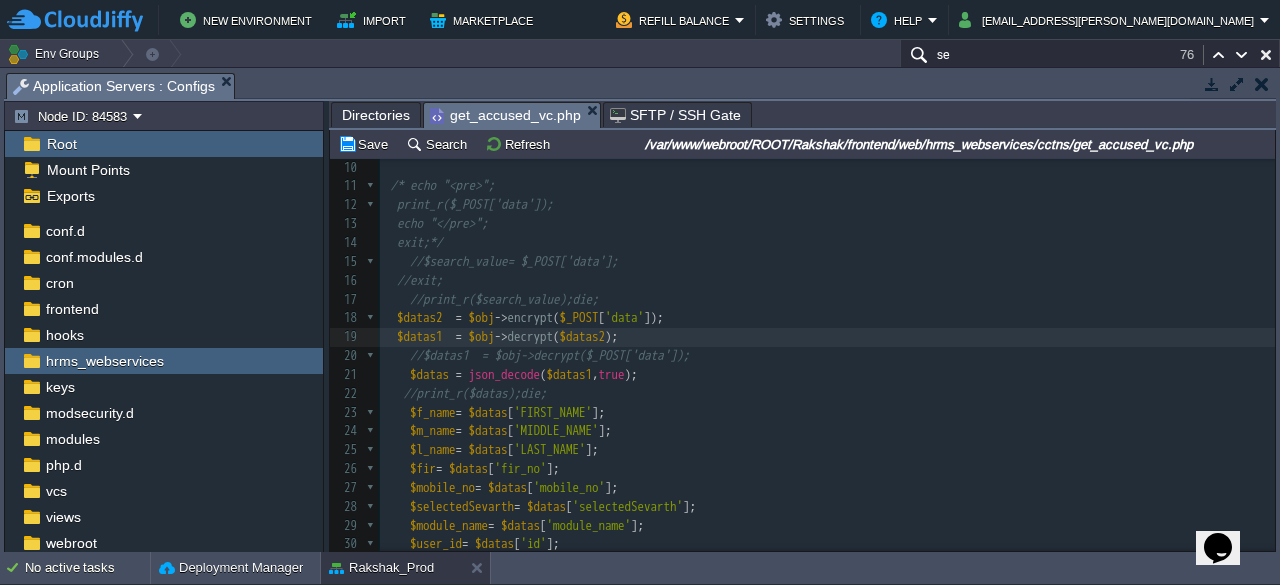 scroll, scrollTop: 98, scrollLeft: 0, axis: vertical 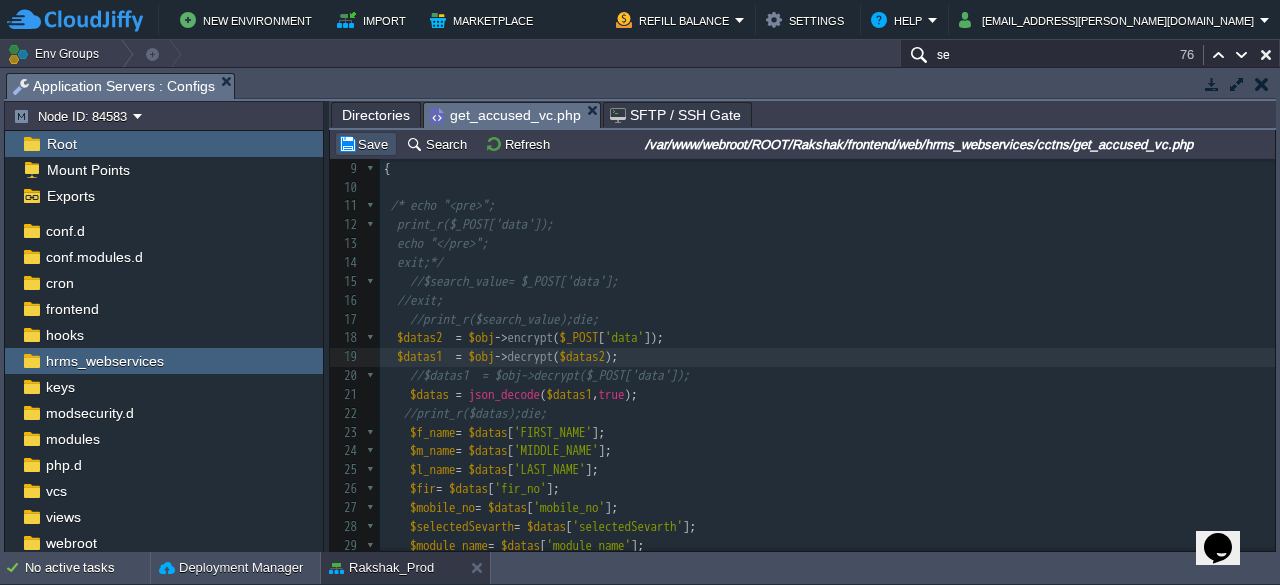 click on "Save" at bounding box center [366, 144] 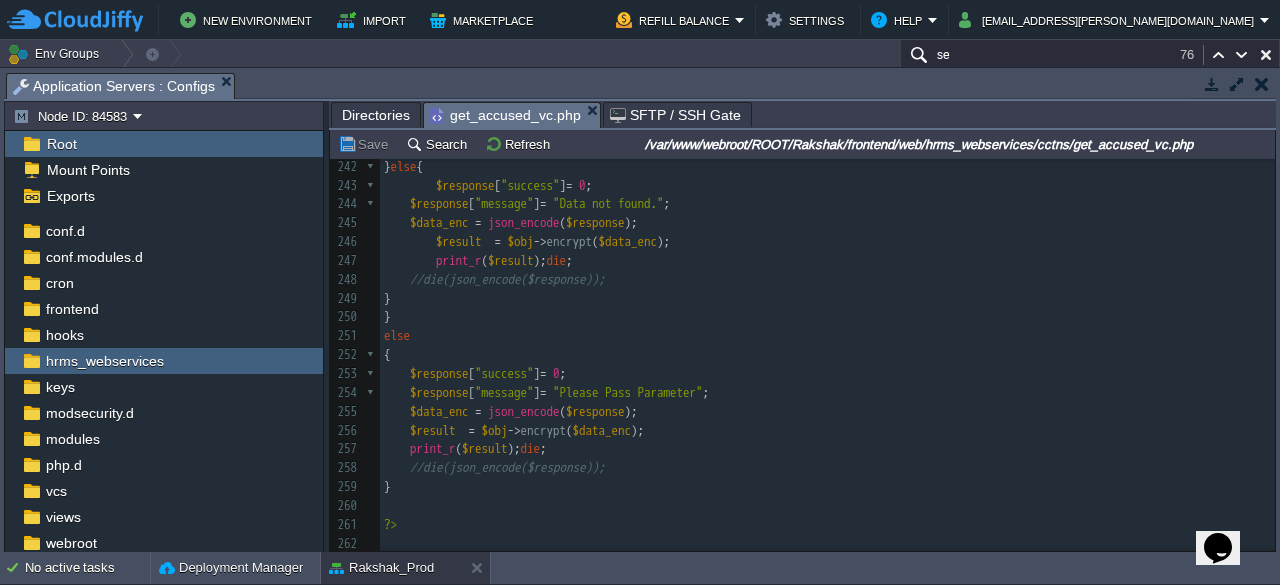 click on "//die(json_encode($response));" at bounding box center [507, 467] 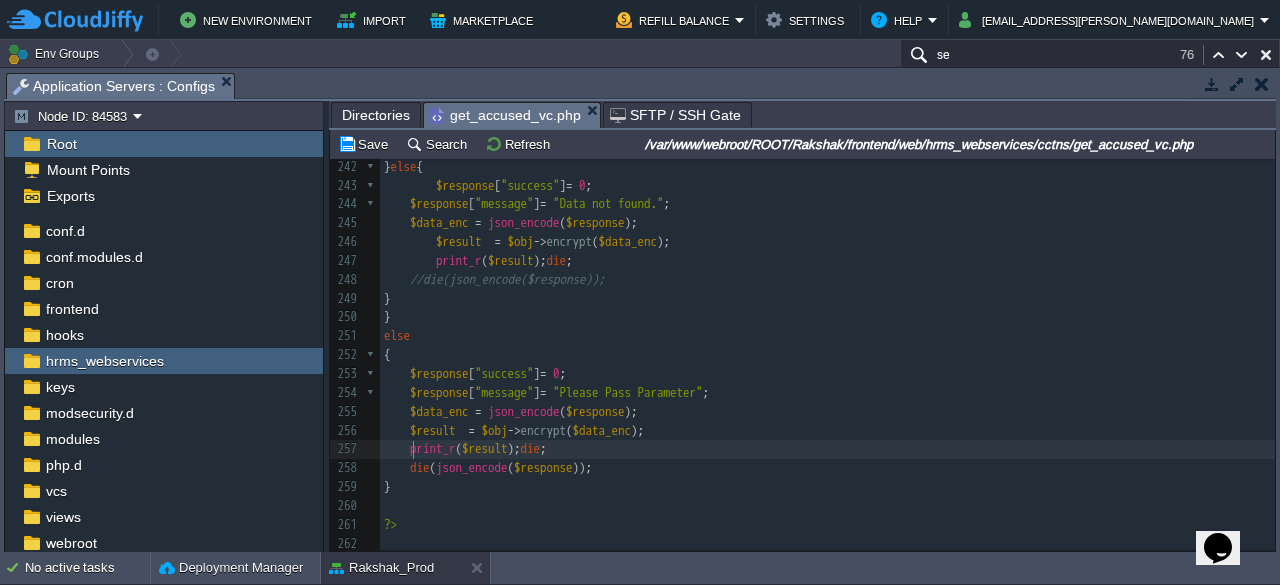 click at bounding box center [397, 448] 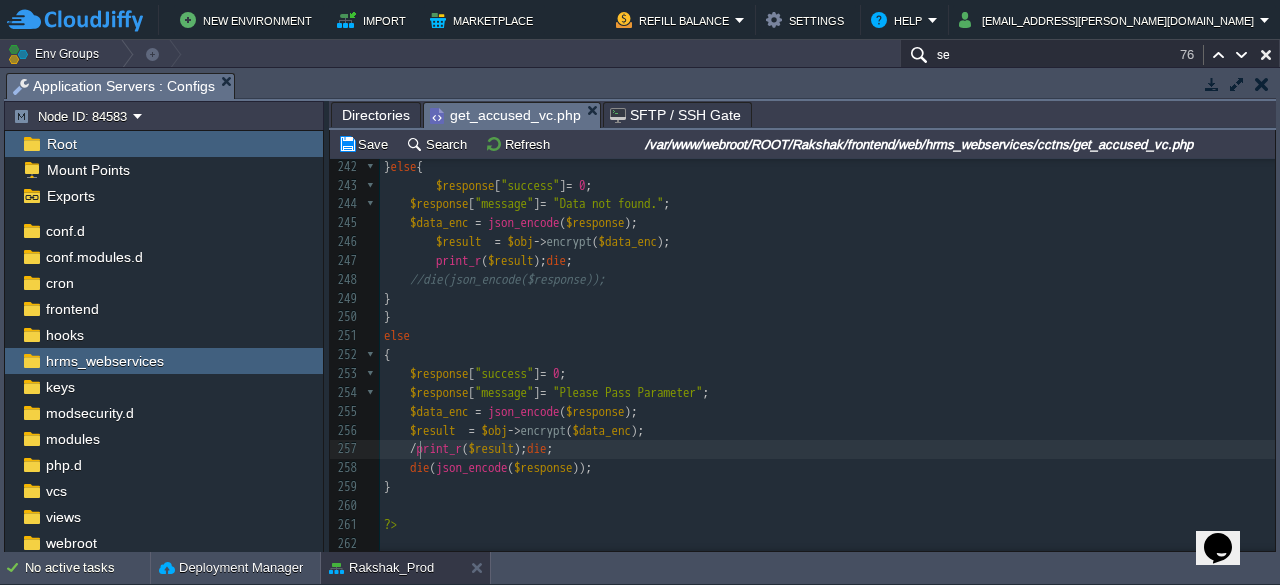 type on "//" 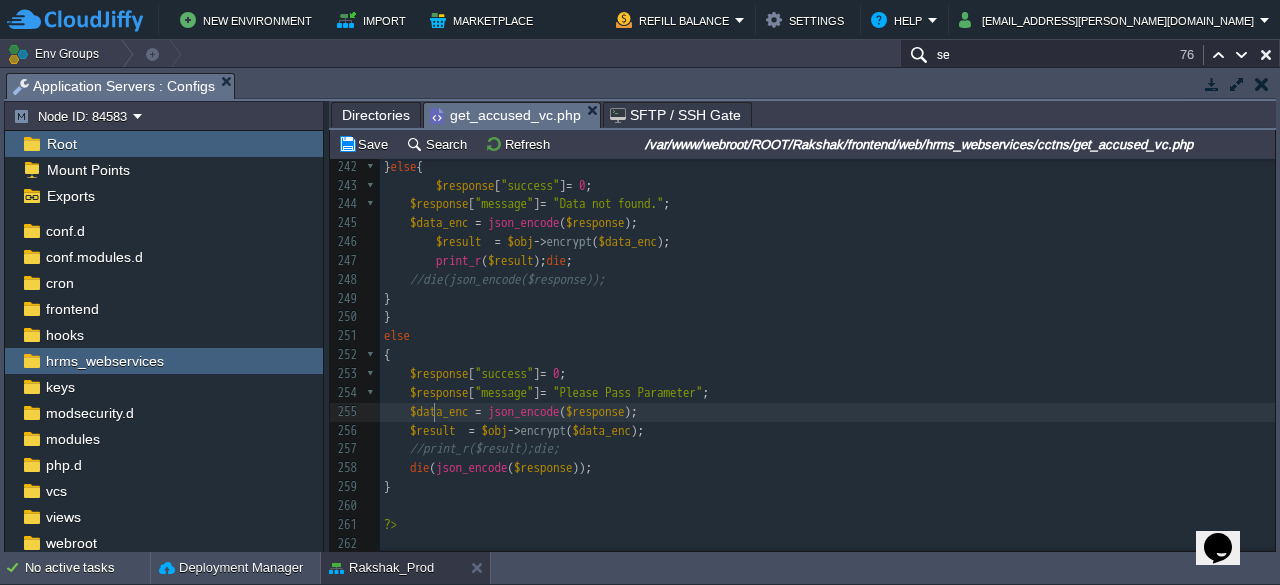 click on "$data_enc" at bounding box center (439, 411) 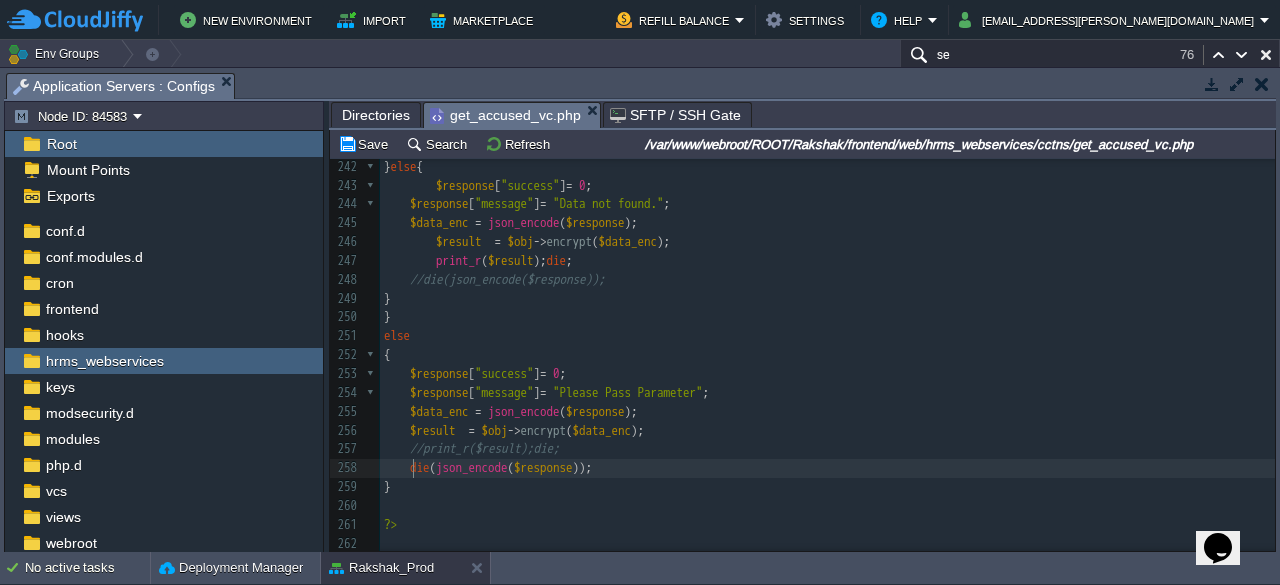 click at bounding box center [397, 467] 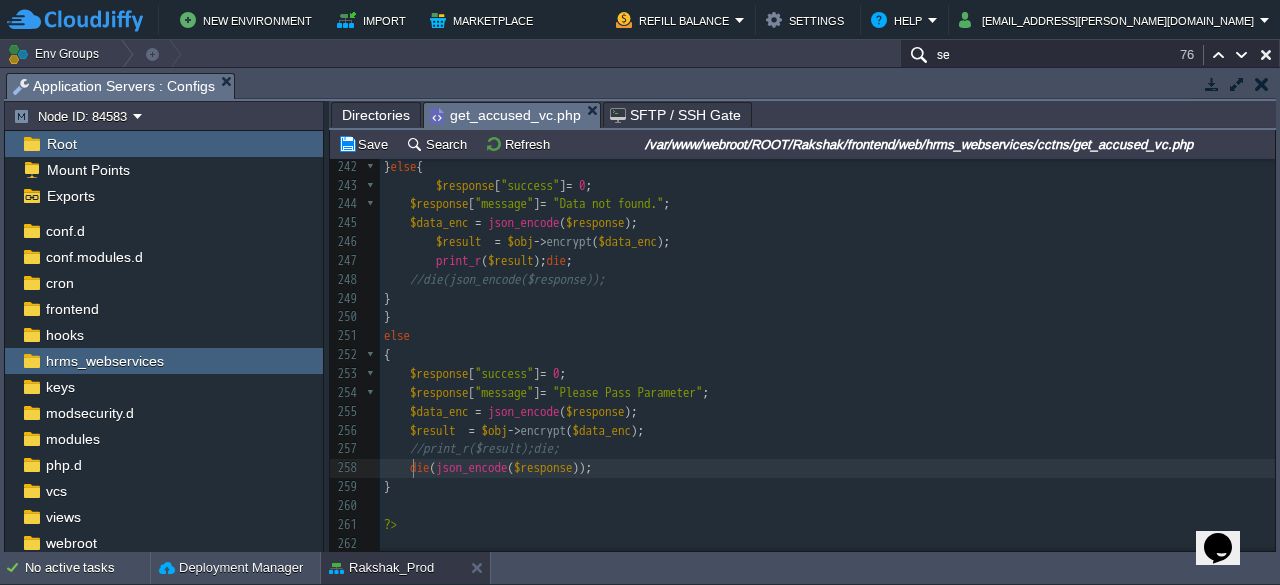 type on "//" 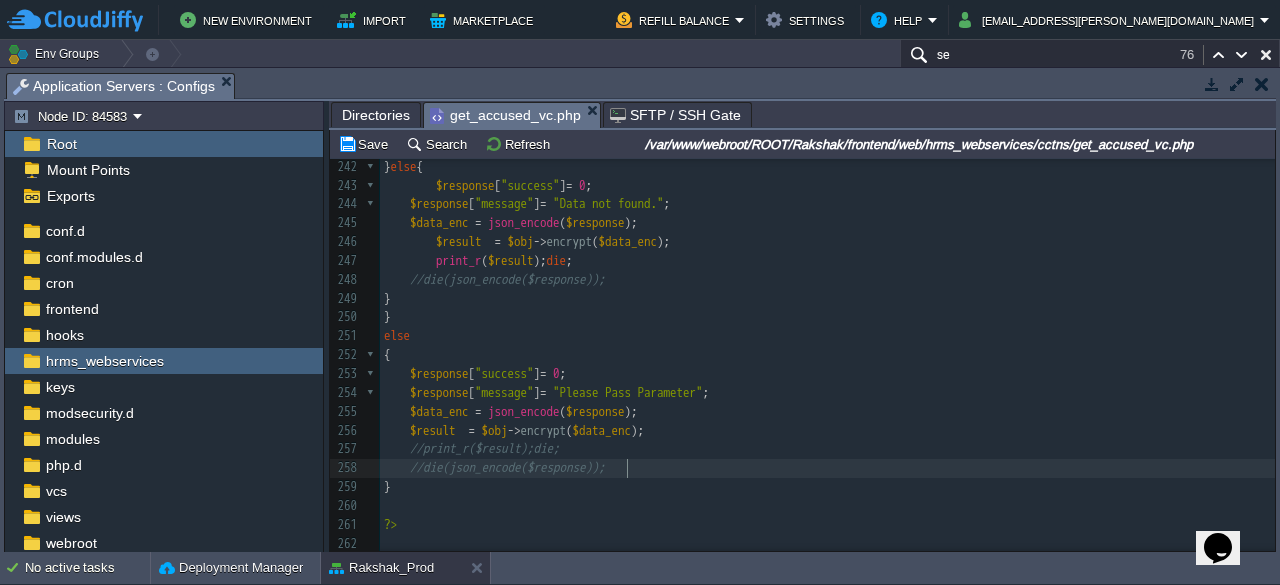 click on "//die(json_encode($response));" at bounding box center (827, 468) 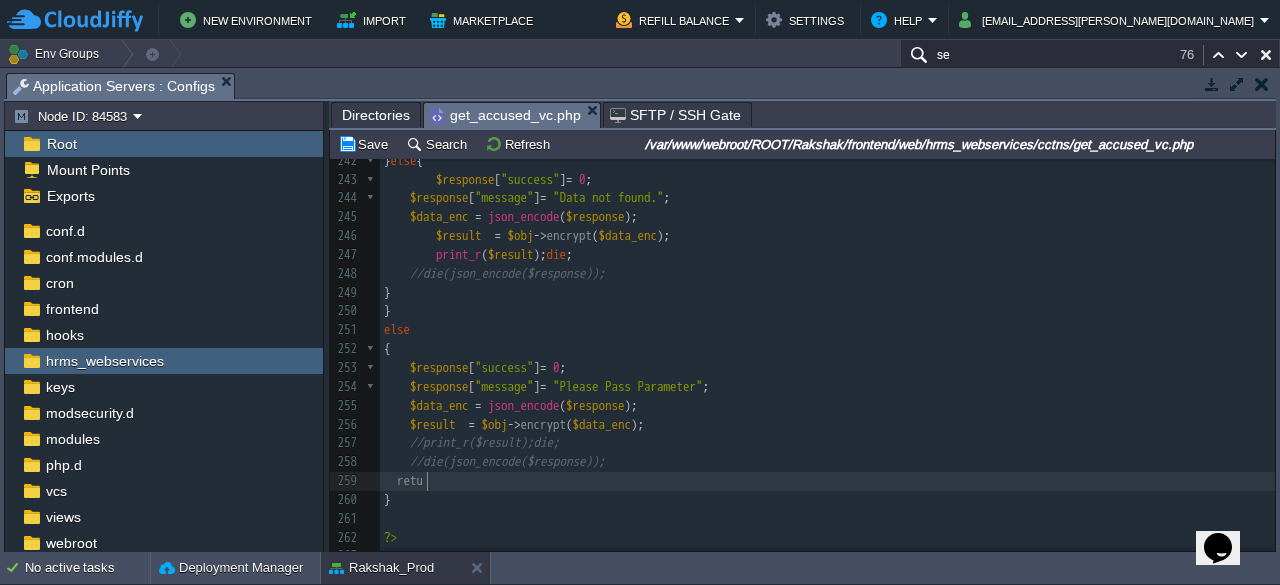 type on "retunr" 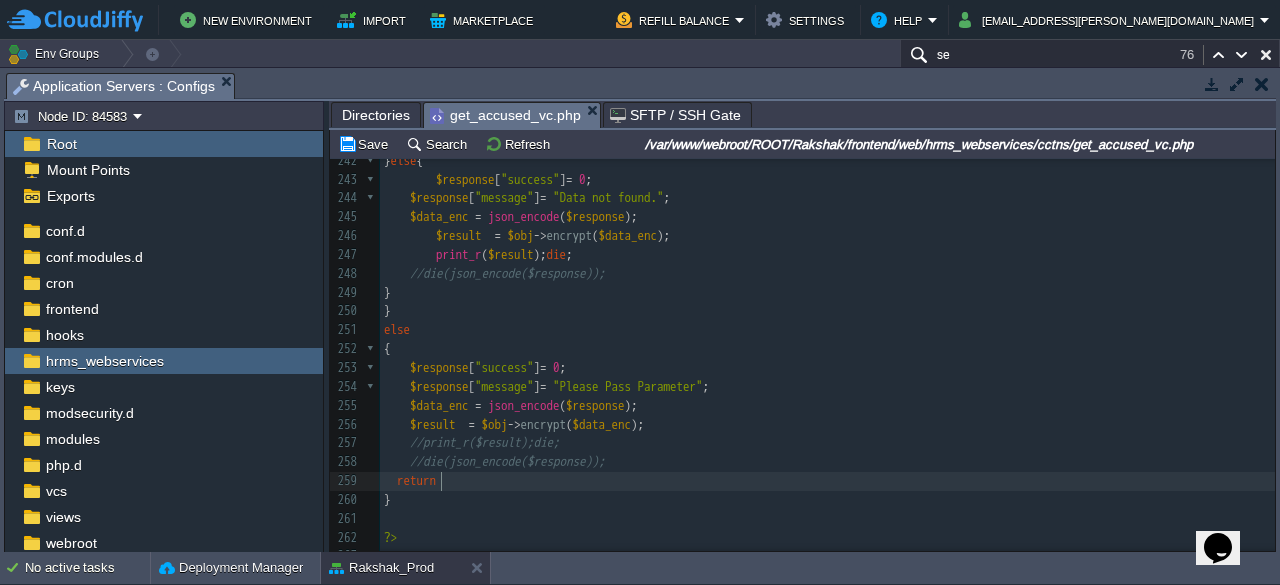 type on "rn" 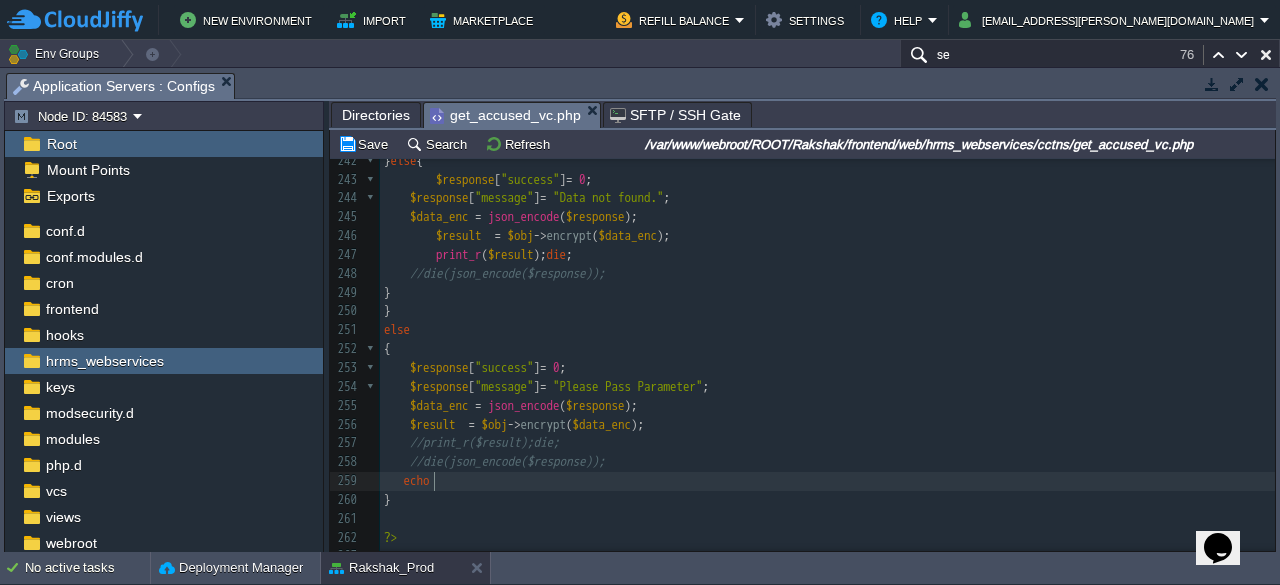 type on "echo" 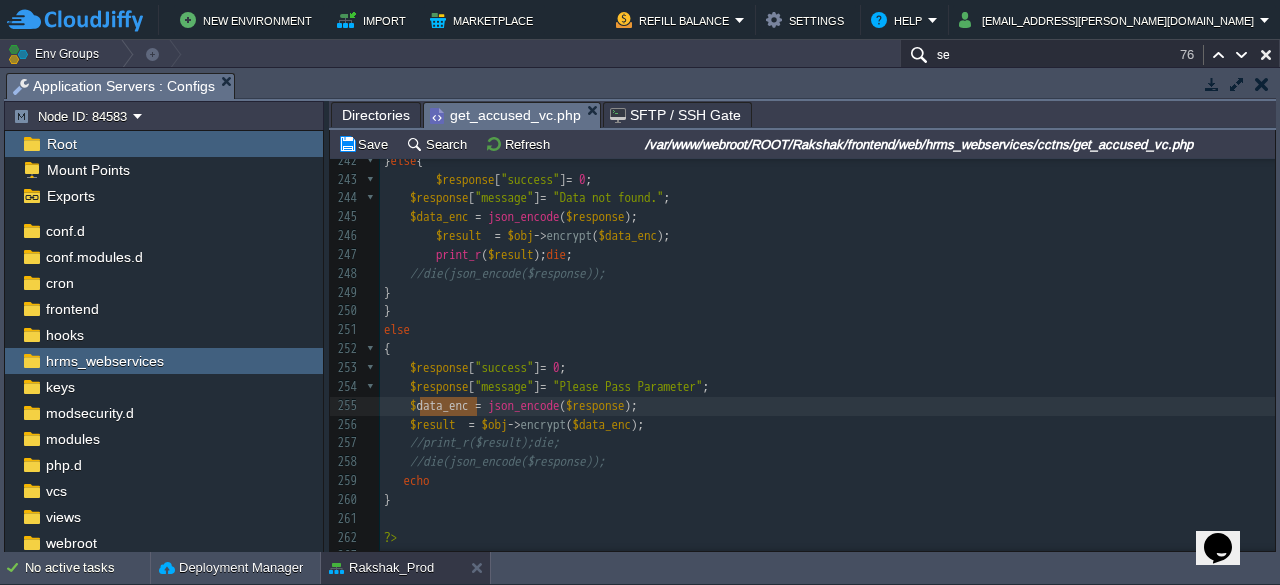 type on "$data_enc" 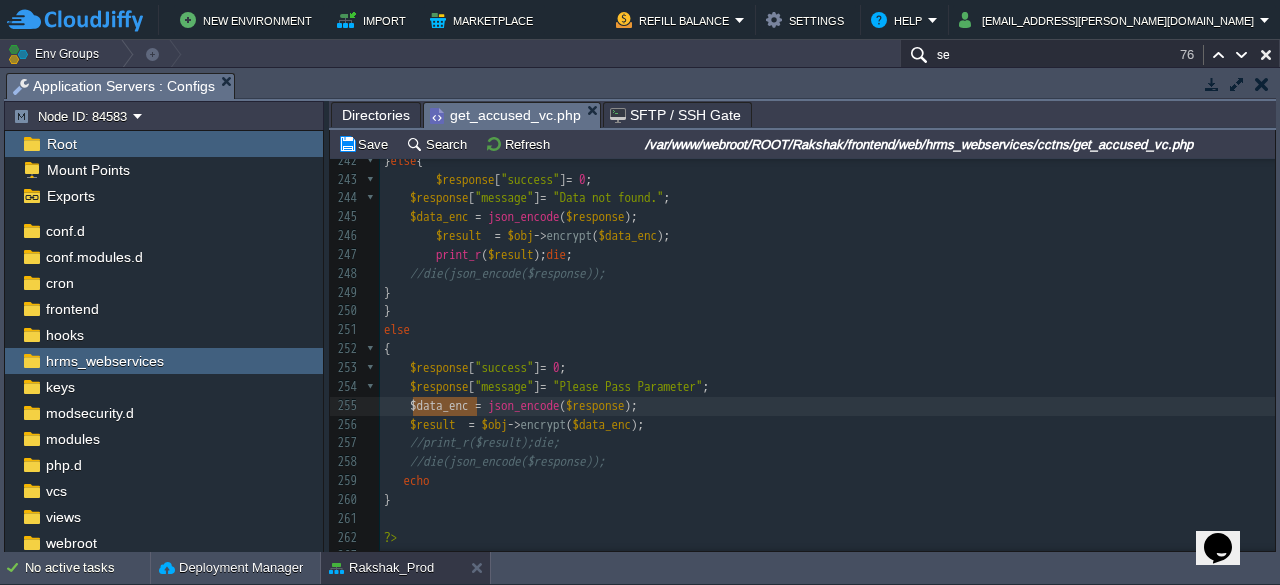 drag, startPoint x: 476, startPoint y: 401, endPoint x: 415, endPoint y: 407, distance: 61.294373 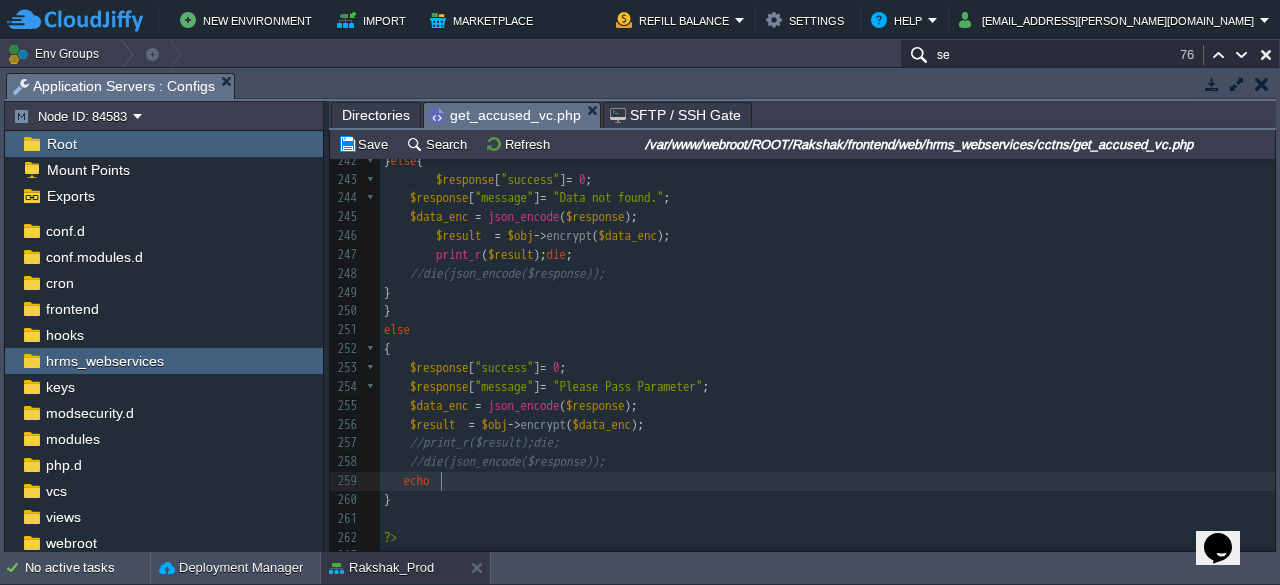 click on "echo" at bounding box center [827, 481] 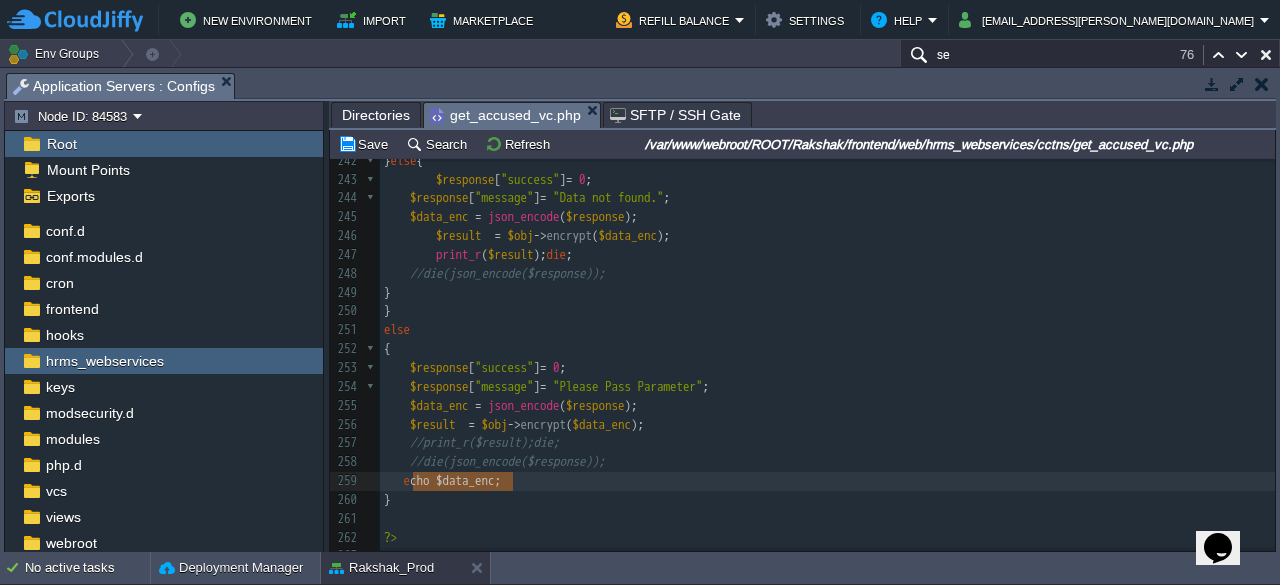 type on "echo $data_enc;" 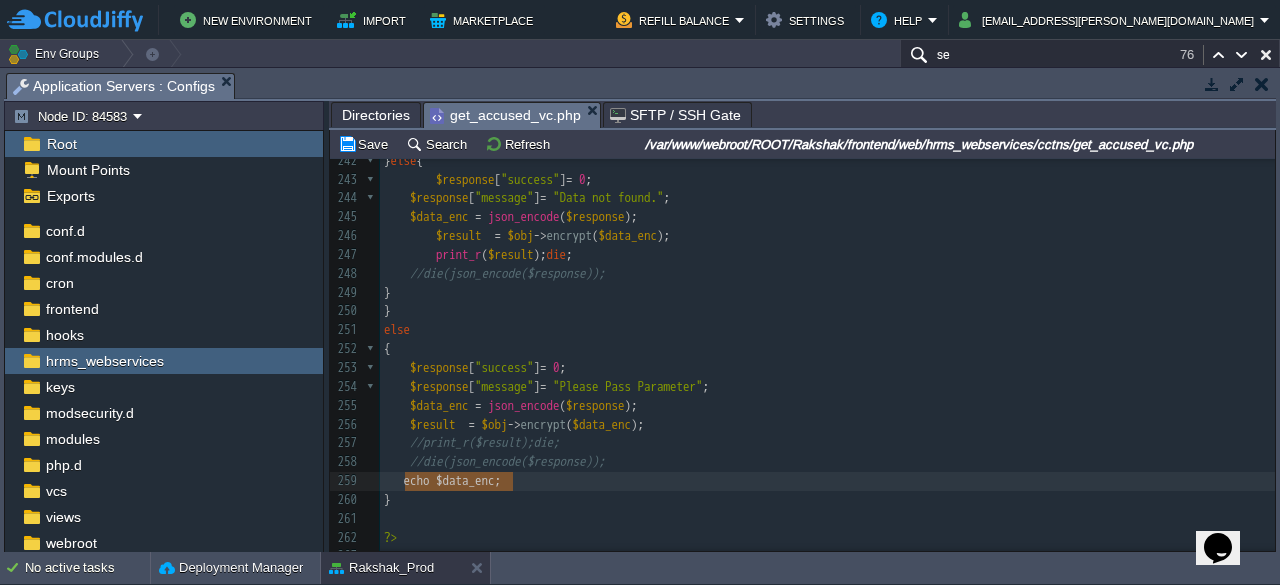 drag, startPoint x: 520, startPoint y: 477, endPoint x: 404, endPoint y: 477, distance: 116 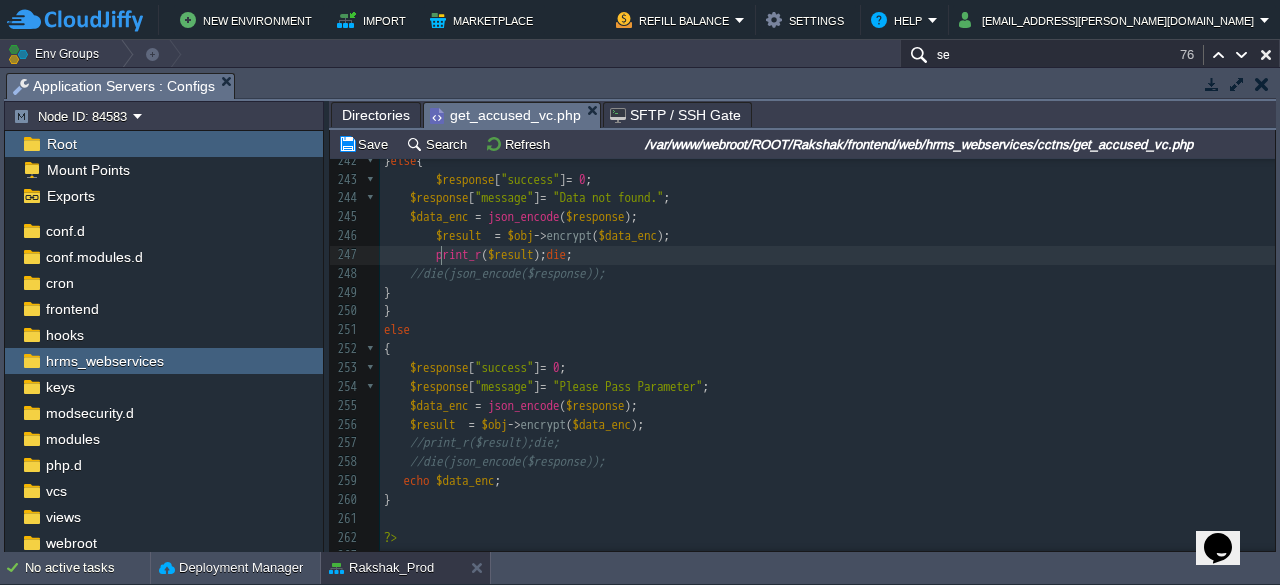 click on "x    $datas1    =   $obj -> decrypt ( $datas2 );   232 ​ 233               //die(json_encode($response, JSON_UNESCAPED_UNICODE)); 234           } else { 235               $response [ "success" ]  =   0 ; 236               $response [ "message" ]  =   "Data not found." ; 237               $data_enc   =   json_encode ( $response ); 238                     $result    =   $obj -> encrypt ( $data_enc );               239                     print_r ( $result ); die ; 240               //die(json_encode($response)); 241           } 242     }  else  {  243          $response [ "success" ]  =   0 ; 244      $response [ "message" ]  =   "Data not found." ; 245      $data_enc   =   json_encode ( $response ); 246           $result    =   $obj -> encrypt ( $data_enc );               247           print_r ( $result ); die ; 248      //die(json_encode($response)); 249     }       250 } 251 else 252 { 253      $response [ "success" ]  =   0 ; 254      $response [ "message" ]  =   ;" at bounding box center [827, 264] 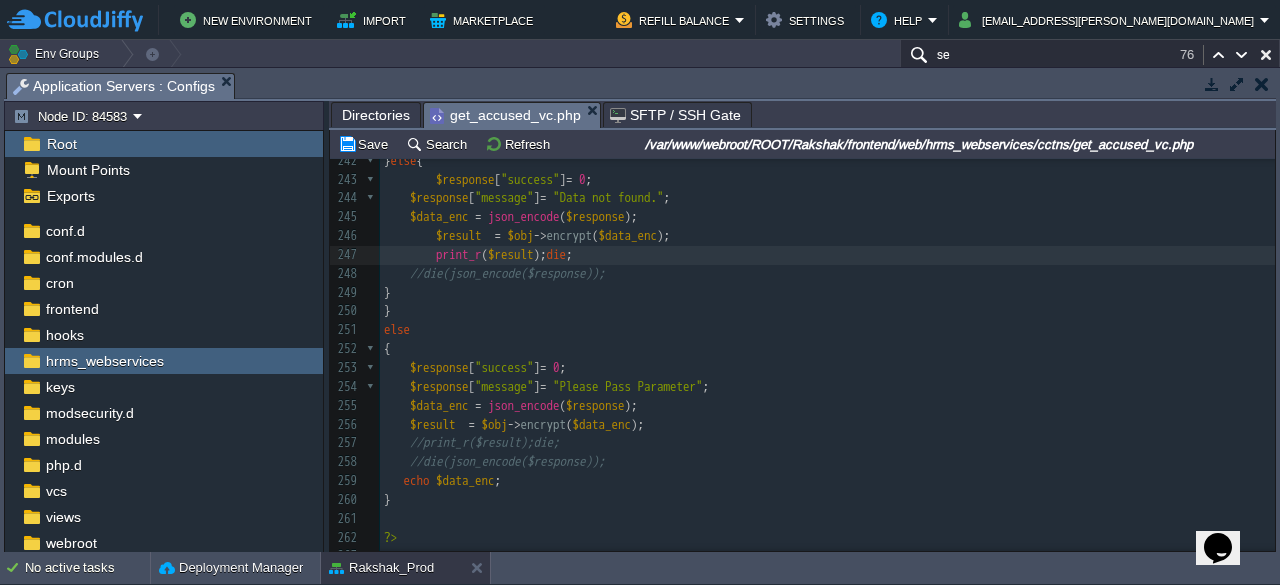 type on "//" 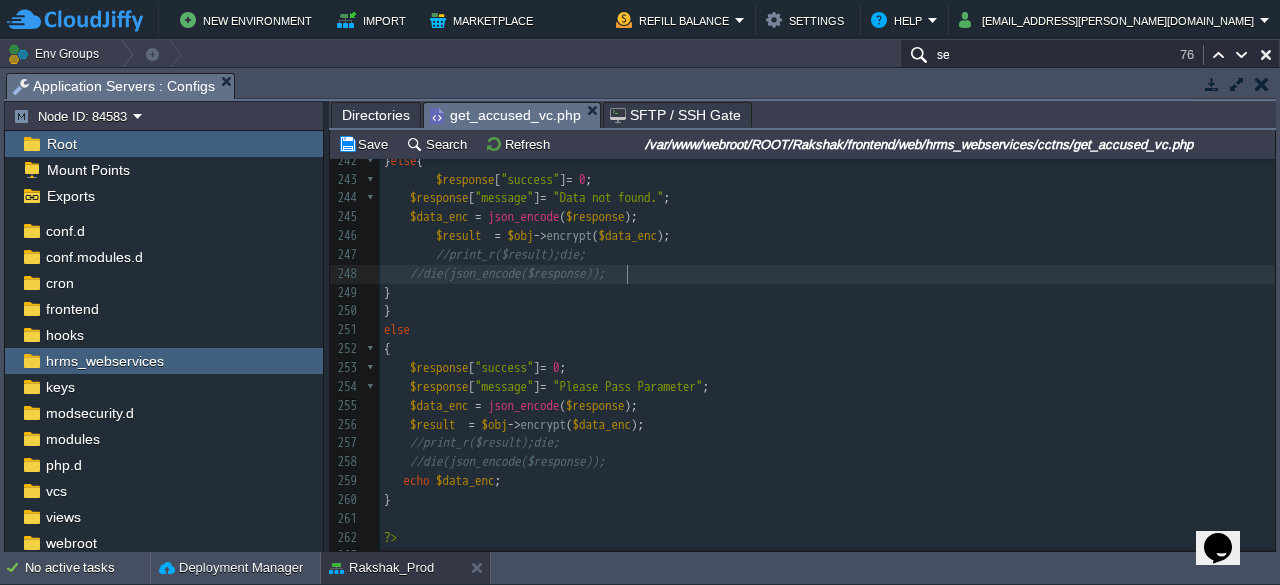 click on "//die(json_encode($response));" at bounding box center [827, 274] 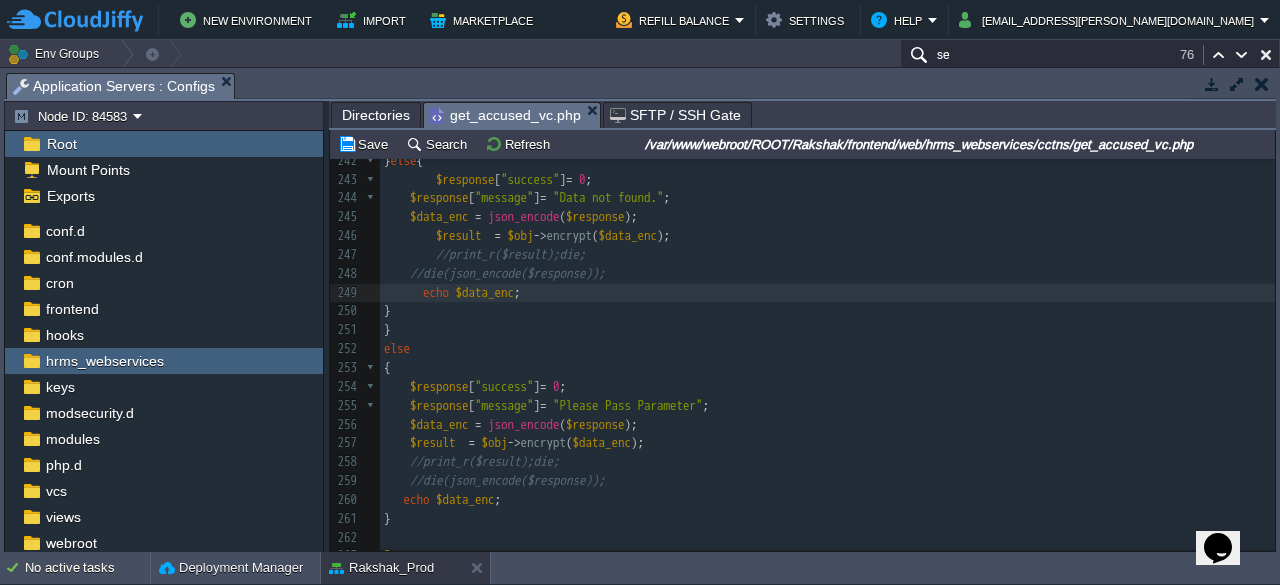 scroll, scrollTop: 4796, scrollLeft: 0, axis: vertical 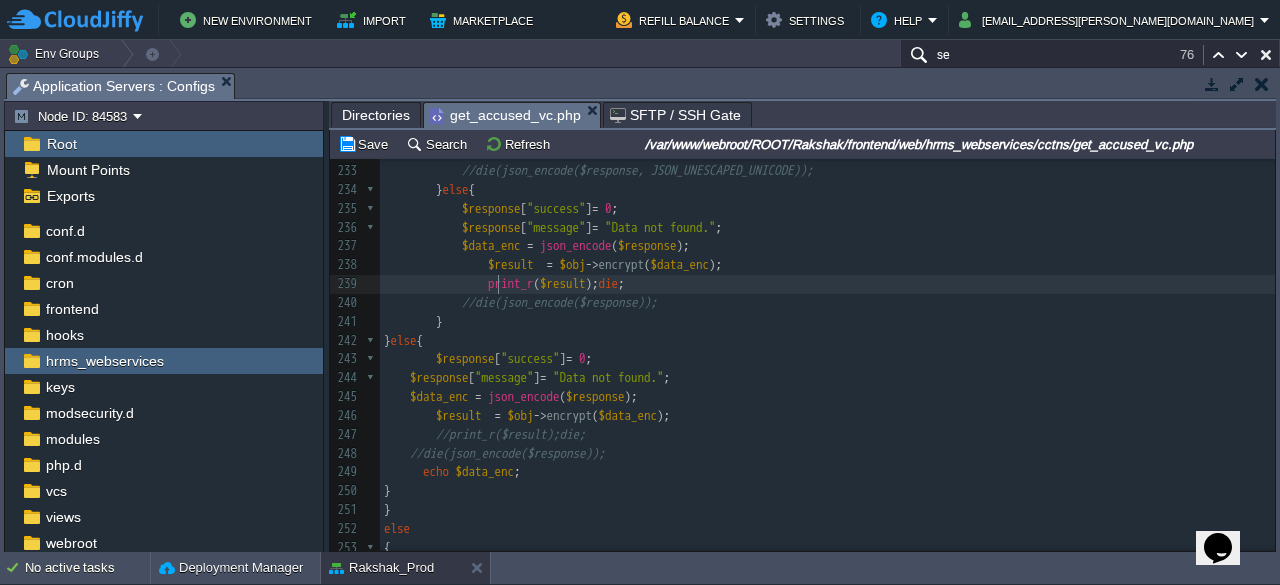 click on "x    $datas1    =   $obj -> decrypt ( $datas2 );   221               //print_r($response);die; 222               $data_enc   =   json_encode ( $response , true ); 223                    $result    =   $obj -> encrypt ( $data_enc ); 224                    //print_r($result);die; 225                   $query_insert   =   "INSERT INTO cctns_api_log (api_name,login_user,module_name,value_searched_for,created_dt,type_of_api,status) 226               VALUES  227               ('get_global_dtls', $user_id ,' $module_name ',' $search_value ',now(),'Post',1)" ; 228               //echo $query_insert;die; 229               $insert_result   =   $pdo1 -> prepare ( $query_insert );  230               $insert_res   =   $insert_result -> execute (); 231                   // print_r($result);die; 232 ​ 233               //die(json_encode($response, JSON_UNESCAPED_UNICODE)); 234           } else { 235               $response [ "success" ]  =   0 ; 236               $response" at bounding box center [827, 341] 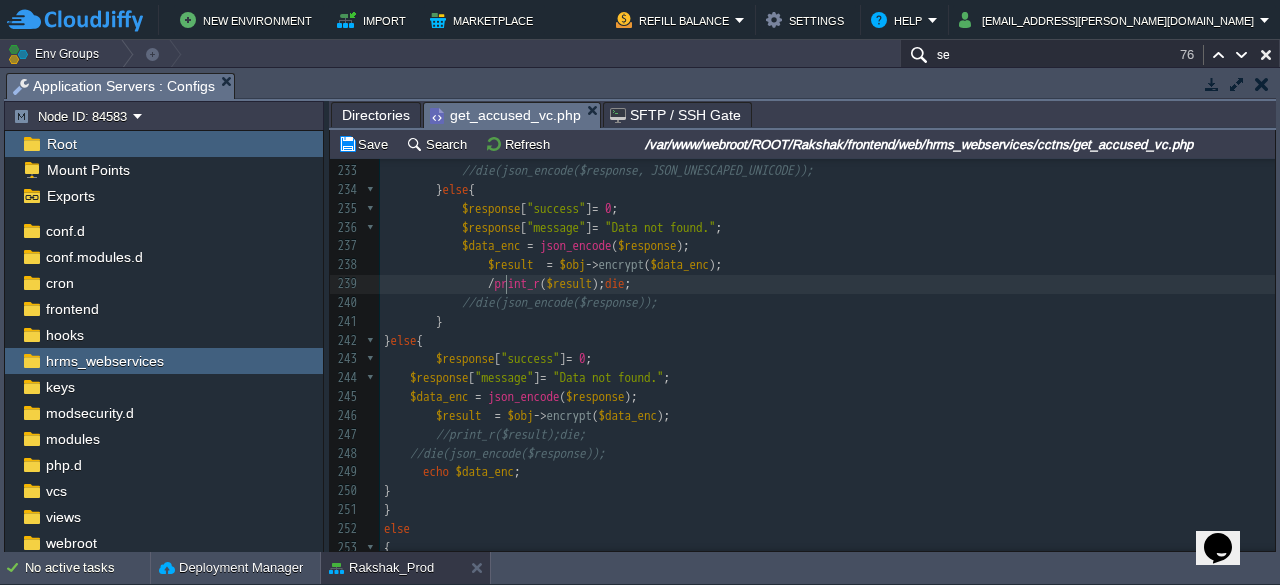scroll, scrollTop: 6, scrollLeft: 12, axis: both 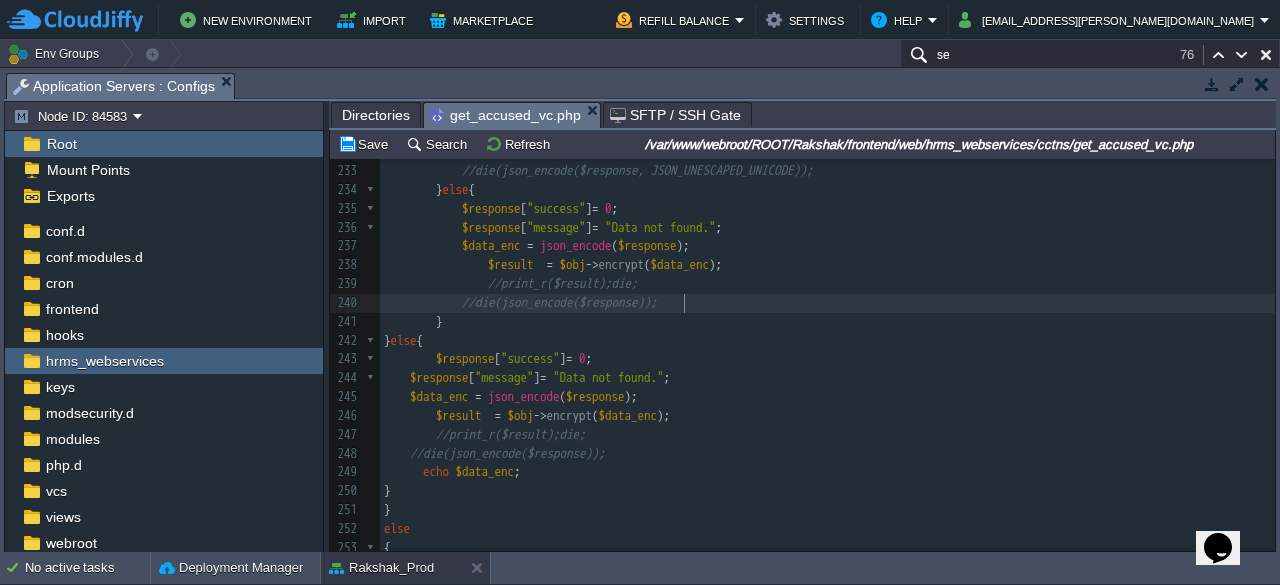 click on "//die(json_encode($response));" at bounding box center [827, 303] 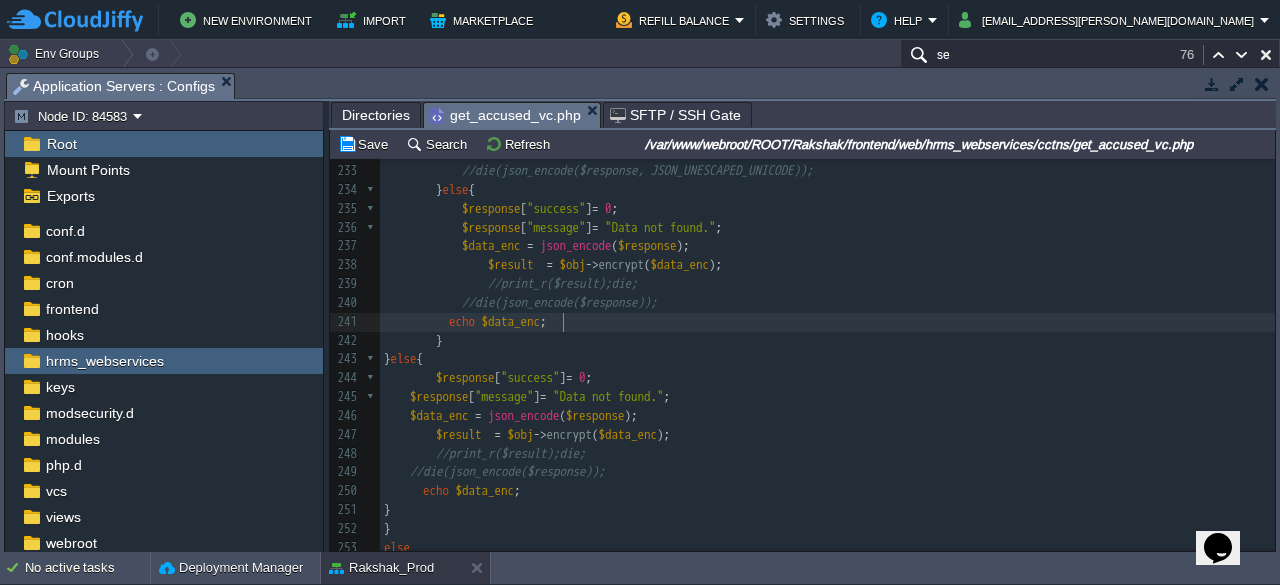 scroll, scrollTop: 4580, scrollLeft: 0, axis: vertical 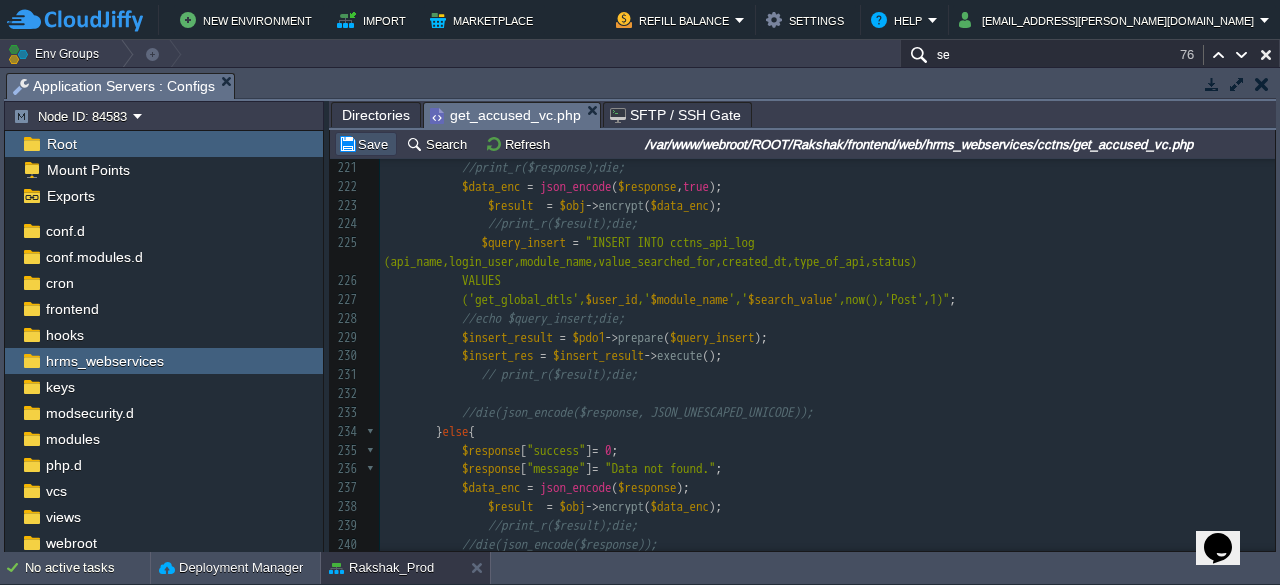 click on "Save" at bounding box center [366, 144] 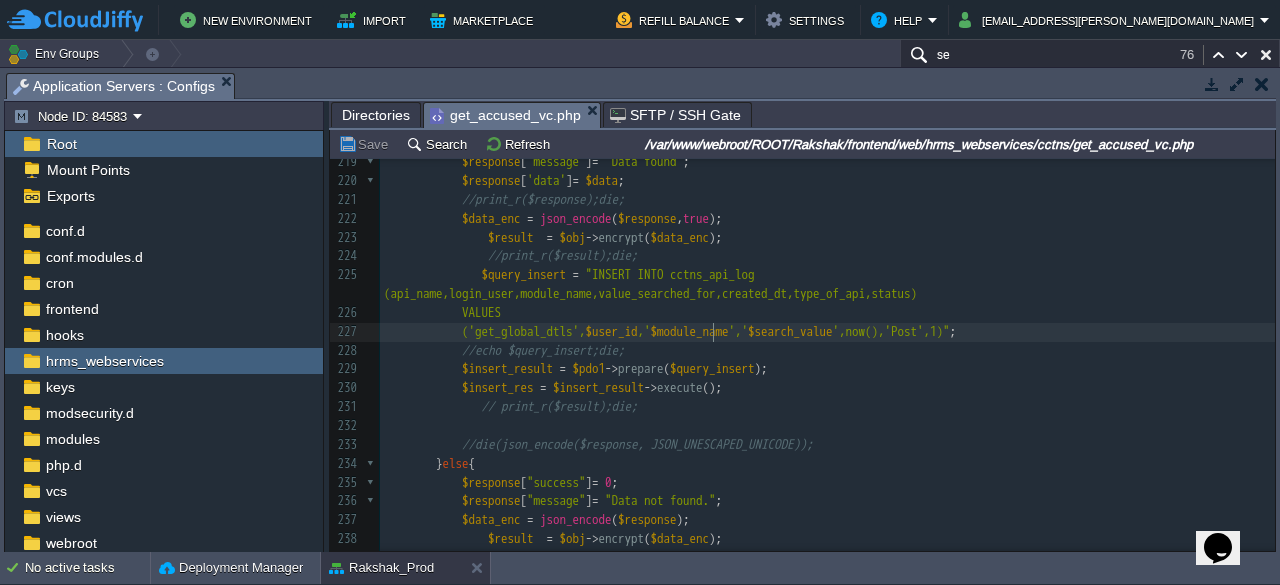 click on "$module_name" at bounding box center (690, 331) 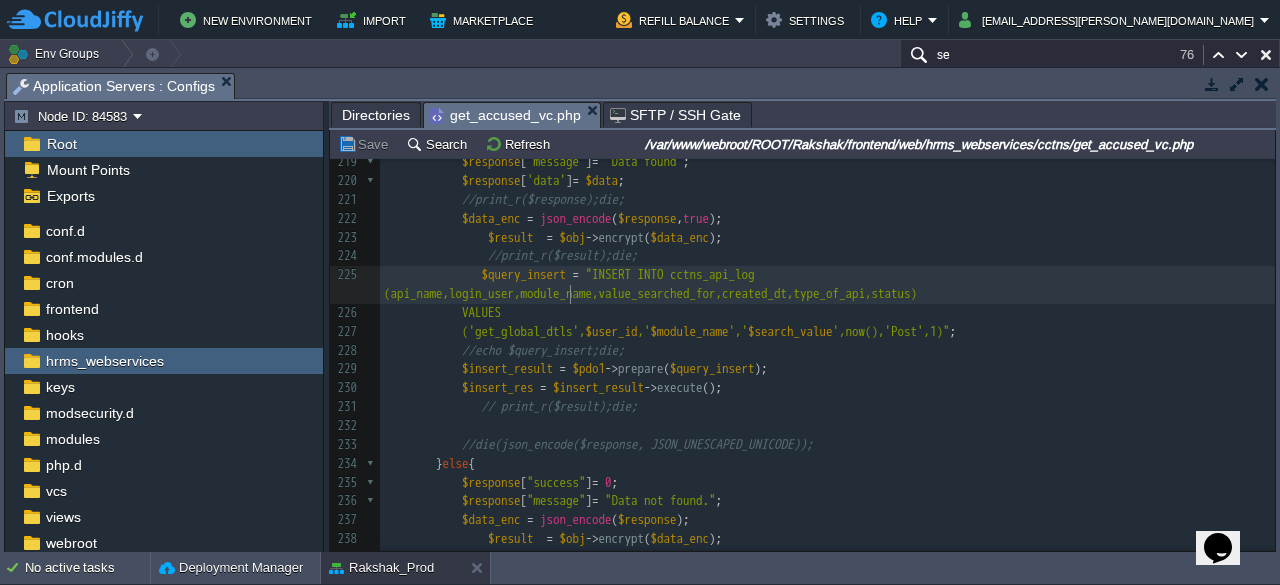 click on "x    $datas1    =   $obj -> decrypt ( $datas2 );   209           $data [ 0 ][ 'address' ]  =   $data_add ; 210           $data [ 0 ][ 'convn_details' ] = $data_conv ; 211           $data [ 0 ][ 'crimedtls' ] = $data_dtl ; 212          $data [ 0 ][ 'externment' ] = $data_externment ; 213          $data [ 0 ][ 'personal_dtls' ] = $data_per ; 214          $data [ 0 ][ 'jail_release' ] = $data_jail ; 215         // print_r($data);die; 216 ​ 217           if ( count ( $data ) > 0 ){ 218               $response [ 'success' ]  =   1 ; 219               $response [ 'message' ]  =   "Data found" ; 220               $response [ 'data' ]  =   $data ; 221               //print_r($response);die; 222               $data_enc   =   json_encode ( $response , true ); 223                    $result    =   $obj -> encrypt ( $data_enc ); 224                    //print_r($result);die; 225                   $query_insert   =   226               VALUES  227               $user_id ;" at bounding box center (827, 511) 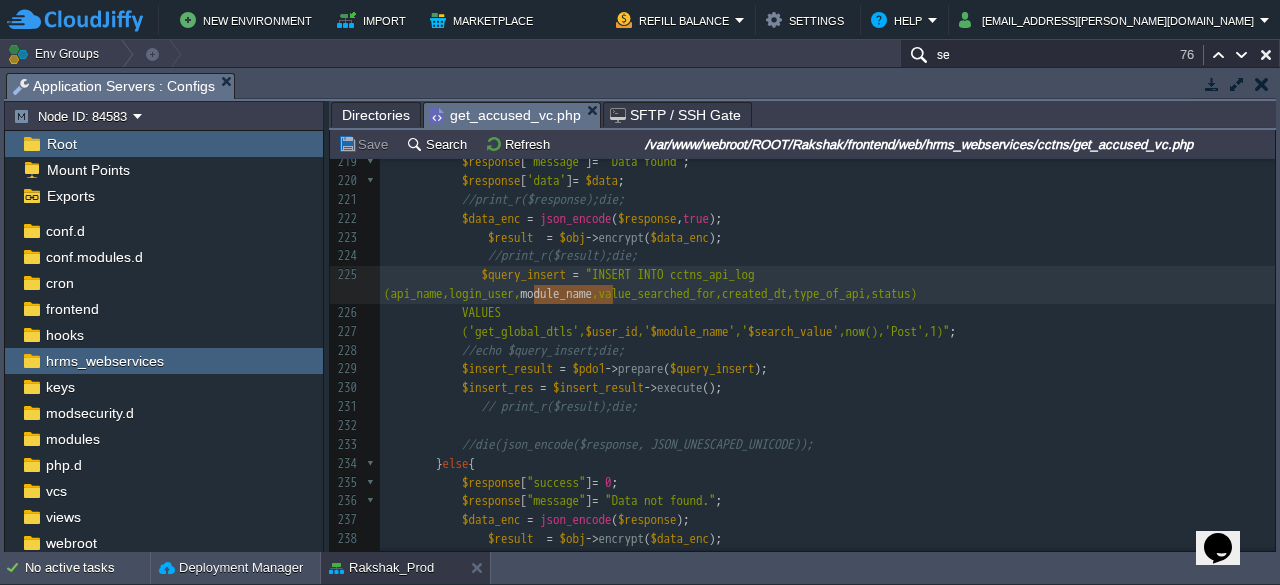 type on "cctns_api_log" 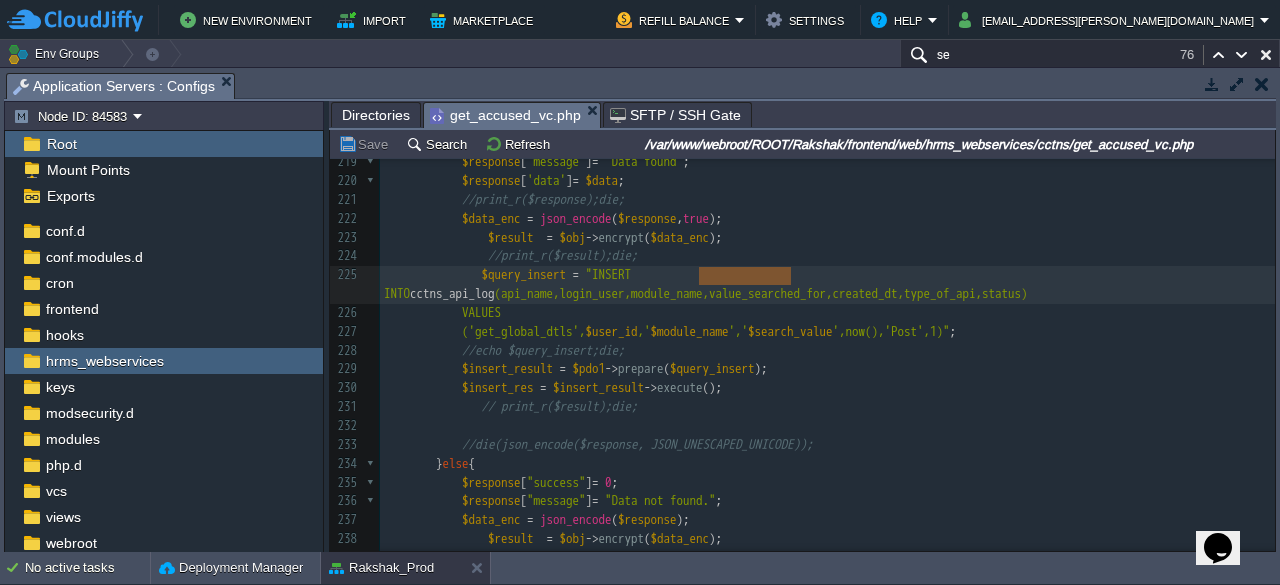 click on "x    $datas1    =   $obj -> decrypt ( $datas2 ); 209           $data [ 0 ][ 'address' ]  =   $data_add ; 210           $data [ 0 ][ 'convn_details' ] = $data_conv ; 211           $data [ 0 ][ 'crimedtls' ] = $data_dtl ; 212          $data [ 0 ][ 'externment' ] = $data_externment ; 213          $data [ 0 ][ 'personal_dtls' ] = $data_per ; 214          $data [ 0 ][ 'jail_release' ] = $data_jail ; 215         // print_r($data);die; 216 ​ 217           if ( count ( $data ) > 0 ){ 218               $response [ 'success' ]  =   1 ; 219               $response [ 'message' ]  =   "Data found" ; 220               $response [ 'data' ]  =   $data ; 221               //print_r($response);die; 222               $data_enc   =   json_encode ( $response , true ); 223                    $result    =   $obj -> encrypt ( $data_enc ); 224                    //print_r($result);die; 225                   $query_insert   =   "INSERT INTO  cctns_api_log 226               VALUES  227 ,'" at bounding box center [827, 511] 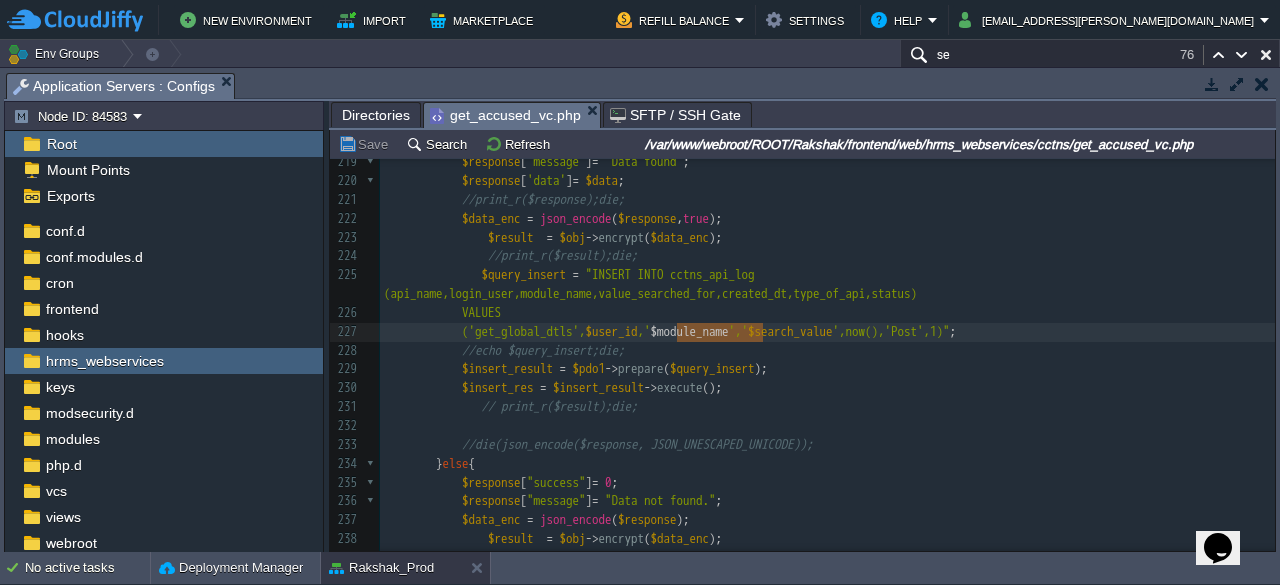 scroll, scrollTop: 4320, scrollLeft: 0, axis: vertical 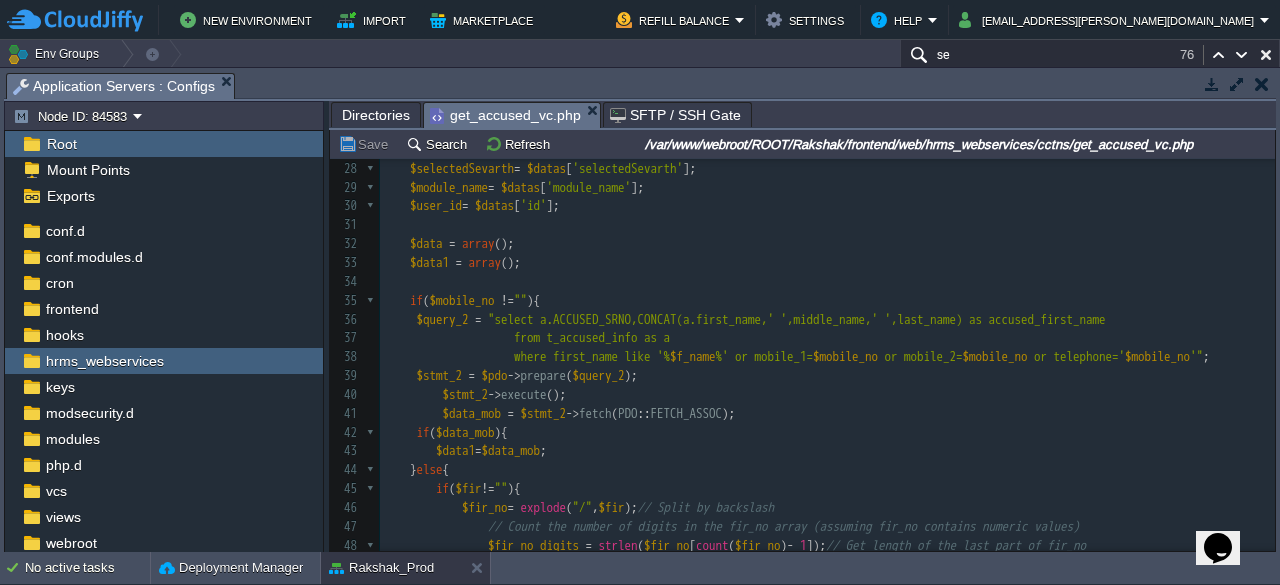 click on "$f_name" at bounding box center [693, 356] 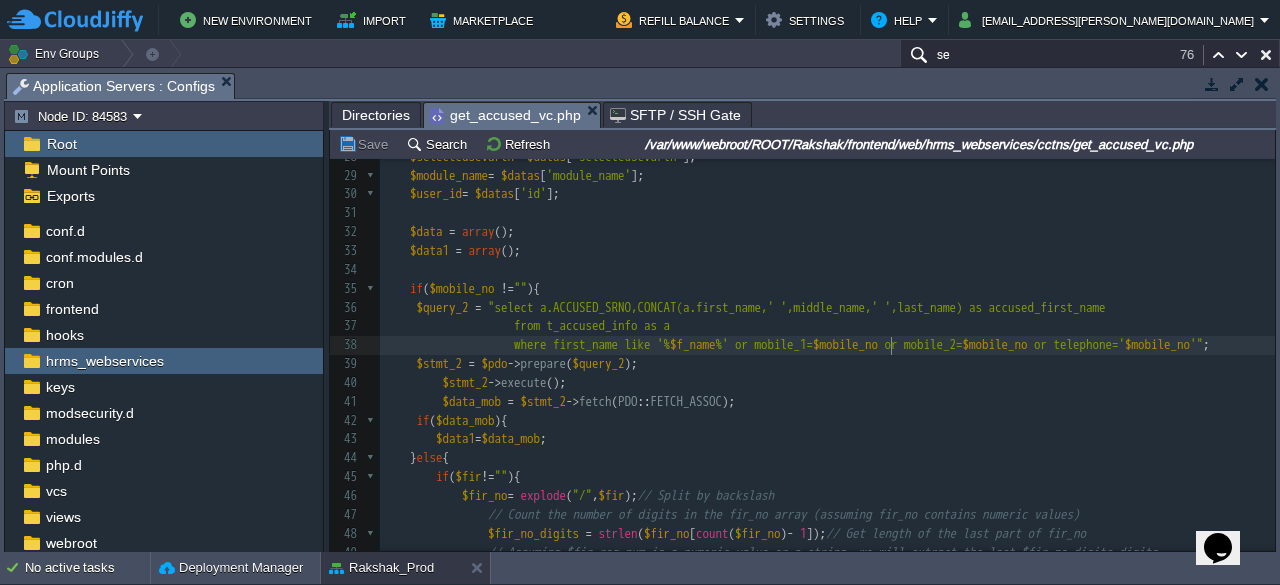 type on "$mobile_no" 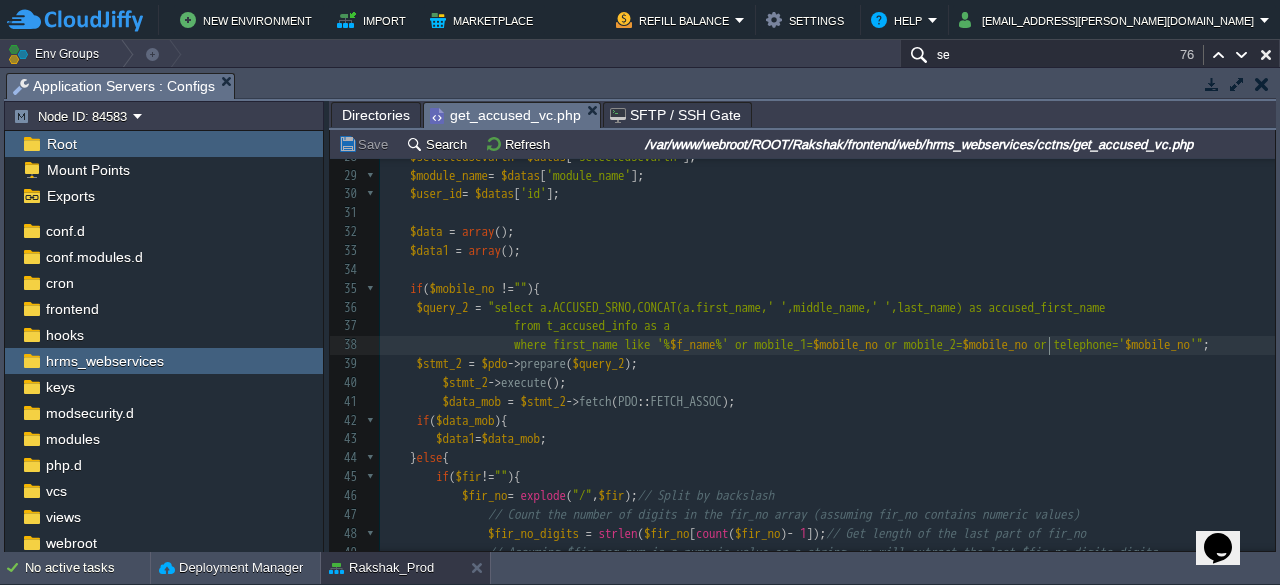 type on "$mobile_no" 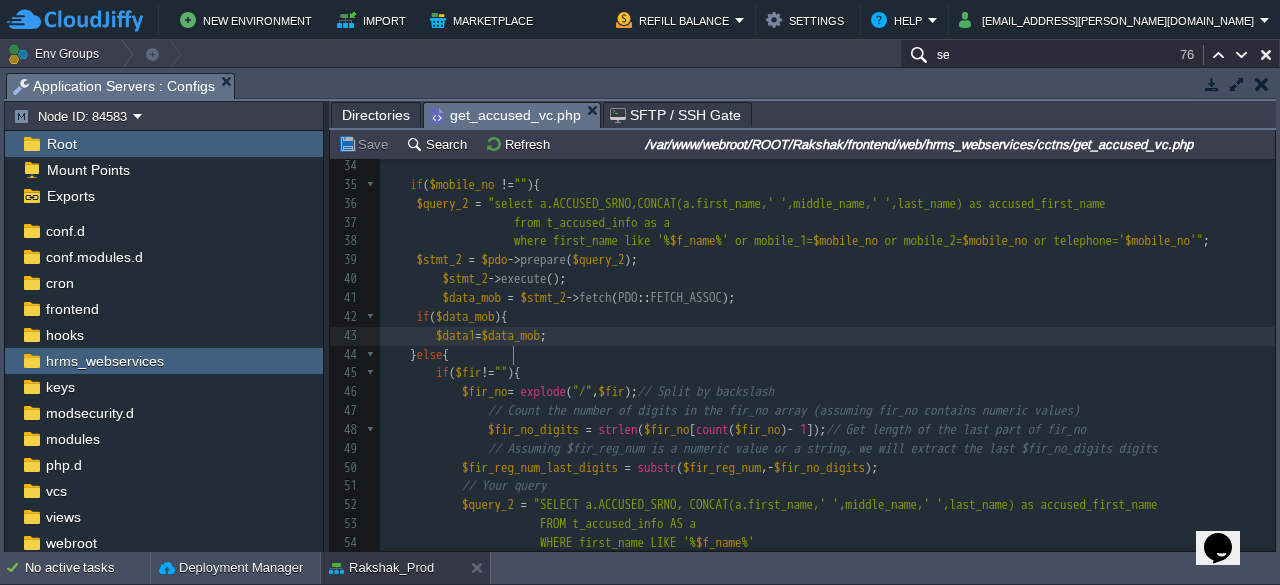 click on "x               ('get_global_dtls', $user_id ,' $module_name ',' $search_value ',now(),'Post',1)" ;   24      $m_name =   $datas [ 'MIDDLE_NAME' ]; 25      $l_name =   $datas [ 'LAST_NAME' ]; 26      $fir =   $datas [ 'fir_no' ]; 27      $mobile_no =   $datas [ 'mobile_no' ]; 28      $selectedSevarth =   $datas [ 'selectedSevarth' ]; 29      $module_name =   $datas [ 'module_name' ]; 30      $user_id =   $datas [ 'id' ]; 31 ​ 32      $data   =   array (); 33      $data1   =   array (); 34 ​ 35      if ( $mobile_no   != "" ){ 36        $query_2   =   "select a.ACCUSED_SRNO,CONCAT(a.first_name,' ',middle_name,' ',last_name) as accused_first_name 37                       from t_accused_info as a 38                       where first_name like '% $f_name %' or mobile_1= $mobile_no   or mobile_2= $mobile_no   or telephone=' $mobile_no '" ;  39        $stmt_2   =   $pdo -> prepare ( $query_2 ); 40           $stmt_2 -> execute (); 41           $data_mob   =   $stmt_2 -> fetch (" at bounding box center [827, 336] 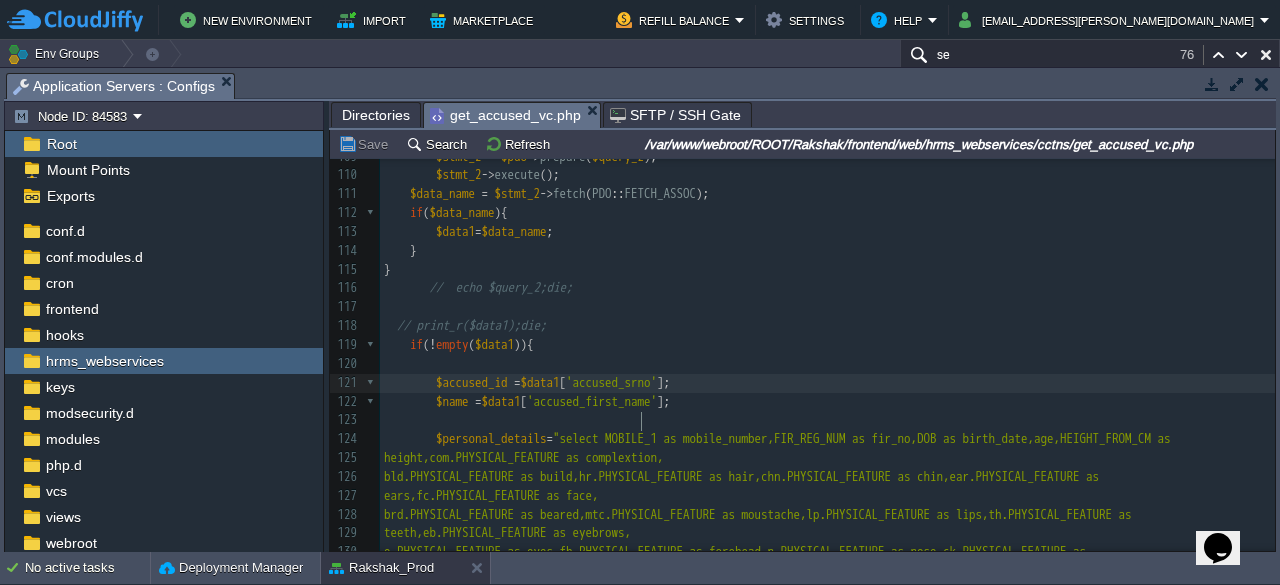 click on "x      else   if ( $fir != "" ) {   82          $fir_reg_num_last_digits   =   substr ( $fir_reg_num ,  - $fir_no_digits ); 83          // Your query 84          $query_2   =   "SELECT a.ACCUSED_SRNO, CONCAT(a.first_name,' ',middle_name,' ',last_name) as accused_first_name 85                   FROM t_accused_info AS a 86                   WHERE first_name LIKE '% $f_name %'  87                   OR RIGHT(a.fir_reg_num,  $fir_no_digits ) = ' $fir_reg_num_last_digits '" ;  88          $stmt_2   =   $pdo -> prepare ( $query_2 ); 89                    $stmt_2 -> execute (); 90                    $data_fir   =   $stmt_2 -> fetch ( PDO :: FETCH_ASSOC ); 91                if ( $data_fir ){ 92                      $data1 = $data_fir ; 93                 } else { 94                                $query_2   =   "select a.ACCUSED_SRNO,CONCAT(a.first_name,' ',middle_name,' ',last_name) as accused_first_name 95                                      from t_accused_info as a 96" at bounding box center (827, 195) 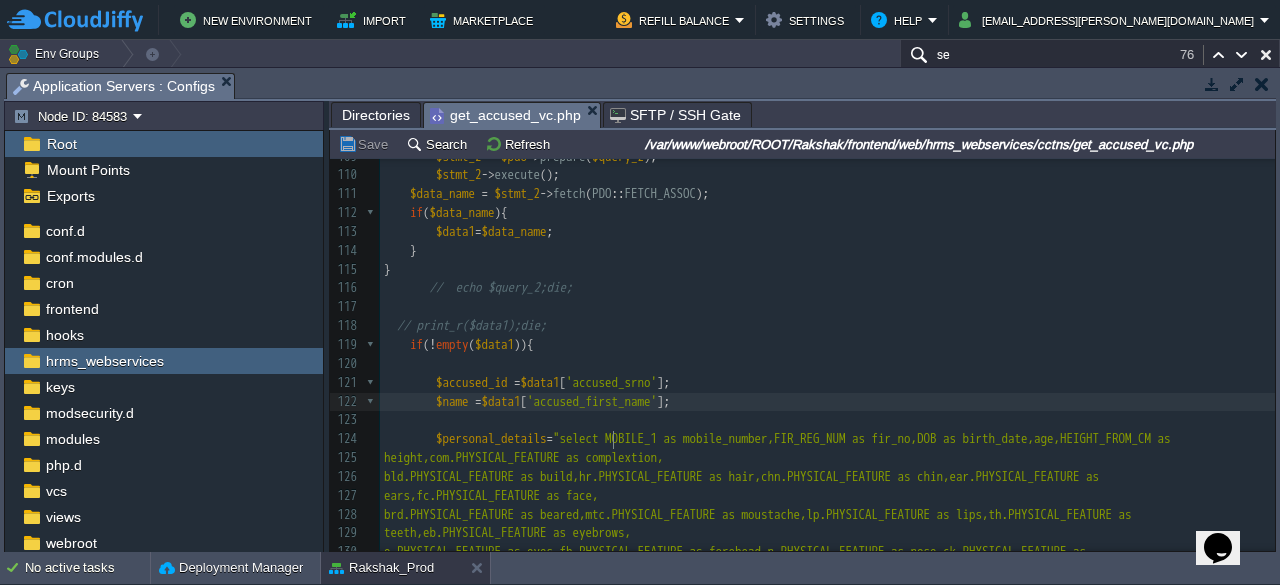 click on "x      else   if ( $fir != "" ) {   82          $fir_reg_num_last_digits   =   substr ( $fir_reg_num ,  - $fir_no_digits ); 83          // Your query 84          $query_2   =   "SELECT a.ACCUSED_SRNO, CONCAT(a.first_name,' ',middle_name,' ',last_name) as accused_first_name 85                   FROM t_accused_info AS a 86                   WHERE first_name LIKE '% $f_name %'  87                   OR RIGHT(a.fir_reg_num,  $fir_no_digits ) = ' $fir_reg_num_last_digits '" ;  88          $stmt_2   =   $pdo -> prepare ( $query_2 ); 89                    $stmt_2 -> execute (); 90                    $data_fir   =   $stmt_2 -> fetch ( PDO :: FETCH_ASSOC ); 91                if ( $data_fir ){ 92                      $data1 = $data_fir ; 93                 } else { 94                                $query_2   =   "select a.ACCUSED_SRNO,CONCAT(a.first_name,' ',middle_name,' ',last_name) as accused_first_name 95                                      from t_accused_info as a 96" at bounding box center (827, 195) 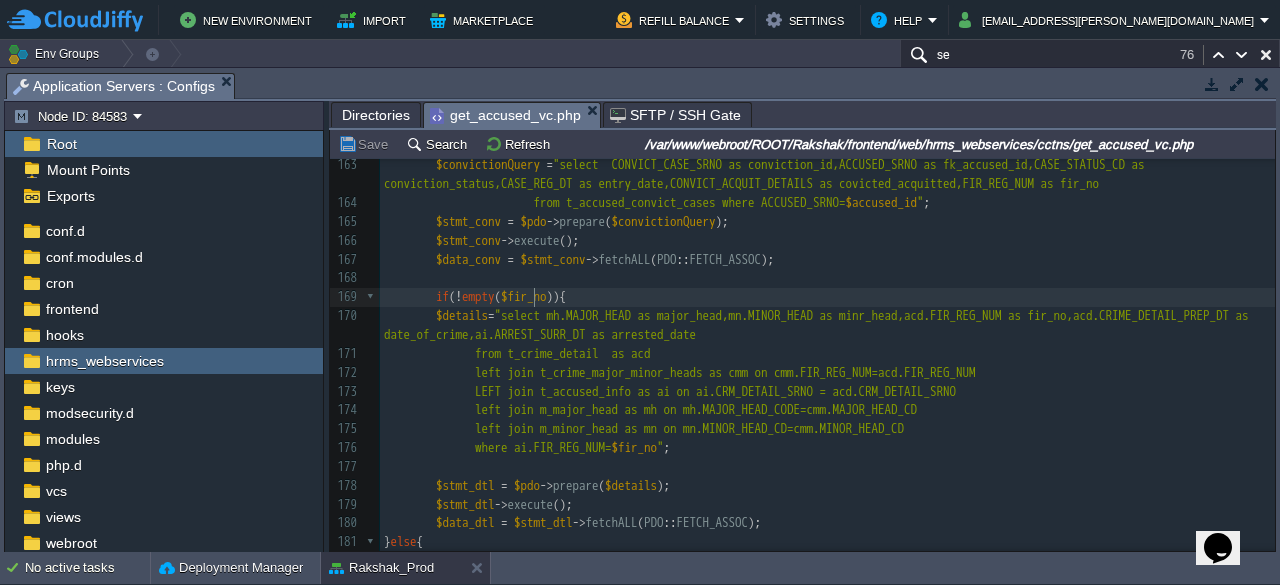 click on "$fir_no" at bounding box center (524, 296) 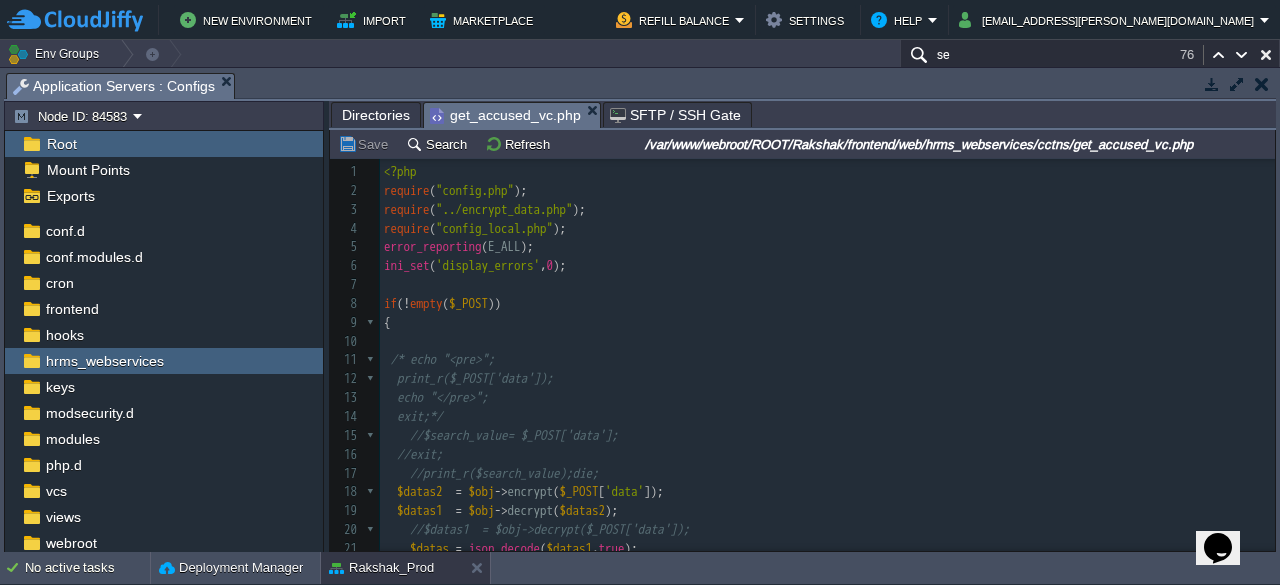 click on "Directories" at bounding box center [376, 115] 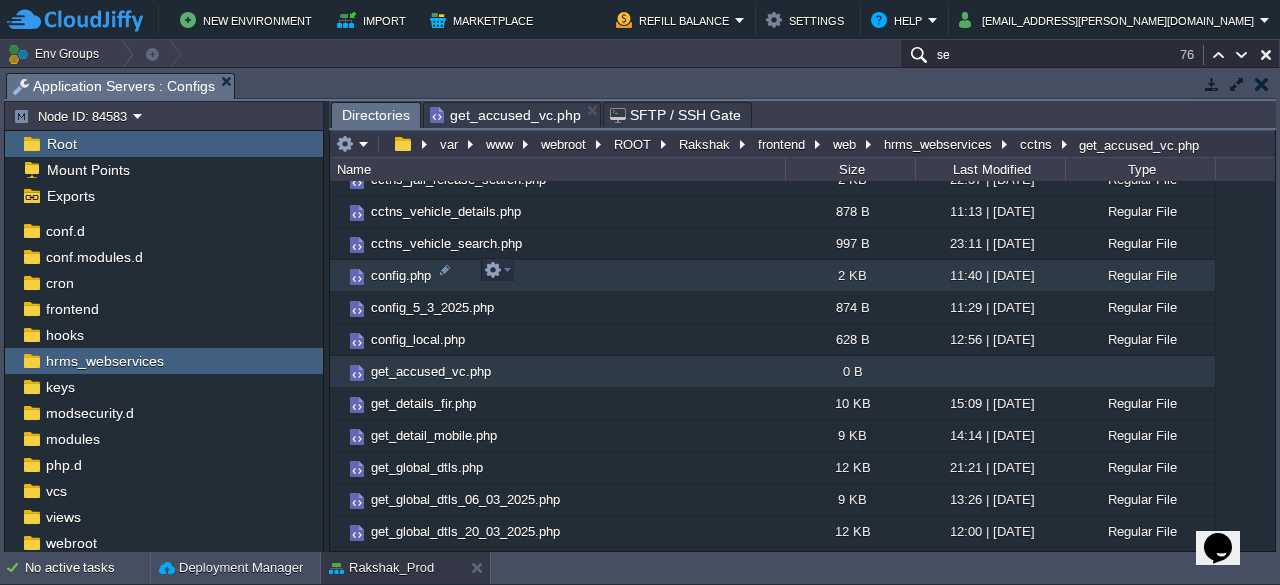 click on "config.php" at bounding box center [401, 275] 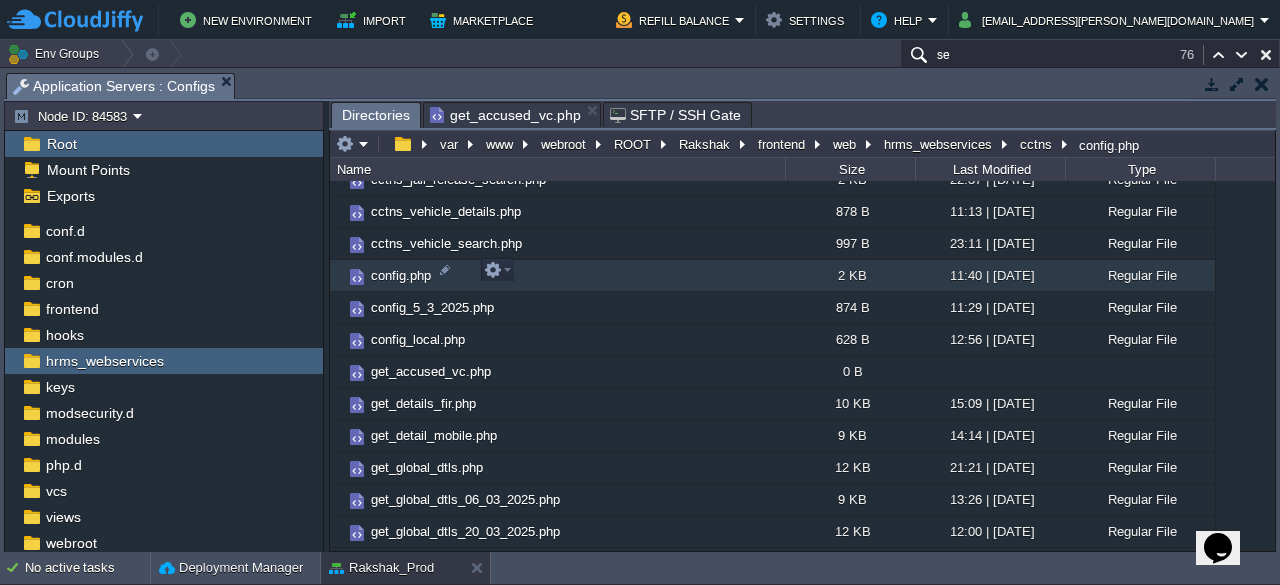 click on "config.php" at bounding box center [401, 275] 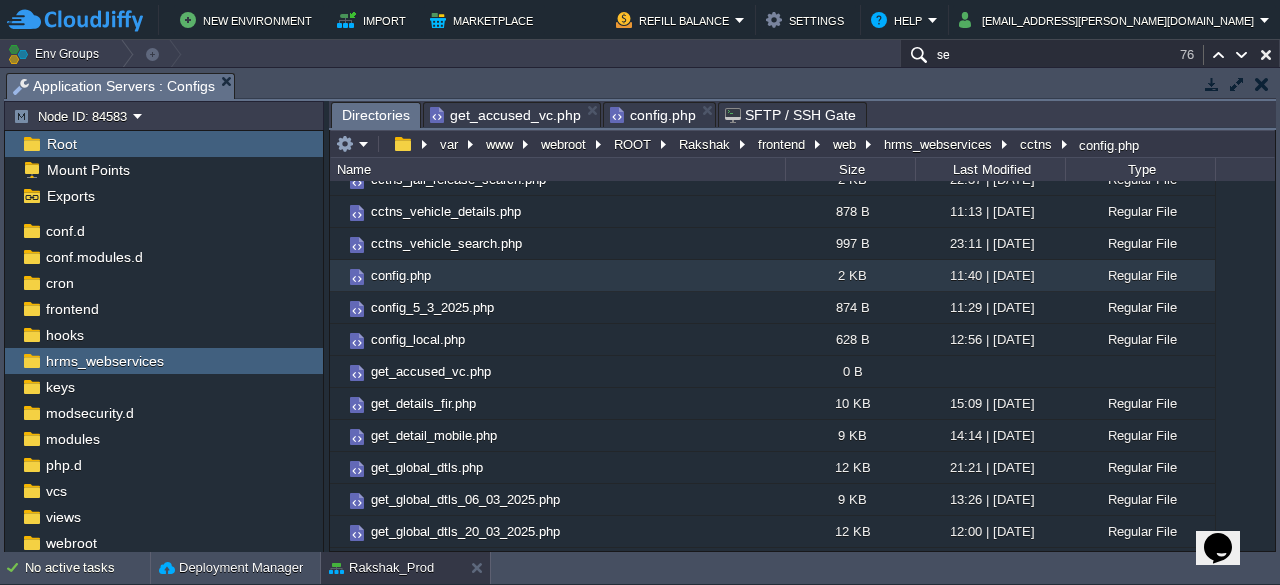 click on "Directories" at bounding box center (376, 115) 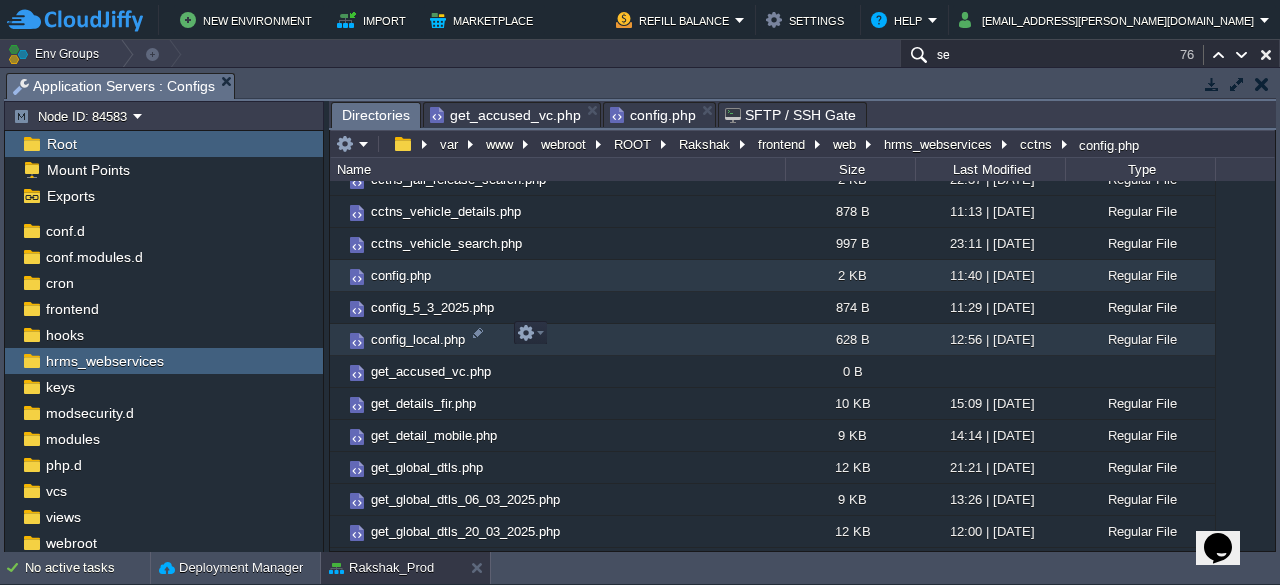 click on "config_local.php" at bounding box center (418, 339) 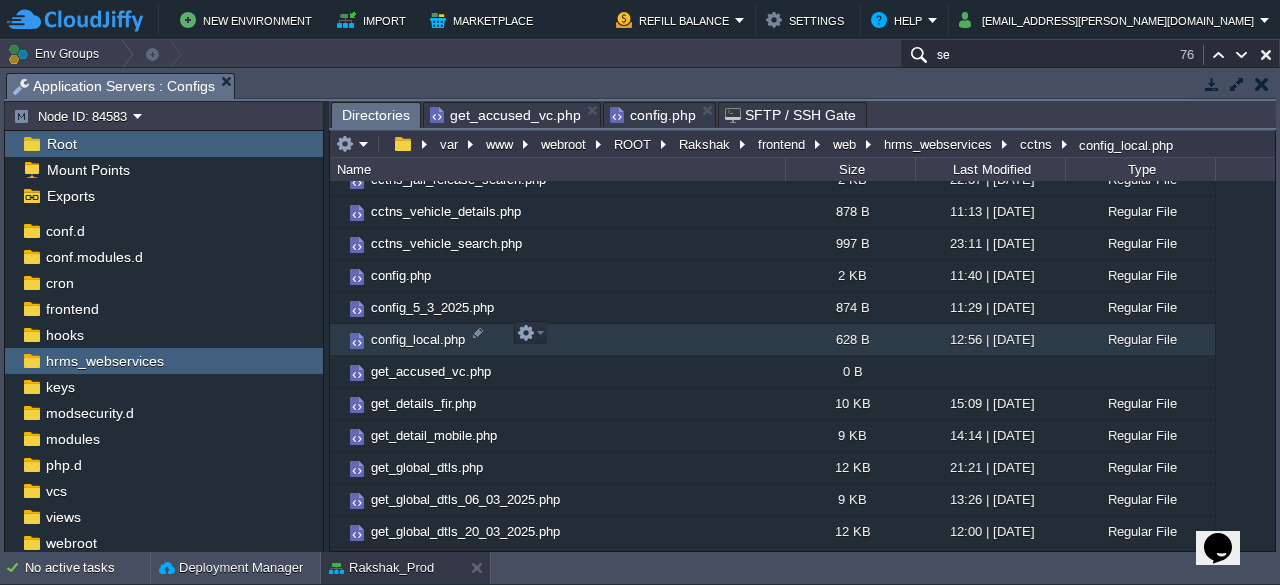 click on "config_local.php" at bounding box center [418, 339] 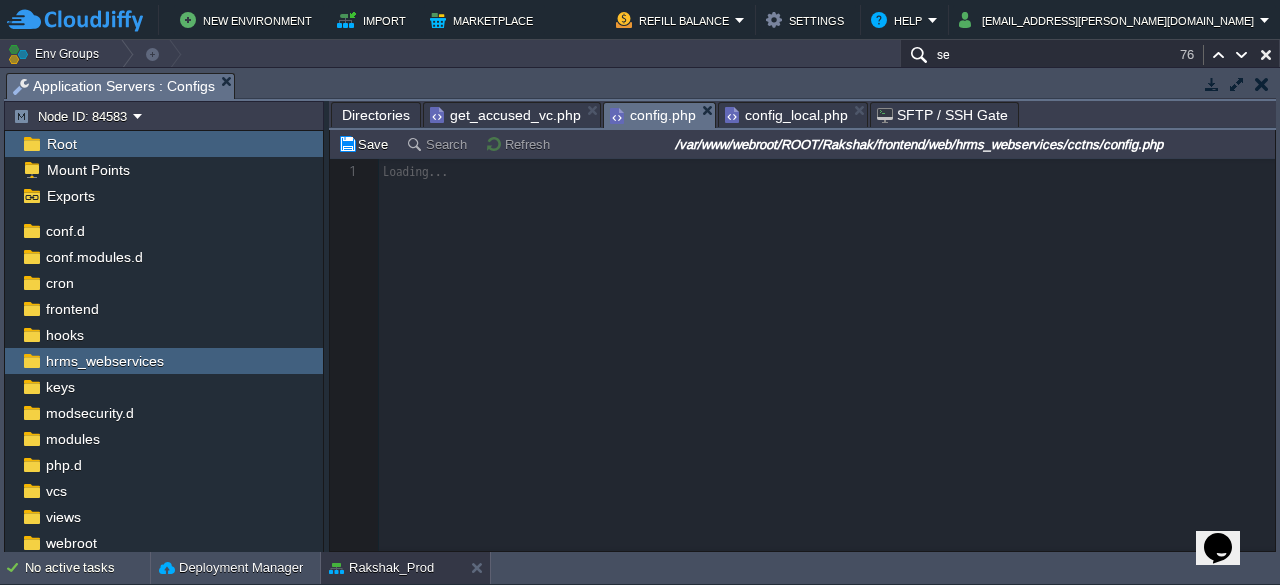 click on "config.php" at bounding box center [653, 115] 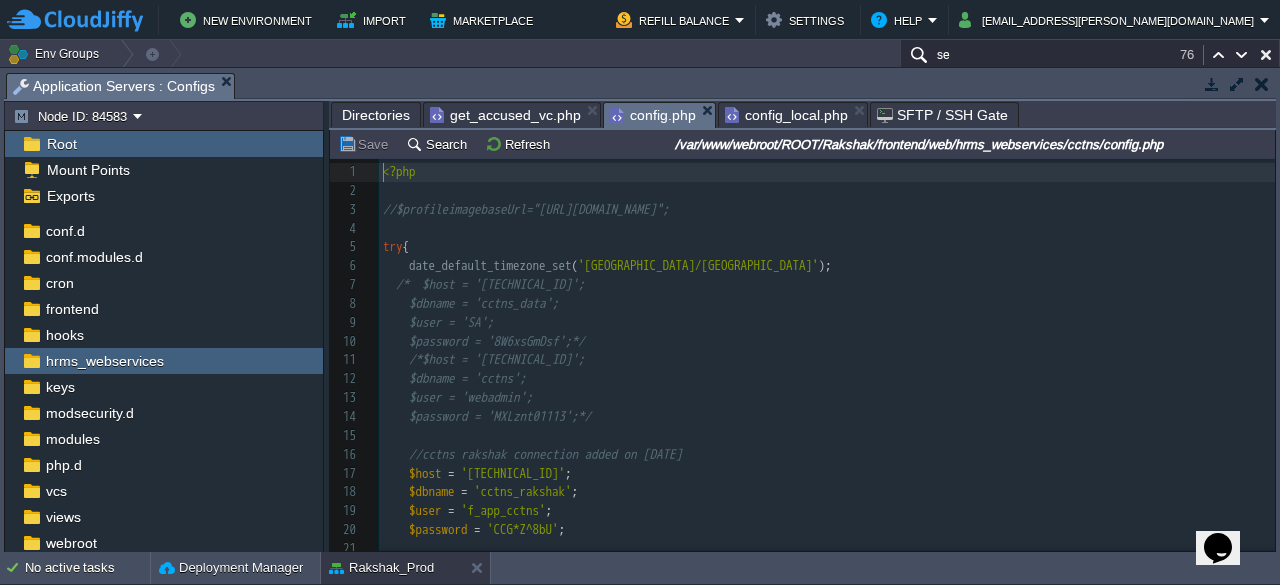 click on "config_local.php" at bounding box center [786, 115] 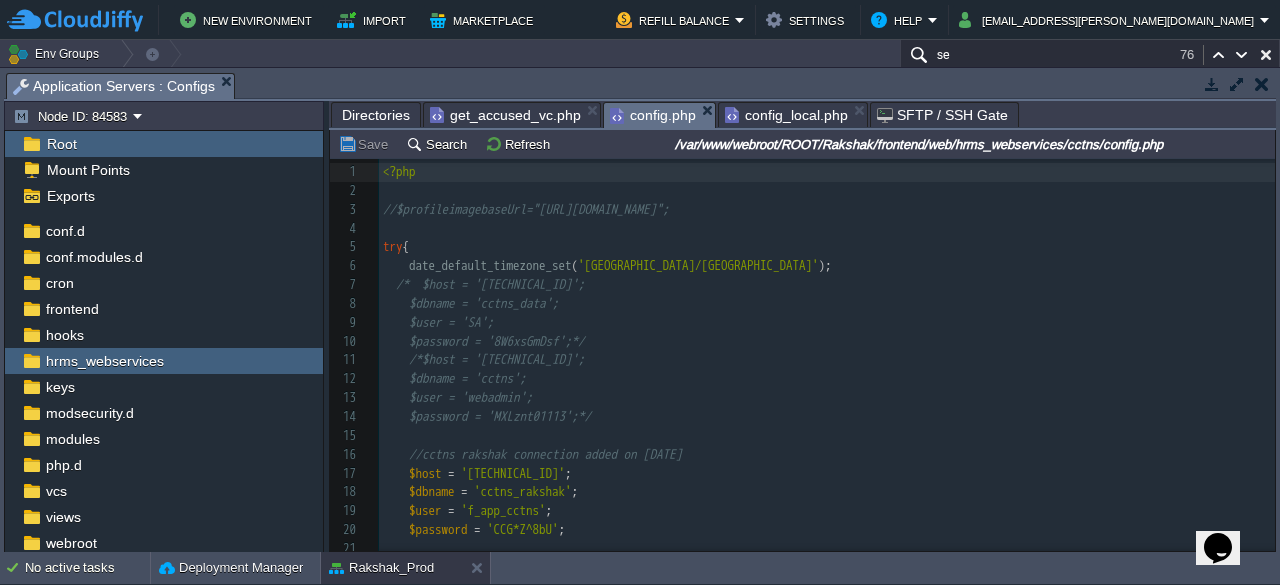 click on "config.php" at bounding box center (653, 115) 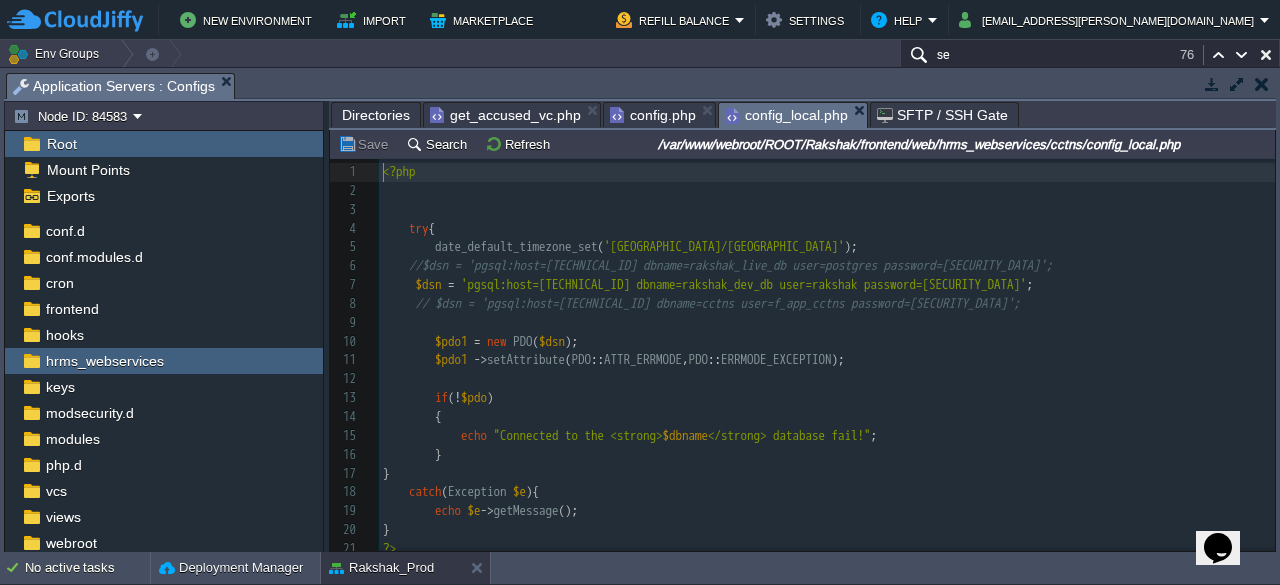 click on "config_local.php" at bounding box center [786, 115] 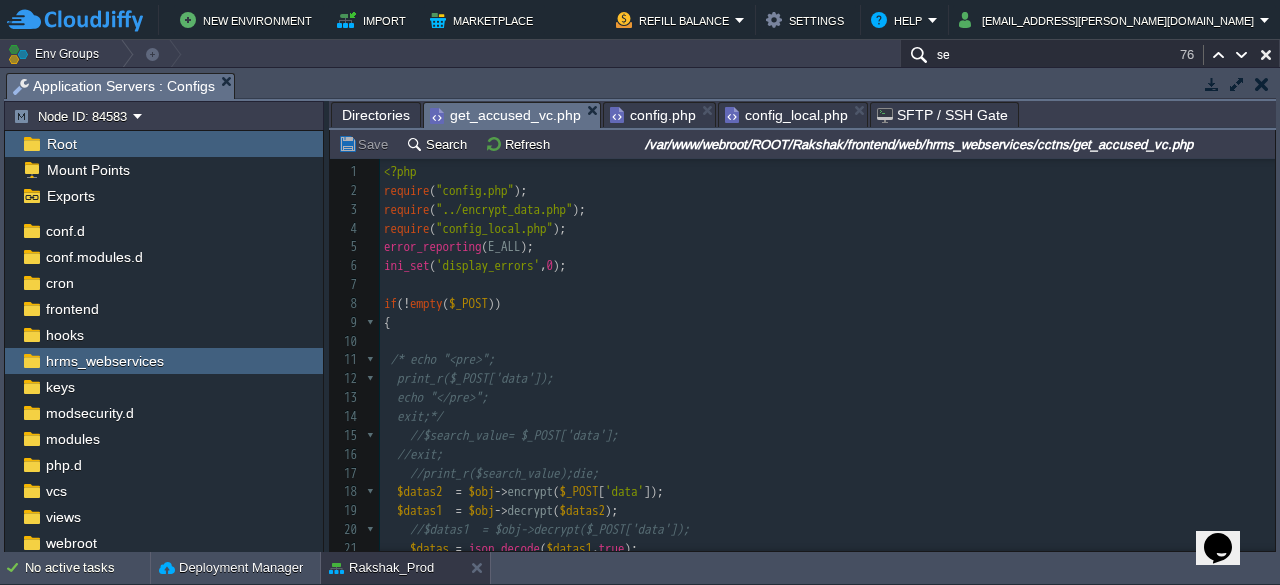 click on "get_accused_vc.php" at bounding box center (505, 115) 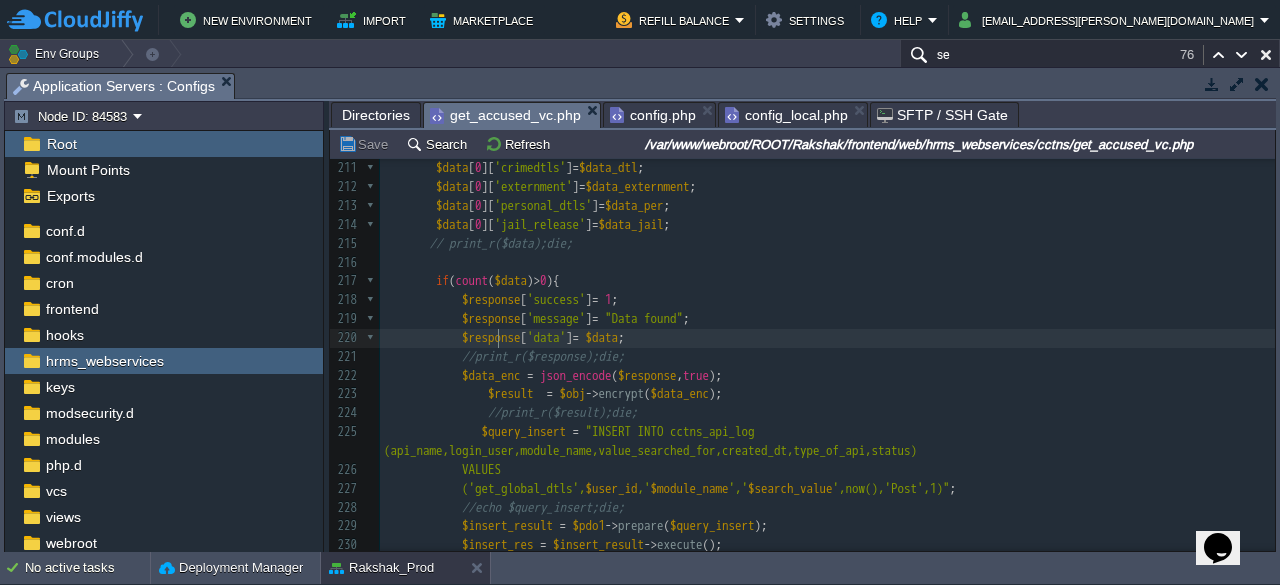 click on "x          if ( ! empty ( $fir_no )){   197      /*$jailReleaseQuery ="select  ACCUSSED_APPEAL_SRNO as appeal_high_court_id,ACCUSED_SRNO as fk_accused_id,COURTCASE_NUM as application_no,APPEAL_REMARKS as judgment_apeal_pplication from t_accused_appeal where ACCUSED_SRNO=$accused_id";         198          $stmt_jail = $pdo->prepare($jailReleaseQuery); 199          $stmt_jail->execute(); 200          $data_jail = $stmt_jail->fetchALL(PDO::FETCH_ASSOC);*/ 201 ​ 202 ​ 203          $add = $data_add [ 0 ][ 'address' ]; 204          $mob_no = $data_per [ 'mobile_number' ]; 205          $data [ 0 ][ 'accused_name' ]  =   $name ; 206          $data [ 0 ][ 'ind_address' ]  =   $add ; 207 ​ 208          $data [ 0 ][ 'mobile_number' ]  =   $mob_no ; 209           $data [ 0 ][ 'address' ]  =   $data_add ; 210           $data [ 0 ][ 'convn_details' ] = $data_conv ; 211           $data [ 0 ][ 'crimedtls' ] = $data_dtl ; 212          $data [ 0 ][ 'externment' ] = $data_externment ;" at bounding box center (827, 301) 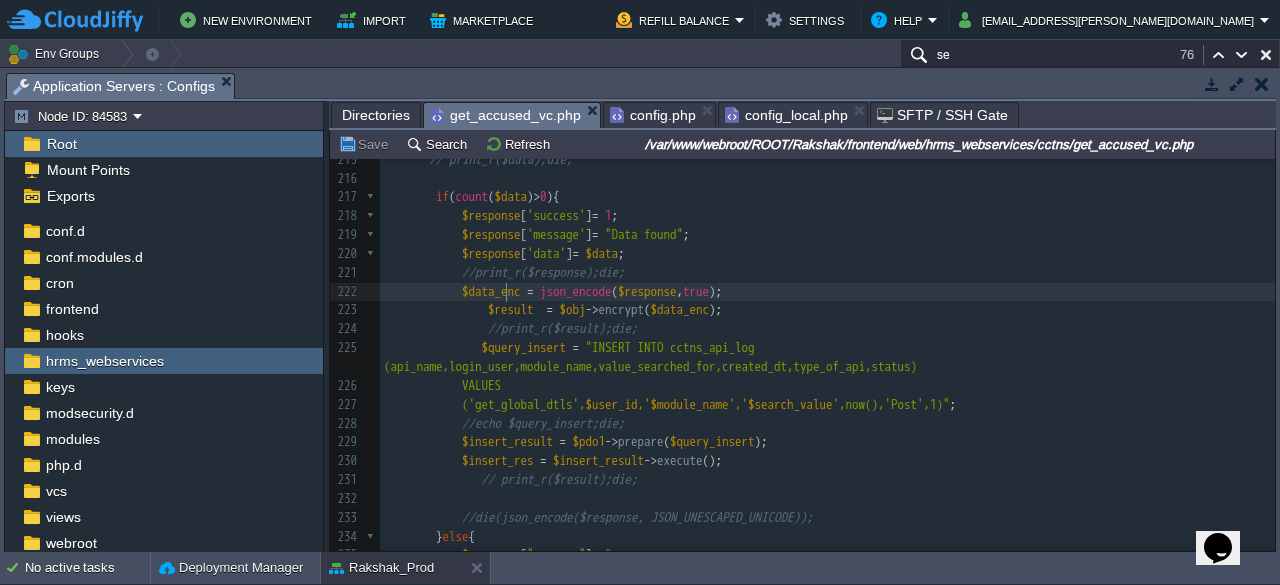 click on "$data_enc" at bounding box center [491, 291] 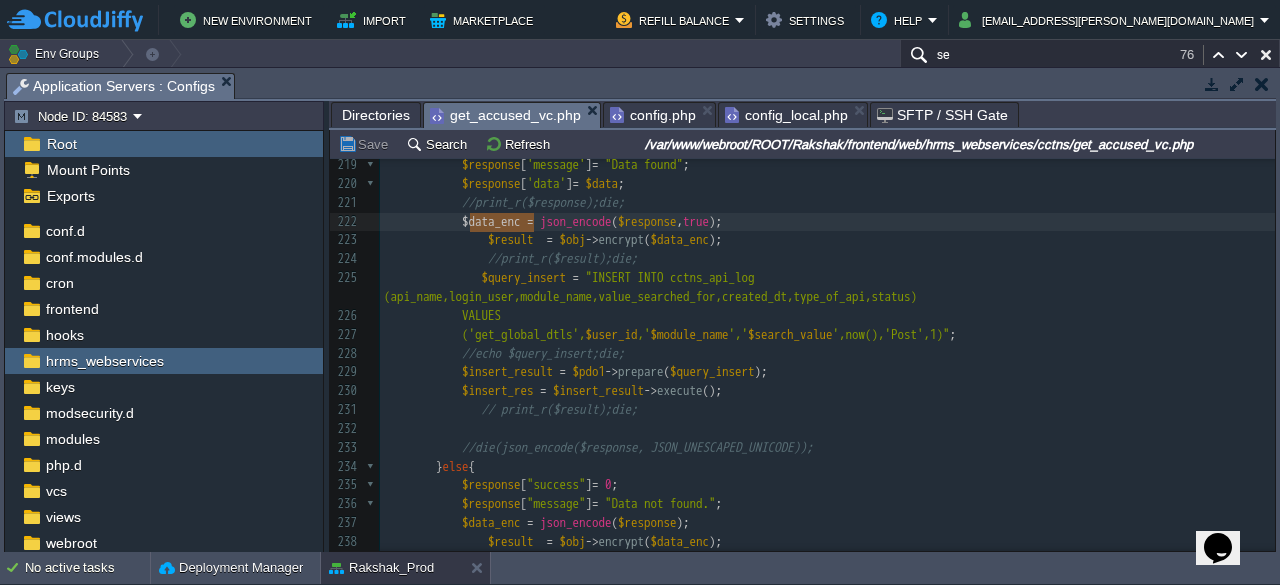 click on "x          if ( ! empty ( $fir_no )){ 197      /*$jailReleaseQuery ="select  ACCUSSED_APPEAL_SRNO as appeal_high_court_id,ACCUSED_SRNO as fk_accused_id,COURTCASE_NUM as application_no,APPEAL_REMARKS as judgment_apeal_pplication from t_accused_appeal where ACCUSED_SRNO=$accused_id";         198          $stmt_jail = $pdo->prepare($jailReleaseQuery); 199          $stmt_jail->execute(); 200          $data_jail = $stmt_jail->fetchALL(PDO::FETCH_ASSOC);*/ 201 ​ 202 ​ 203          $add = $data_add [ 0 ][ 'address' ]; 204          $mob_no = $data_per [ 'mobile_number' ]; 205          $data [ 0 ][ 'accused_name' ]  =   $name ; 206          $data [ 0 ][ 'ind_address' ]  =   $add ; 207 ​ 208          $data [ 0 ][ 'mobile_number' ]  =   $mob_no ; 209           $data [ 0 ][ 'address' ]  =   $data_add ; 210           $data [ 0 ][ 'convn_details' ] = $data_conv ; 211           $data [ 0 ][ 'crimedtls' ] = $data_dtl ; 212          $data [ 0 ][ 'externment' ] = $data_externment ; 213" at bounding box center [827, 194] 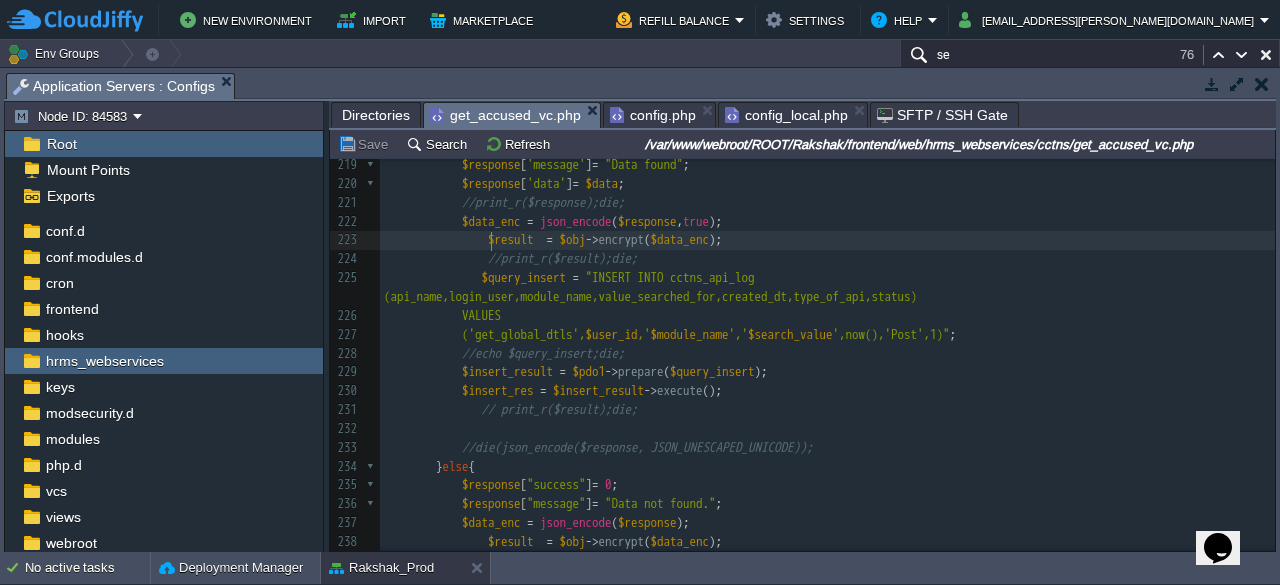 click on "x          if ( ! empty ( $fir_no )){   197      /*$jailReleaseQuery ="select  ACCUSSED_APPEAL_SRNO as appeal_high_court_id,ACCUSED_SRNO as fk_accused_id,COURTCASE_NUM as application_no,APPEAL_REMARKS as judgment_apeal_pplication from t_accused_appeal where ACCUSED_SRNO=$accused_id";         198          $stmt_jail = $pdo->prepare($jailReleaseQuery); 199          $stmt_jail->execute(); 200          $data_jail = $stmt_jail->fetchALL(PDO::FETCH_ASSOC);*/ 201 ​ 202 ​ 203          $add = $data_add [ 0 ][ 'address' ]; 204          $mob_no = $data_per [ 'mobile_number' ]; 205          $data [ 0 ][ 'accused_name' ]  =   $name ; 206          $data [ 0 ][ 'ind_address' ]  =   $add ; 207 ​ 208          $data [ 0 ][ 'mobile_number' ]  =   $mob_no ; 209           $data [ 0 ][ 'address' ]  =   $data_add ; 210           $data [ 0 ][ 'convn_details' ] = $data_conv ; 211           $data [ 0 ][ 'crimedtls' ] = $data_dtl ; 212          $data [ 0 ][ 'externment' ] = $data_externment ;" at bounding box center [827, 222] 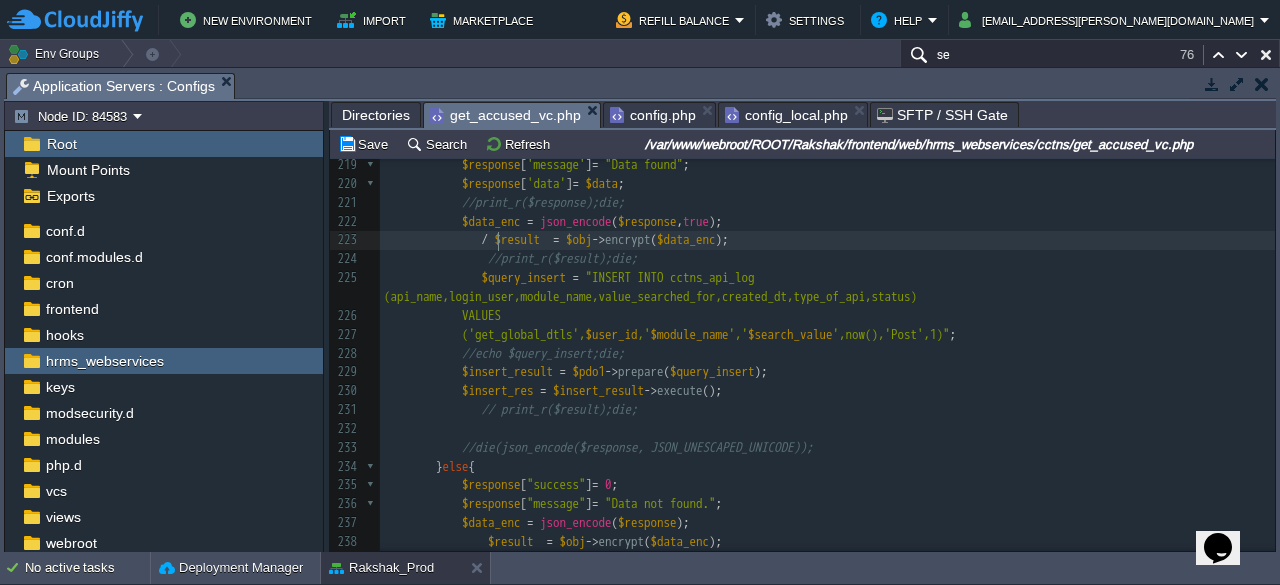 type on "//" 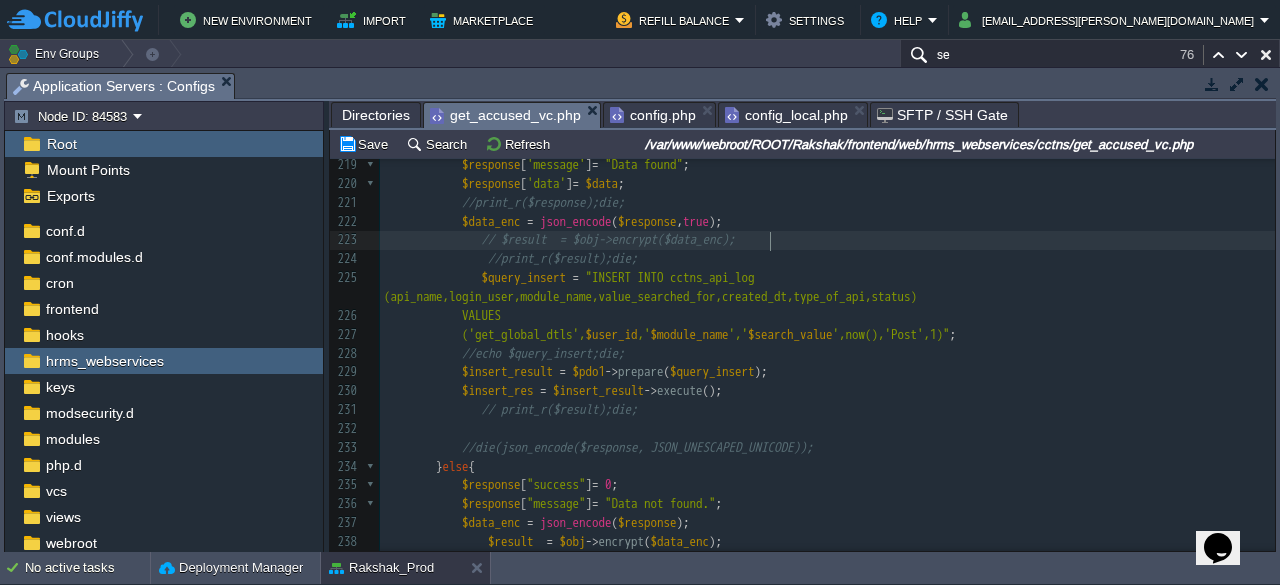 click on "x          if ( ! empty ( $fir_no )){   197      /*$jailReleaseQuery ="select  ACCUSSED_APPEAL_SRNO as appeal_high_court_id,ACCUSED_SRNO as fk_accused_id,COURTCASE_NUM as application_no,APPEAL_REMARKS as judgment_apeal_pplication from t_accused_appeal where ACCUSED_SRNO=$accused_id";         198          $stmt_jail = $pdo->prepare($jailReleaseQuery); 199          $stmt_jail->execute(); 200          $data_jail = $stmt_jail->fetchALL(PDO::FETCH_ASSOC);*/ 201 ​ 202 ​ 203          $add = $data_add [ 0 ][ 'address' ]; 204          $mob_no = $data_per [ 'mobile_number' ]; 205          $data [ 0 ][ 'accused_name' ]  =   $name ; 206          $data [ 0 ][ 'ind_address' ]  =   $add ; 207 ​ 208          $data [ 0 ][ 'mobile_number' ]  =   $mob_no ; 209           $data [ 0 ][ 'address' ]  =   $data_add ; 210           $data [ 0 ][ 'convn_details' ] = $data_conv ; 211           $data [ 0 ][ 'crimedtls' ] = $data_dtl ; 212          $data [ 0 ][ 'externment' ] = $data_externment ;" at bounding box center [827, 222] 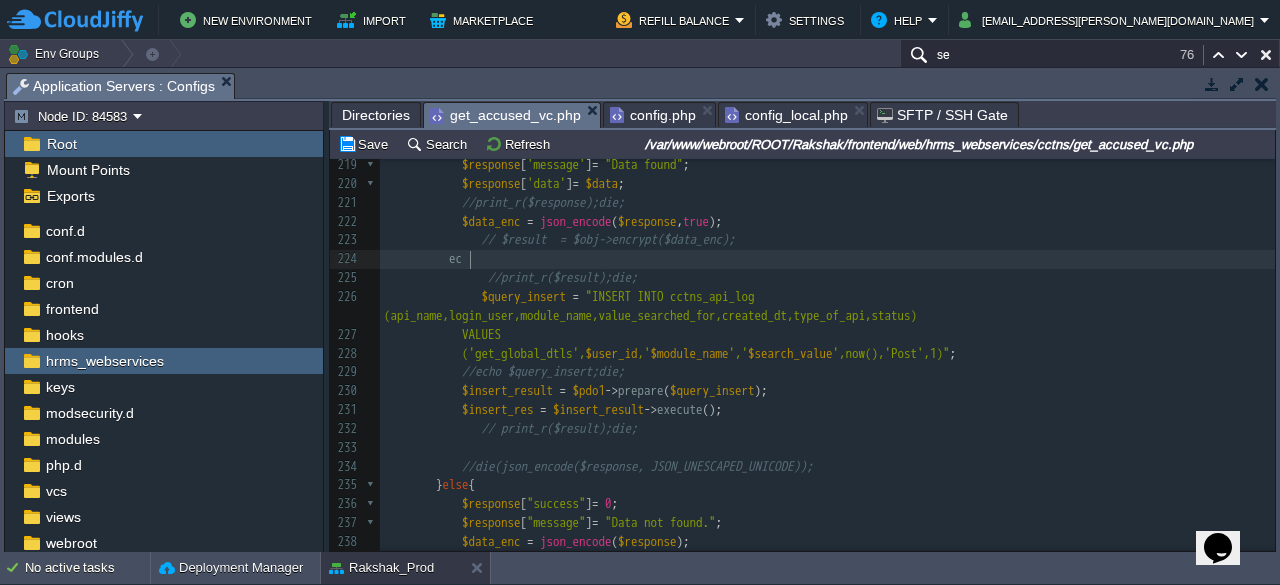 type on "echo" 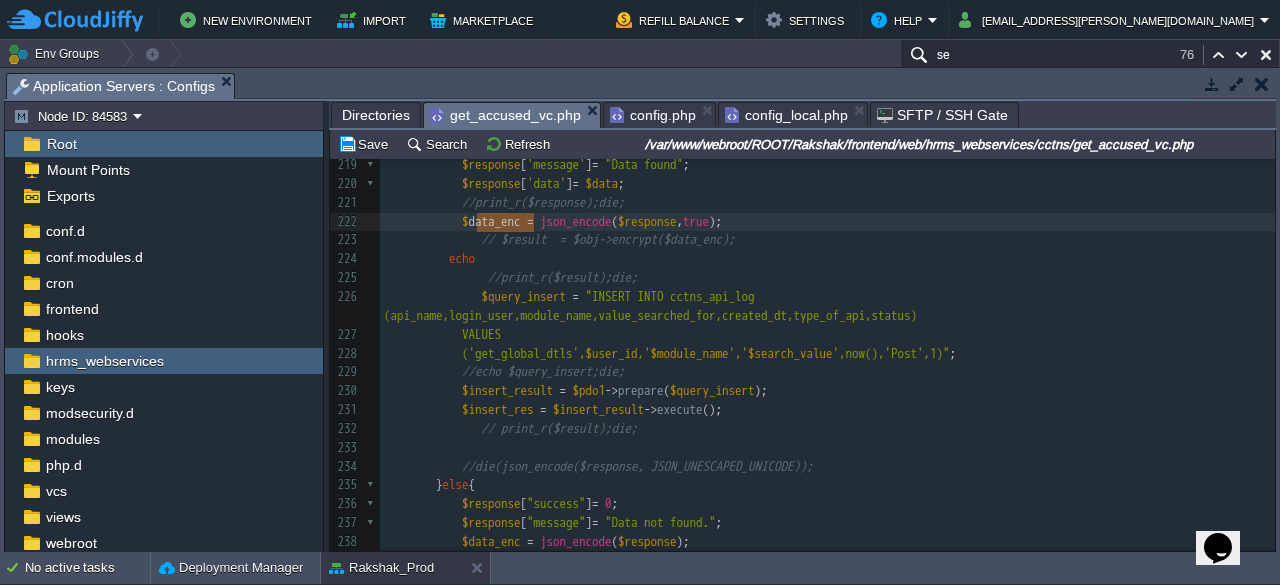type on "$data_enc" 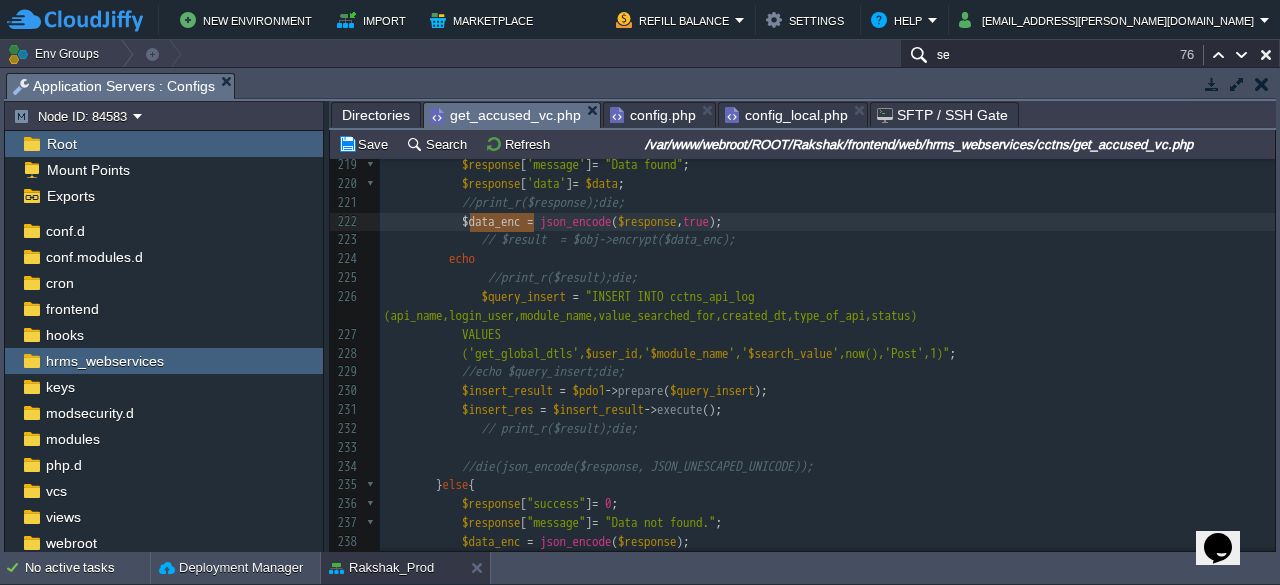 drag, startPoint x: 535, startPoint y: 223, endPoint x: 473, endPoint y: 223, distance: 62 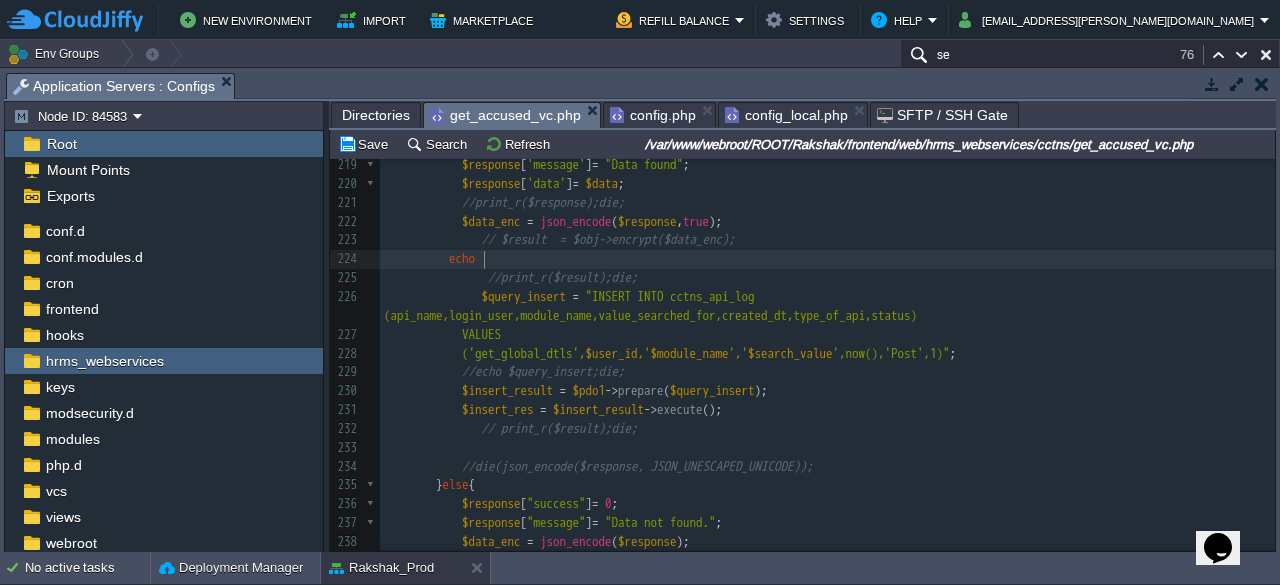 paste 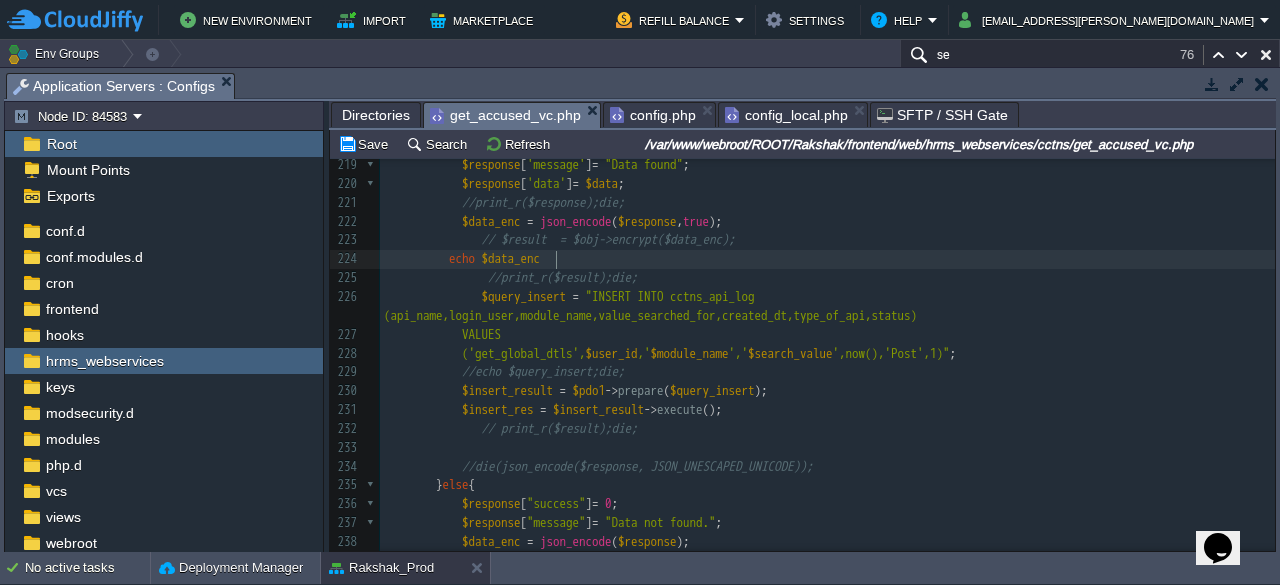 type on ";" 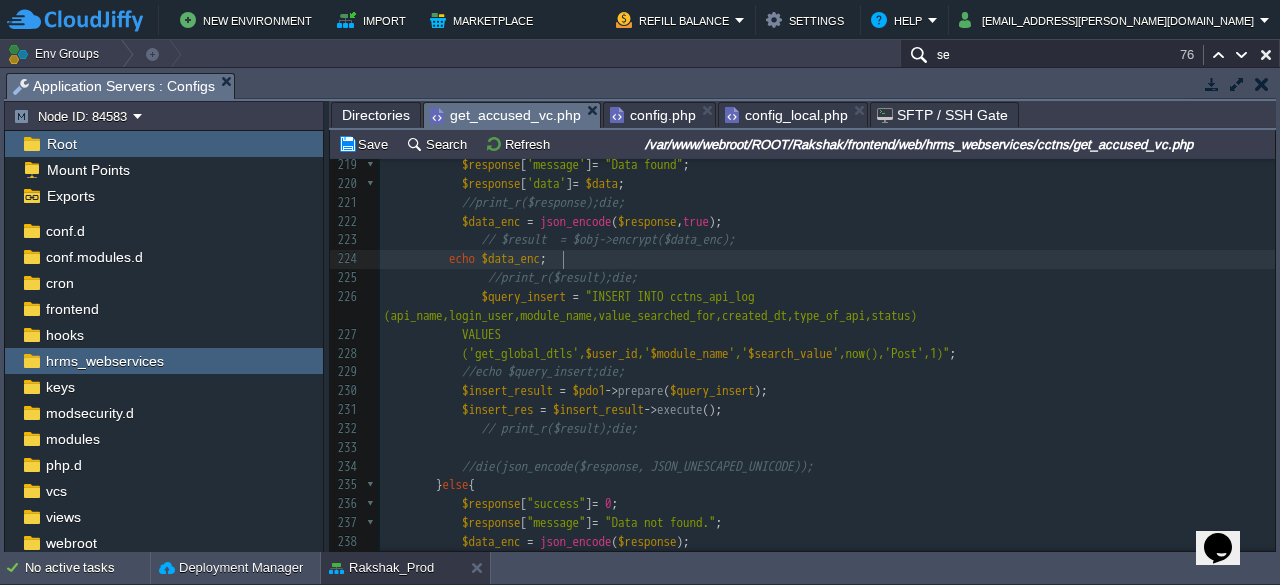 scroll, scrollTop: 6, scrollLeft: 6, axis: both 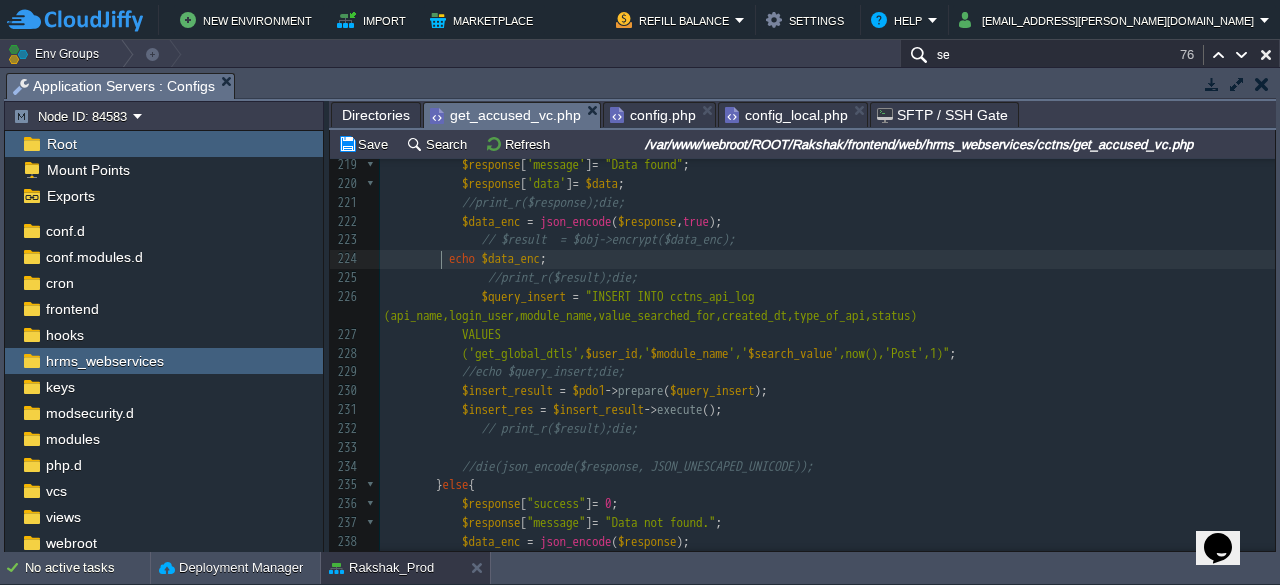 click on "x          if ( ! empty ( $fir_no )){   197      /*$jailReleaseQuery ="select  ACCUSSED_APPEAL_SRNO as appeal_high_court_id,ACCUSED_SRNO as fk_accused_id,COURTCASE_NUM as application_no,APPEAL_REMARKS as judgment_apeal_pplication from t_accused_appeal where ACCUSED_SRNO=$accused_id";         198          $stmt_jail = $pdo->prepare($jailReleaseQuery); 199          $stmt_jail->execute(); 200          $data_jail = $stmt_jail->fetchALL(PDO::FETCH_ASSOC);*/ 201 ​ 202 ​ 203          $add = $data_add [ 0 ][ 'address' ]; 204          $mob_no = $data_per [ 'mobile_number' ]; 205          $data [ 0 ][ 'accused_name' ]  =   $name ; 206          $data [ 0 ][ 'ind_address' ]  =   $add ; 207 ​ 208          $data [ 0 ][ 'mobile_number' ]  =   $mob_no ; 209           $data [ 0 ][ 'address' ]  =   $data_add ; 210           $data [ 0 ][ 'convn_details' ] = $data_conv ; 211           $data [ 0 ][ 'crimedtls' ] = $data_dtl ; 212          $data [ 0 ][ 'externment' ] = $data_externment ;" at bounding box center [827, 232] 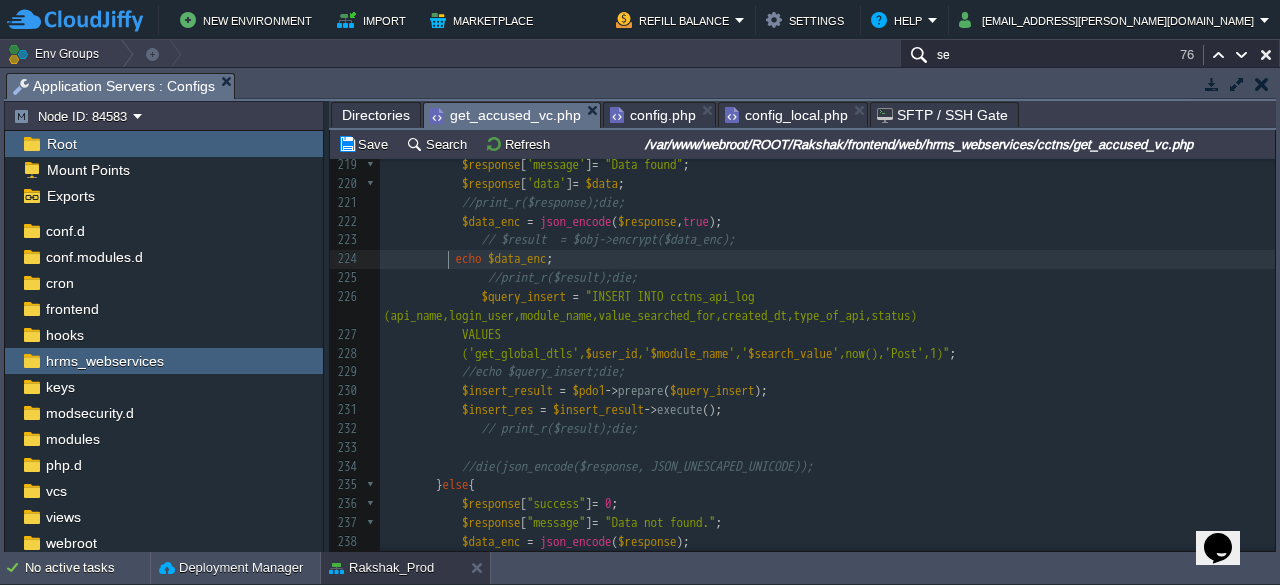 scroll, scrollTop: 6, scrollLeft: 13, axis: both 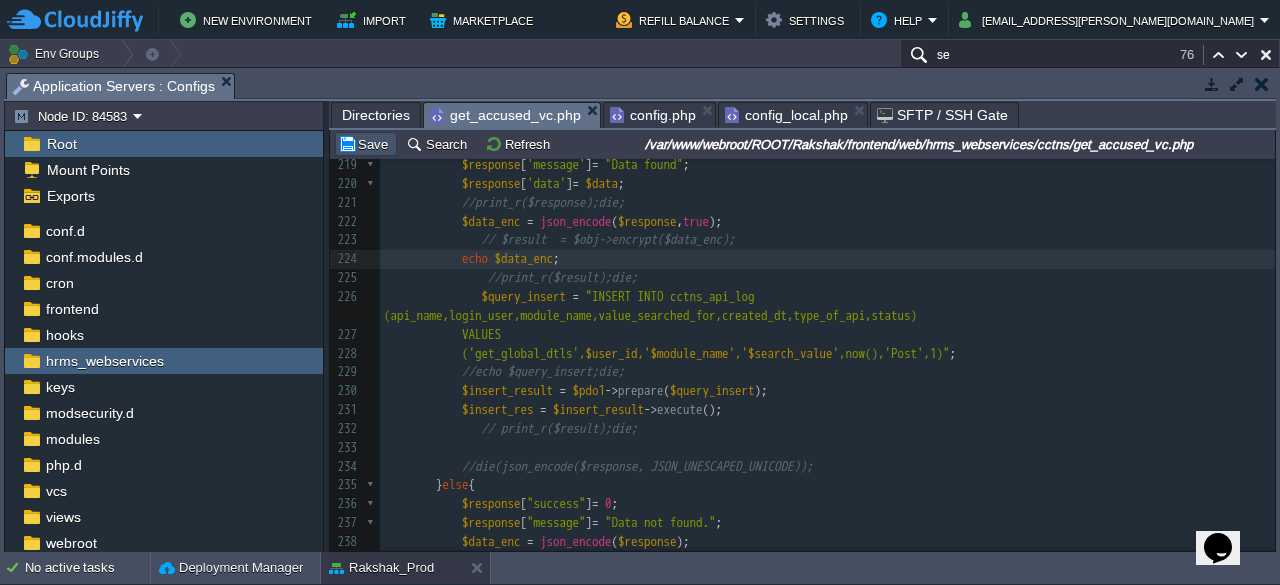 click on "Save" at bounding box center (366, 144) 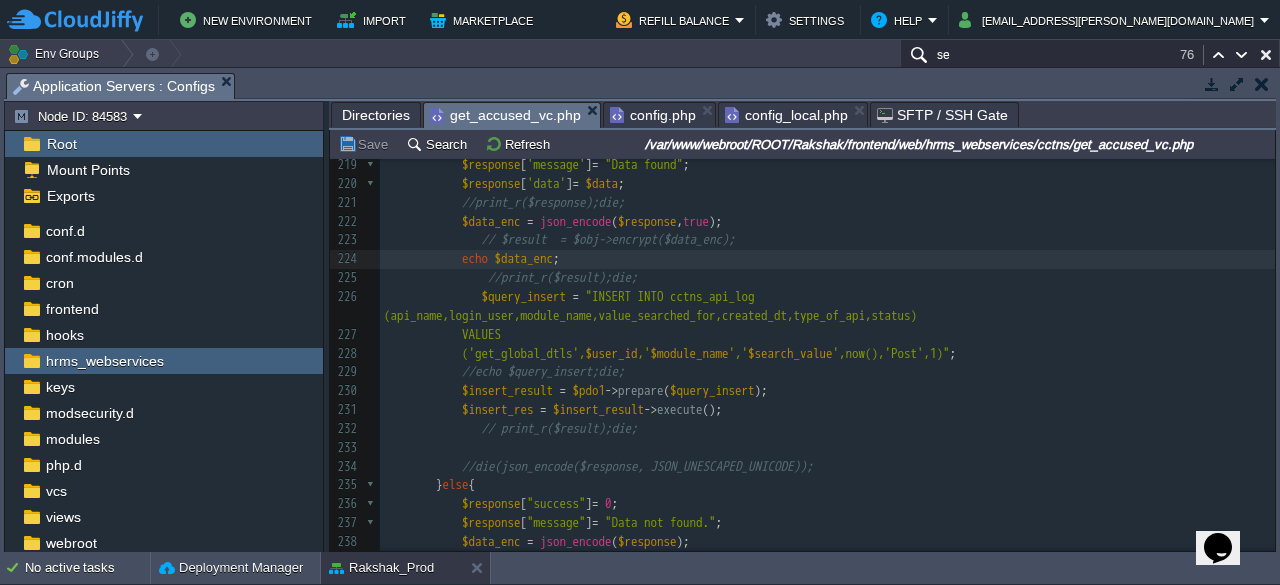scroll, scrollTop: 4230, scrollLeft: 0, axis: vertical 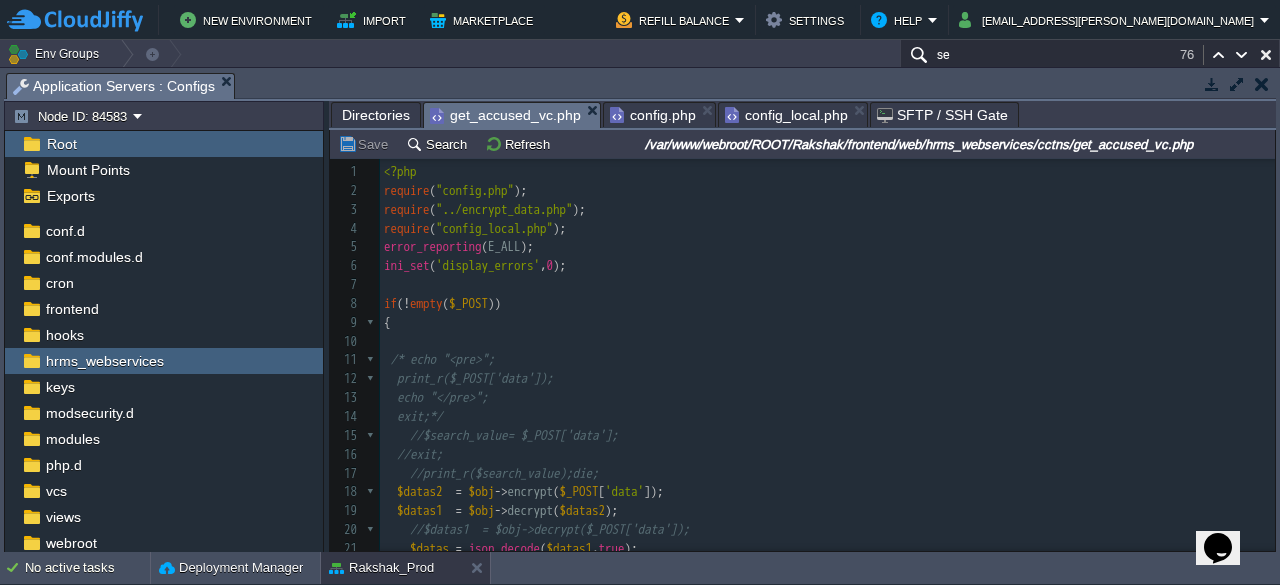 click on "Save" at bounding box center [366, 144] 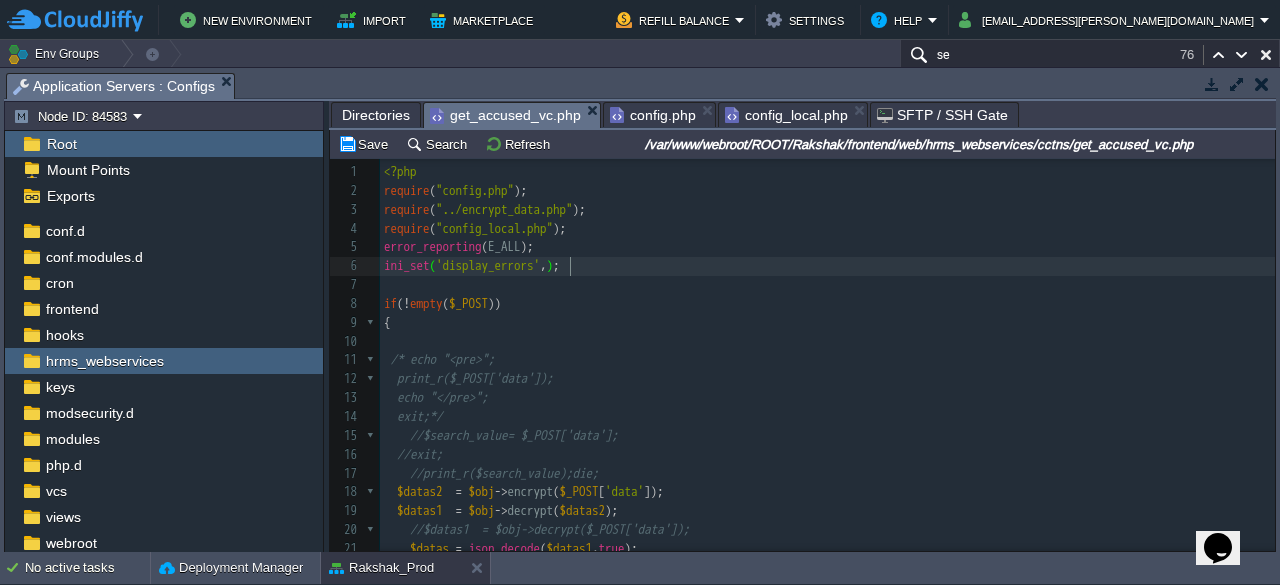 scroll, scrollTop: 6, scrollLeft: 7, axis: both 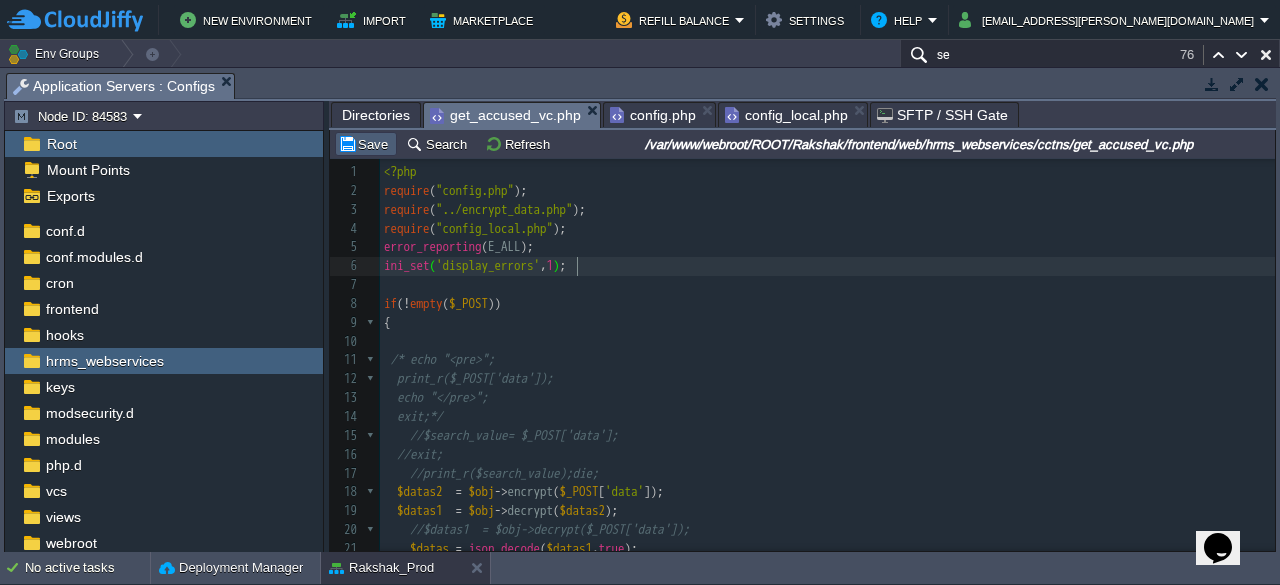 type on "1" 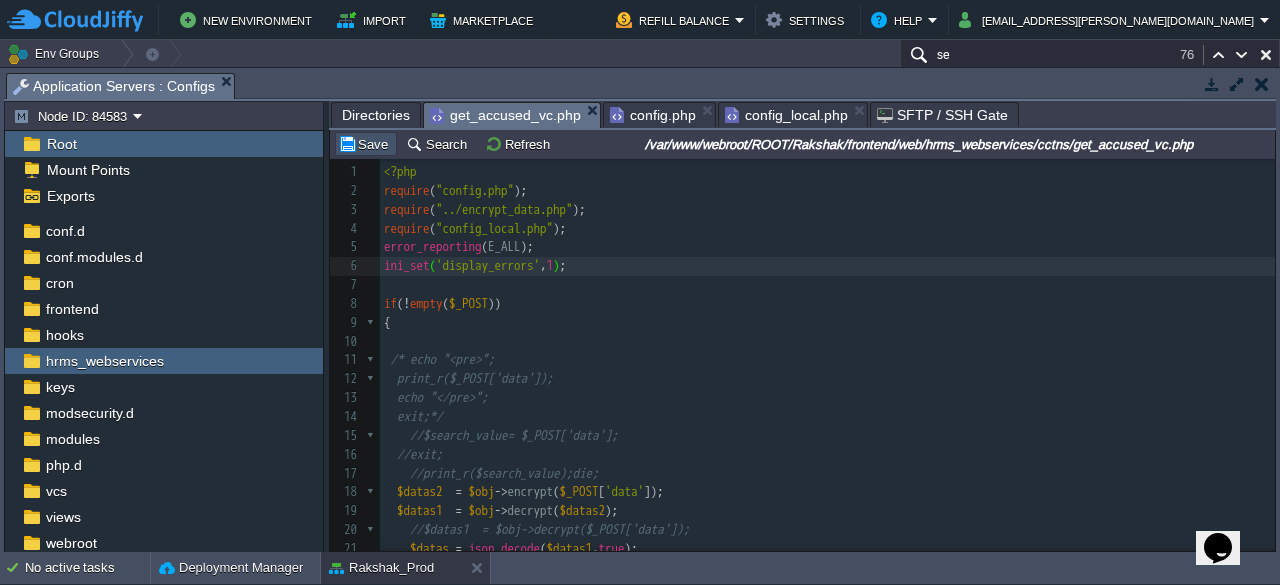 click on "Save" at bounding box center (366, 144) 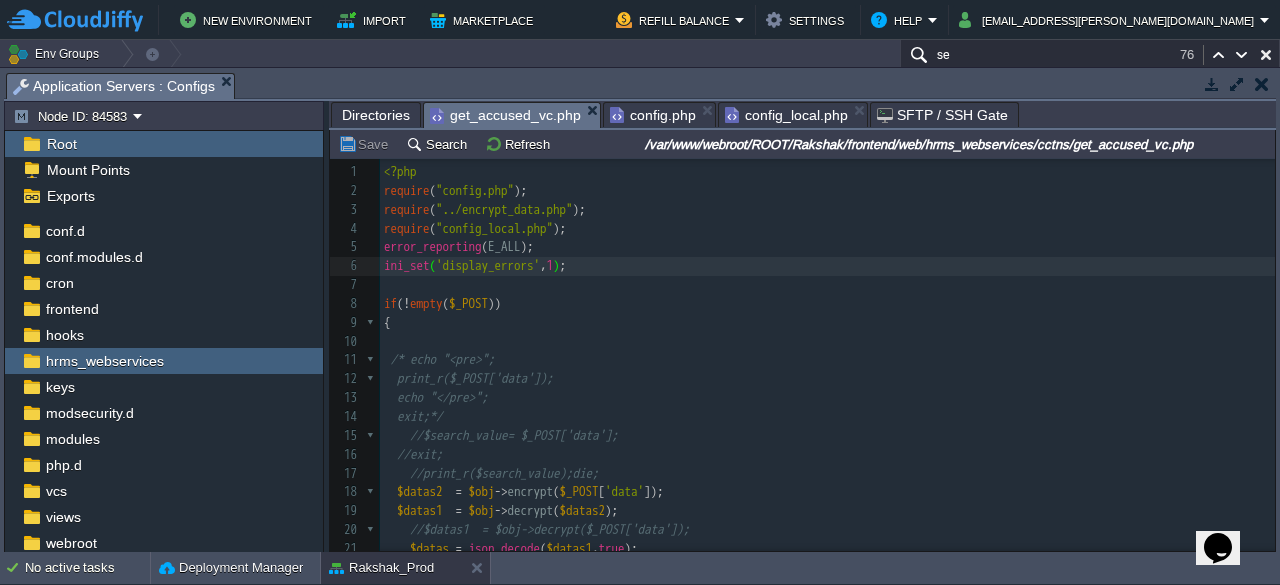 scroll, scrollTop: 68, scrollLeft: 0, axis: vertical 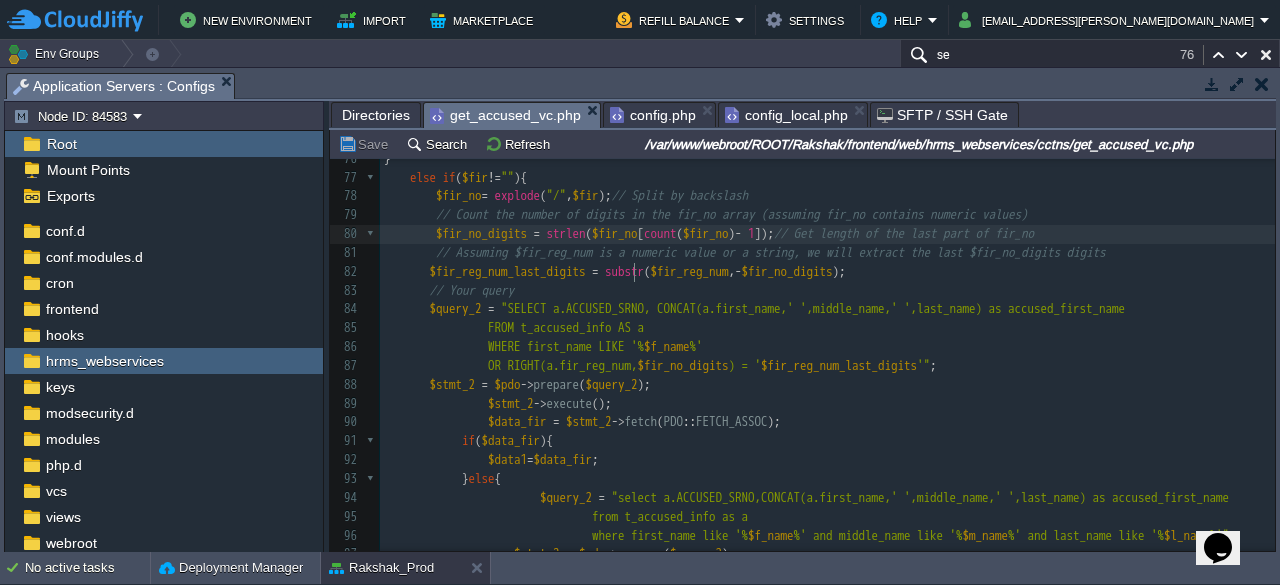 click on "x ini_set ( 'display_errors' ,  1 ) ;   52                 $query_2   =   "SELECT a.ACCUSED_SRNO, CONCAT(a.first_name,' ',middle_name,' ',last_name) as accused_first_name 53                             FROM t_accused_info AS a 54                             WHERE first_name LIKE '% $f_name %'  55                             OR RIGHT(a.fir_reg_num,  $fir_no_digits ) = ' $fir_reg_num_last_digits '" ;   56                $stmt_2   =   $pdo -> prepare ( $query_2 ); 57                    $stmt_2 -> execute (); 58                    $data_fir   =   $stmt_2 -> fetch ( PDO :: FETCH_ASSOC ); 59                if ( $data_fir ){ 60                      $data1 = $data_fir ; 61                 } else { 62                                $query_2   =   "select a.ACCUSED_SRNO,CONCAT(a.first_name,' ',middle_name,' ',last_name) as accused_first_name 63                                      from t_accused_info as a 64                                      where first_name like '% $f_name %'"" at bounding box center [827, 215] 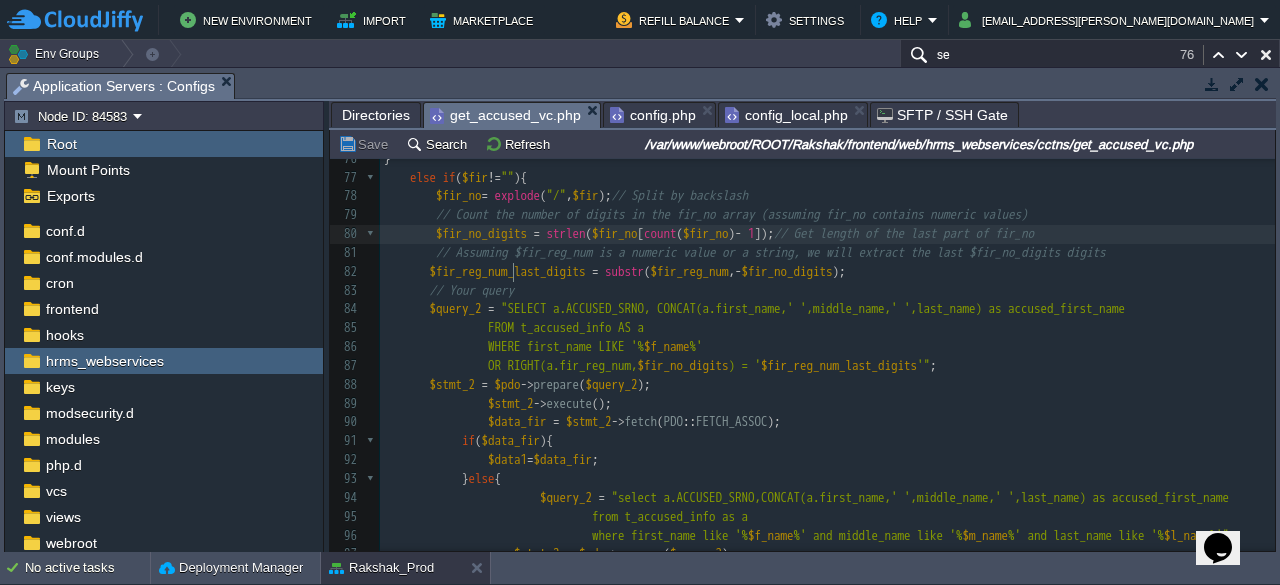 type on "$fir_no_digits" 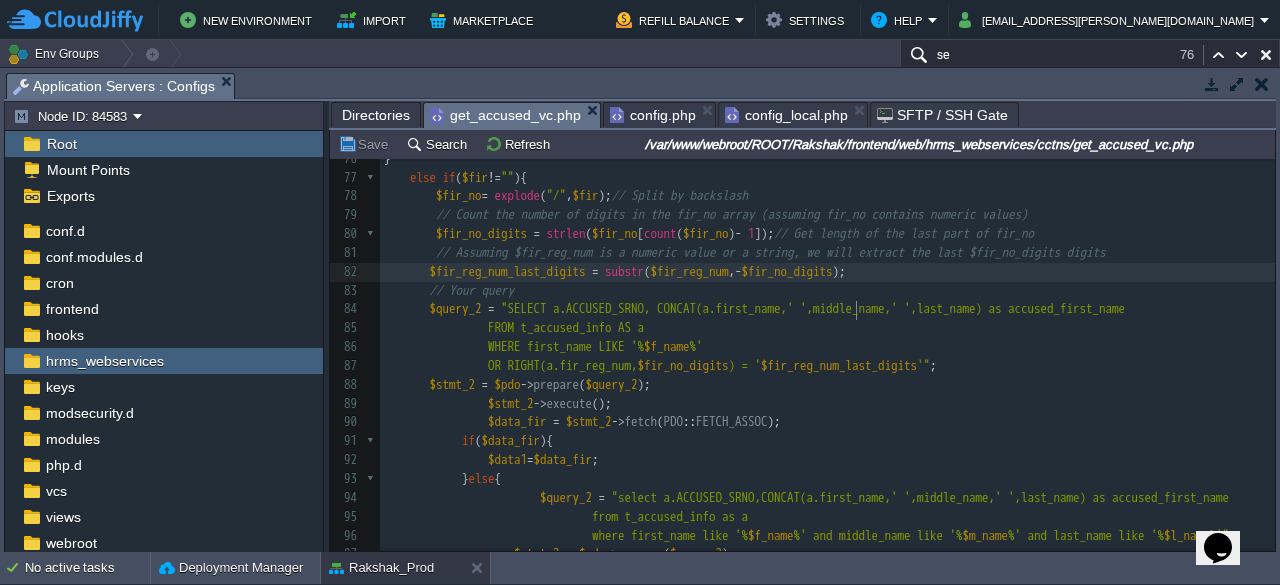 click on "x ini_set ( 'display_errors' ,  1 ) ;   52                 $query_2   =   "SELECT a.ACCUSED_SRNO, CONCAT(a.first_name,' ',middle_name,' ',last_name) as accused_first_name 53                             FROM t_accused_info AS a 54                             WHERE first_name LIKE '% $f_name %'  55                             OR RIGHT(a.fir_reg_num,  $fir_no_digits ) = ' $fir_reg_num_last_digits '" ;   56                $stmt_2   =   $pdo -> prepare ( $query_2 ); 57                    $stmt_2 -> execute (); 58                    $data_fir   =   $stmt_2 -> fetch ( PDO :: FETCH_ASSOC ); 59                if ( $data_fir ){ 60                      $data1 = $data_fir ; 61                 } else { 62                                $query_2   =   "select a.ACCUSED_SRNO,CONCAT(a.first_name,' ',middle_name,' ',last_name) as accused_first_name 63                                      from t_accused_info as a 64                                      where first_name like '% $f_name %'"" at bounding box center (827, 215) 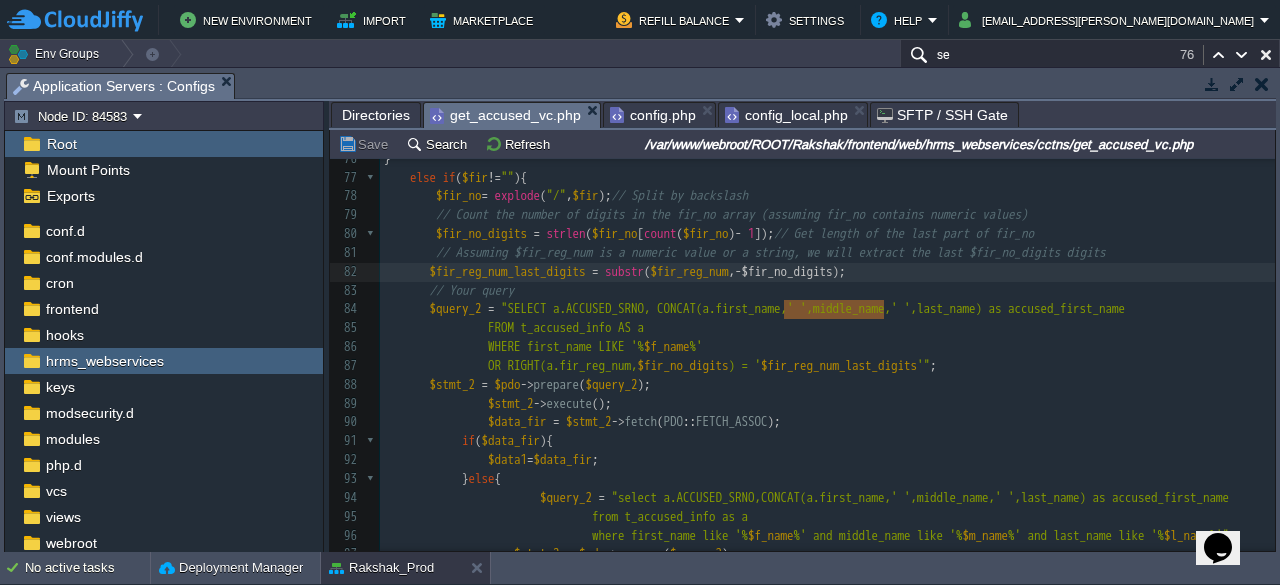 scroll, scrollTop: 1456, scrollLeft: 0, axis: vertical 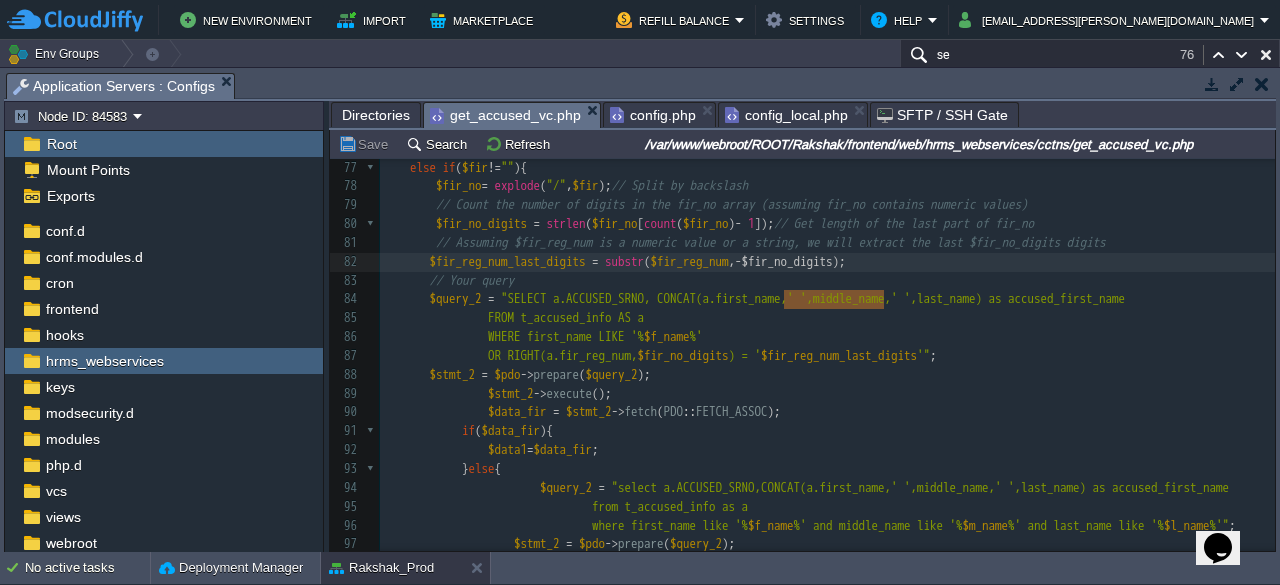 type on "$fir_reg_num" 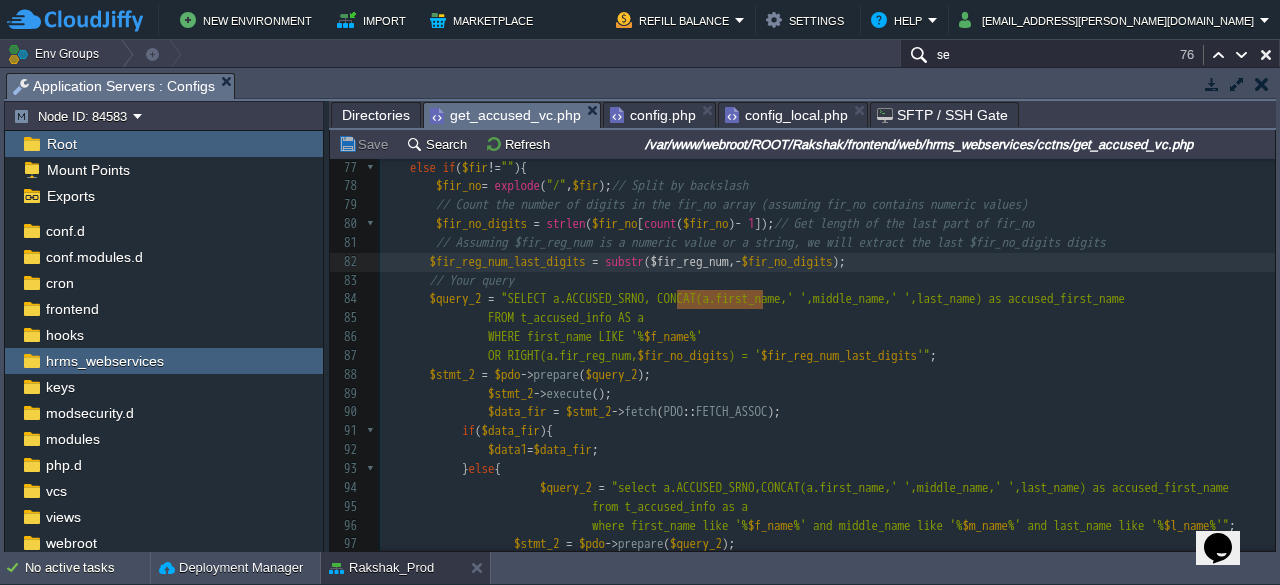 scroll, scrollTop: 1440, scrollLeft: 0, axis: vertical 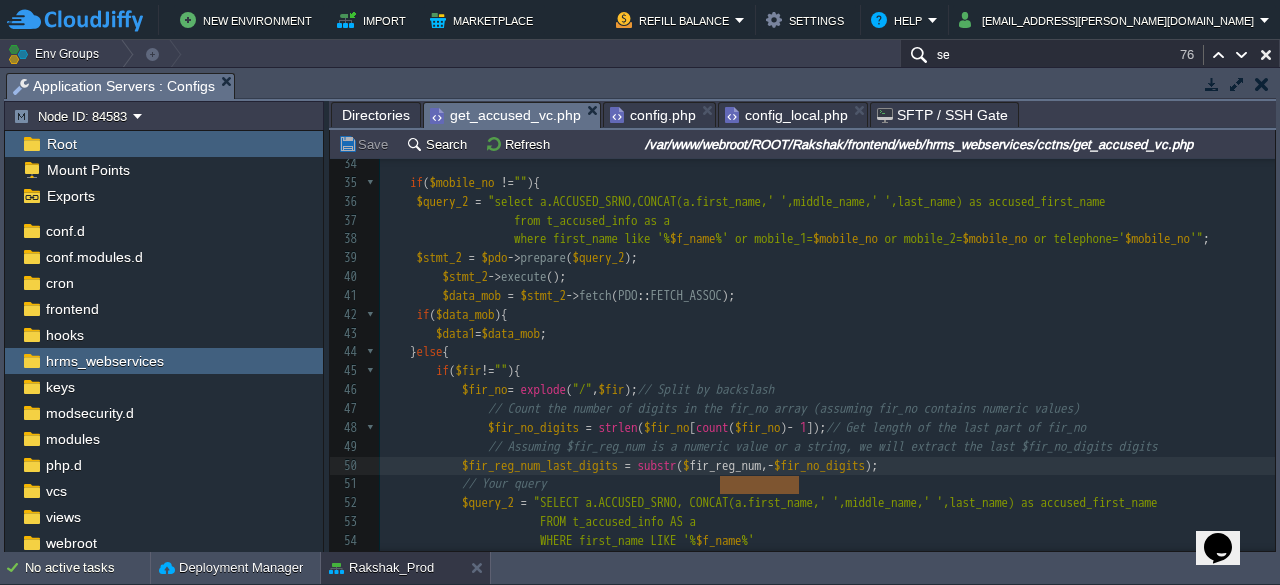 type on "$fir_reg_num" 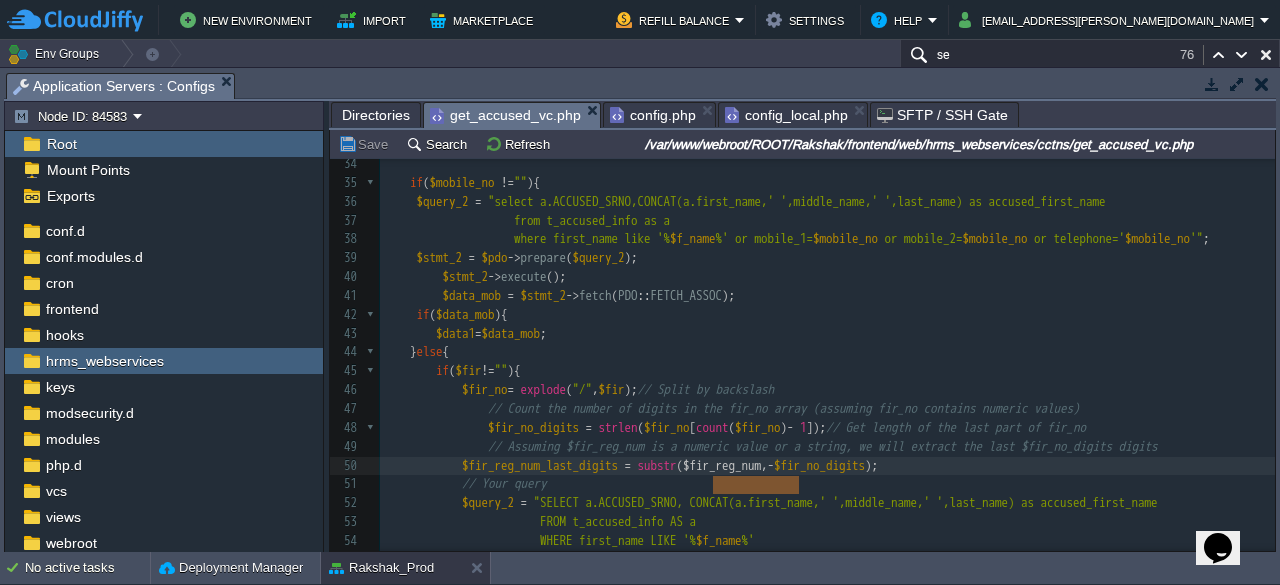 drag, startPoint x: 796, startPoint y: 485, endPoint x: 714, endPoint y: 483, distance: 82.02438 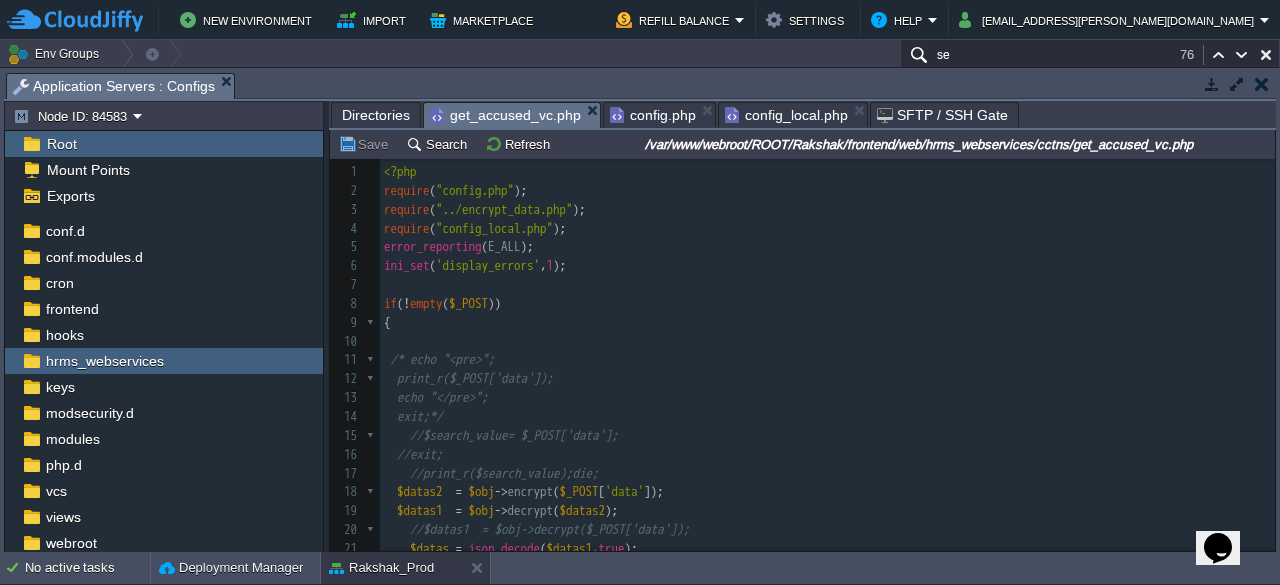 type 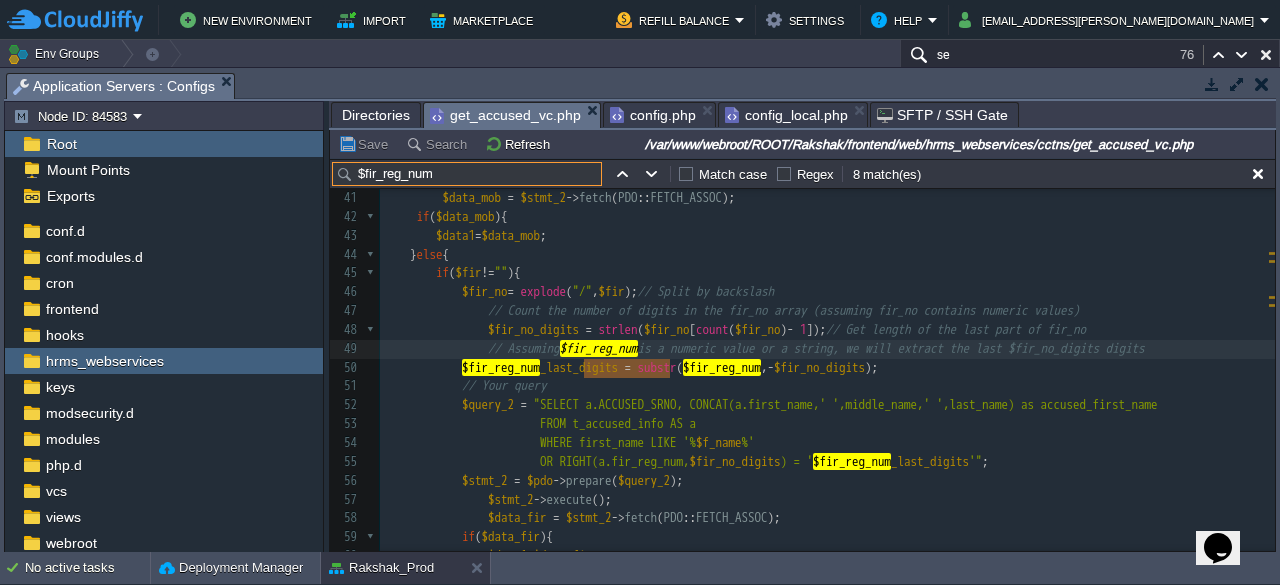 type on "$fir_reg_num" 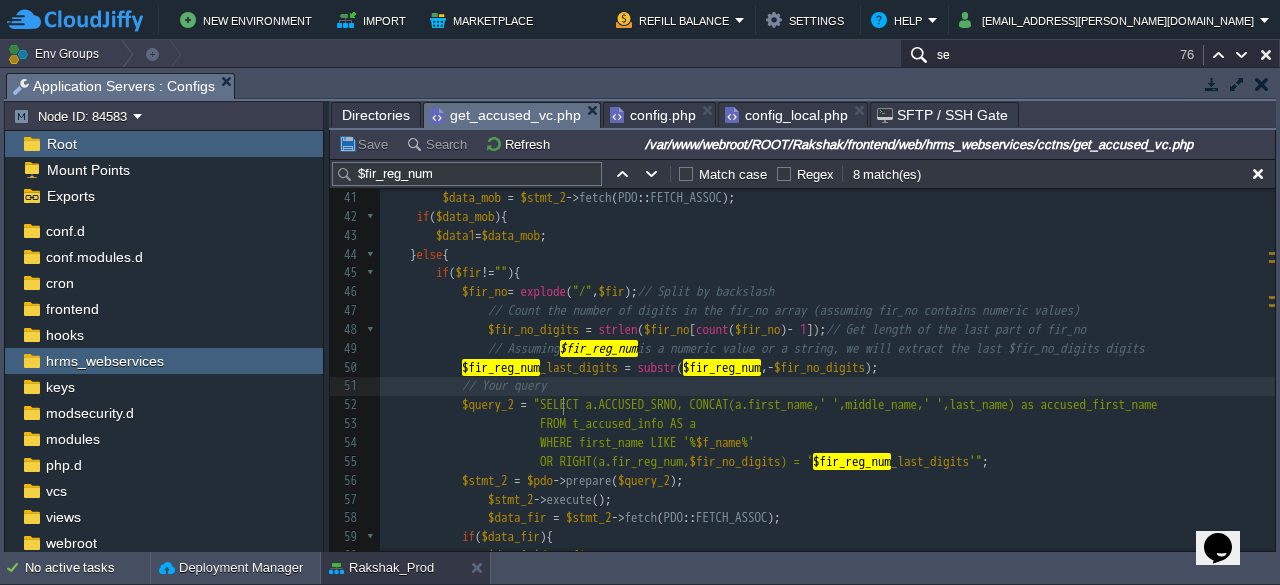 click on "$query_2   =   "SELECT a.ACCUSED_SRNO, CONCAT(a.first_name,' ',middle_name,' ',last_name) as accused_first_name" at bounding box center [827, 405] 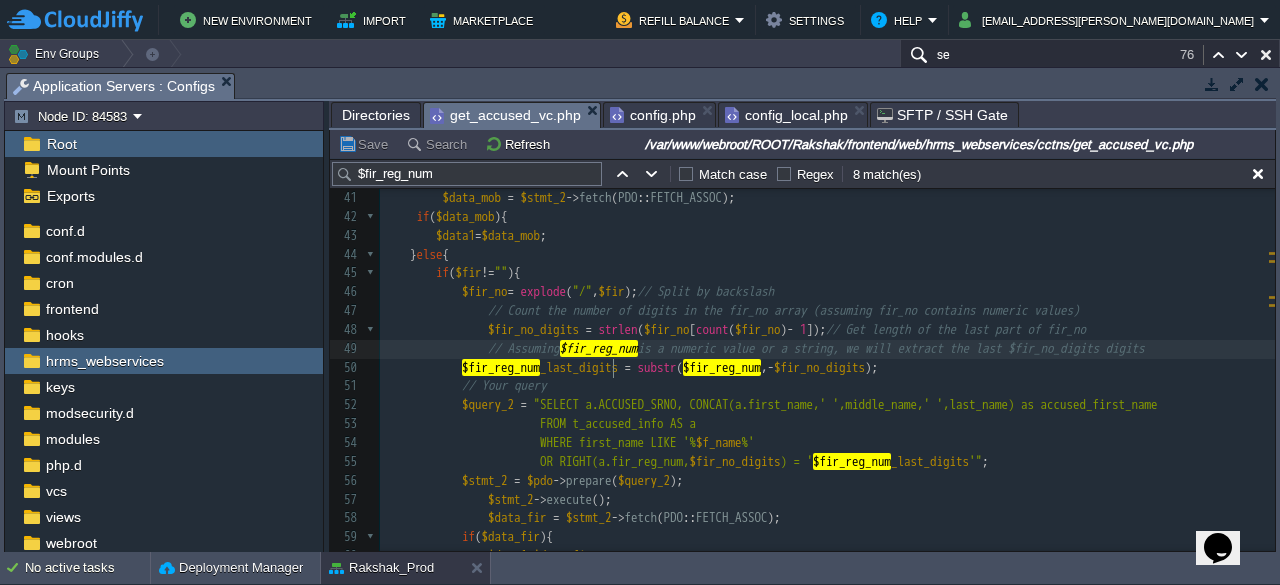 click on "x   27      $mobile_no =   $datas [ 'mobile_no' ]; 28      $selectedSevarth =   $datas [ 'selectedSevarth' ]; 29      $module_name =   $datas [ 'module_name' ]; 30      $user_id =   $datas [ 'id' ]; 31 ​ 32      $data   =   array (); 33      $data1   =   array (); 34 ​ 35      if ( $mobile_no   != "" ){ 36        $query_2   =   "select a.ACCUSED_SRNO,CONCAT(a.first_name,' ',middle_name,' ',last_name) as accused_first_name 37                       from t_accused_info as a 38                       where first_name like '% $f_name %' or mobile_1= $mobile_no   or mobile_2= $mobile_no   or telephone=' $mobile_no '" ;  39        $stmt_2   =   $pdo -> prepare ( $query_2 ); 40           $stmt_2 -> execute (); 41           $data_mob   =   $stmt_2 -> fetch ( PDO :: FETCH_ASSOC ); 42        if ( $data_mob ){ 43            $data1 = $data_mob ; 44       } else { 45            if ( $fir != "" ){ 46                 $fir_no =   explode ( "/" ,  $fir );   // Split by backslash 47" at bounding box center (827, 330) 